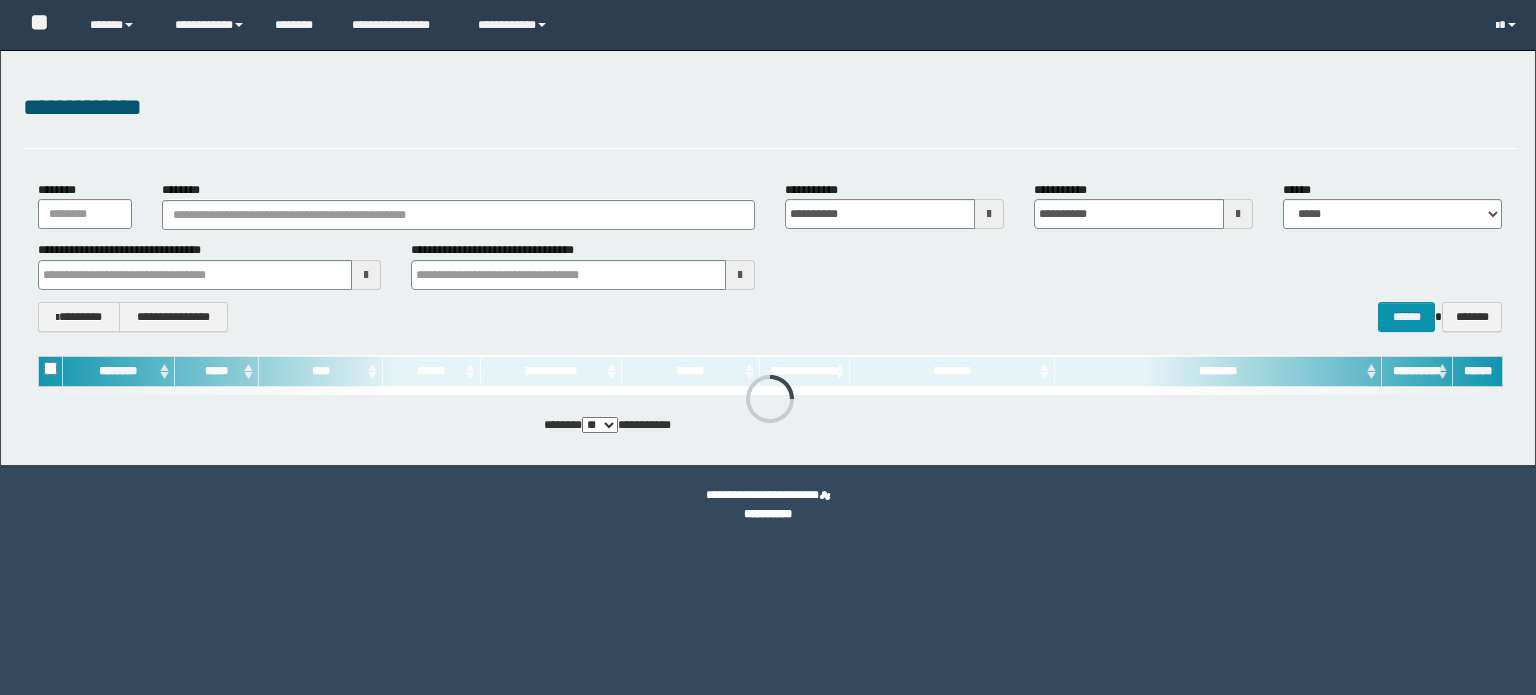 scroll, scrollTop: 0, scrollLeft: 0, axis: both 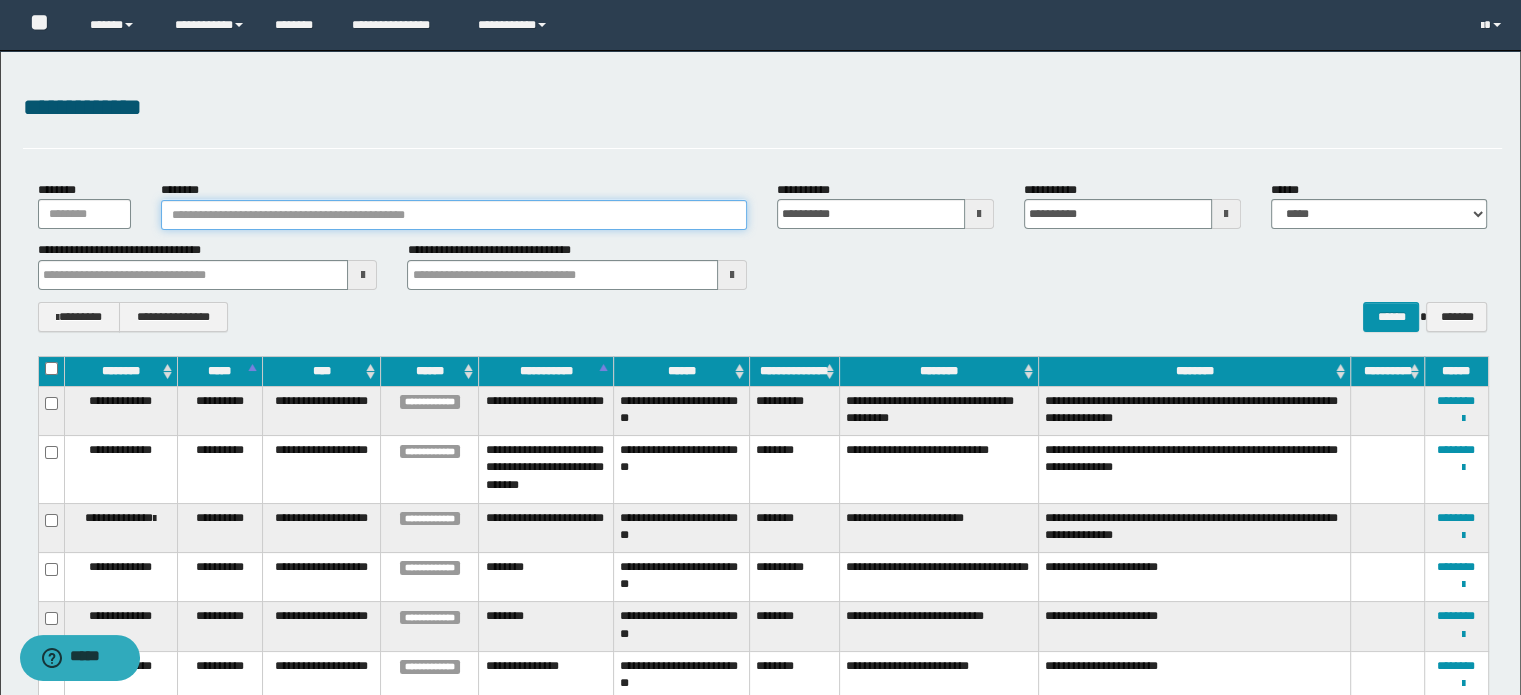 click on "********" at bounding box center (454, 215) 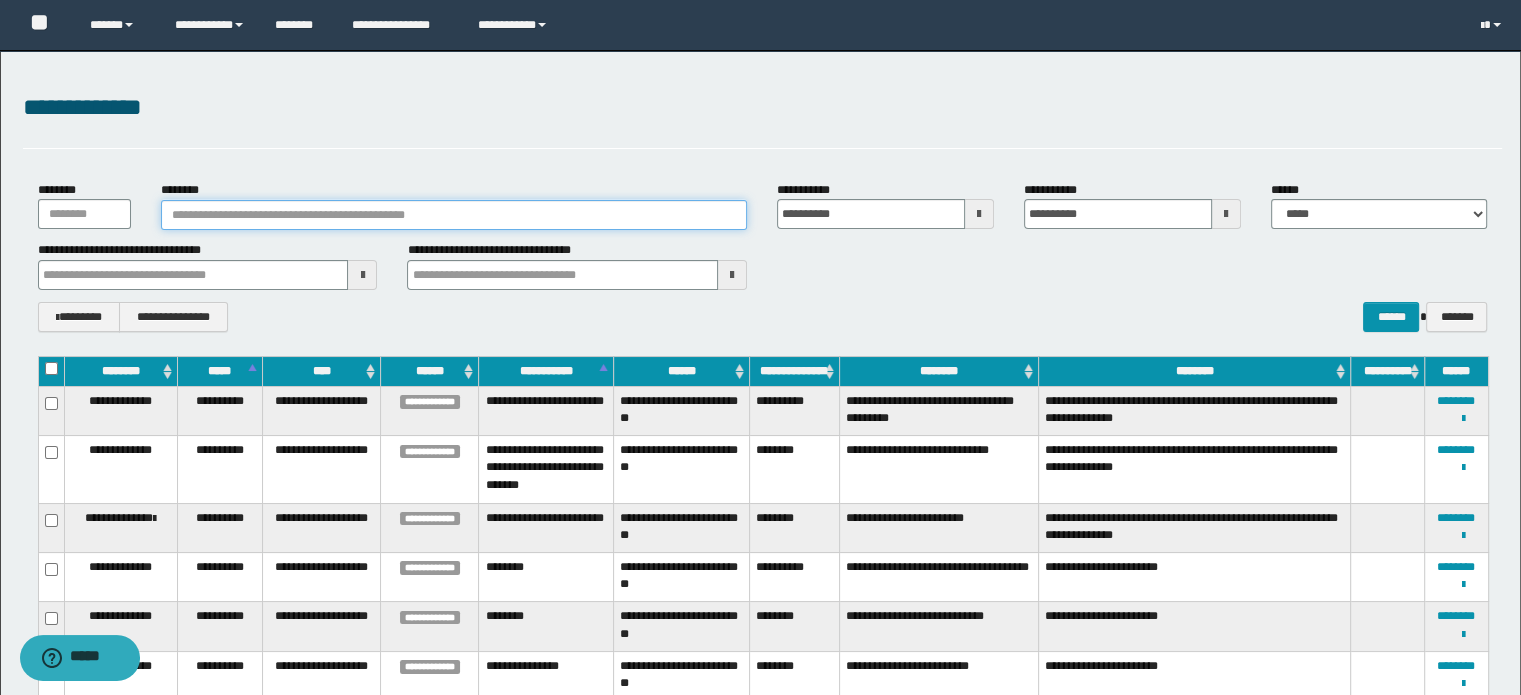 paste on "**********" 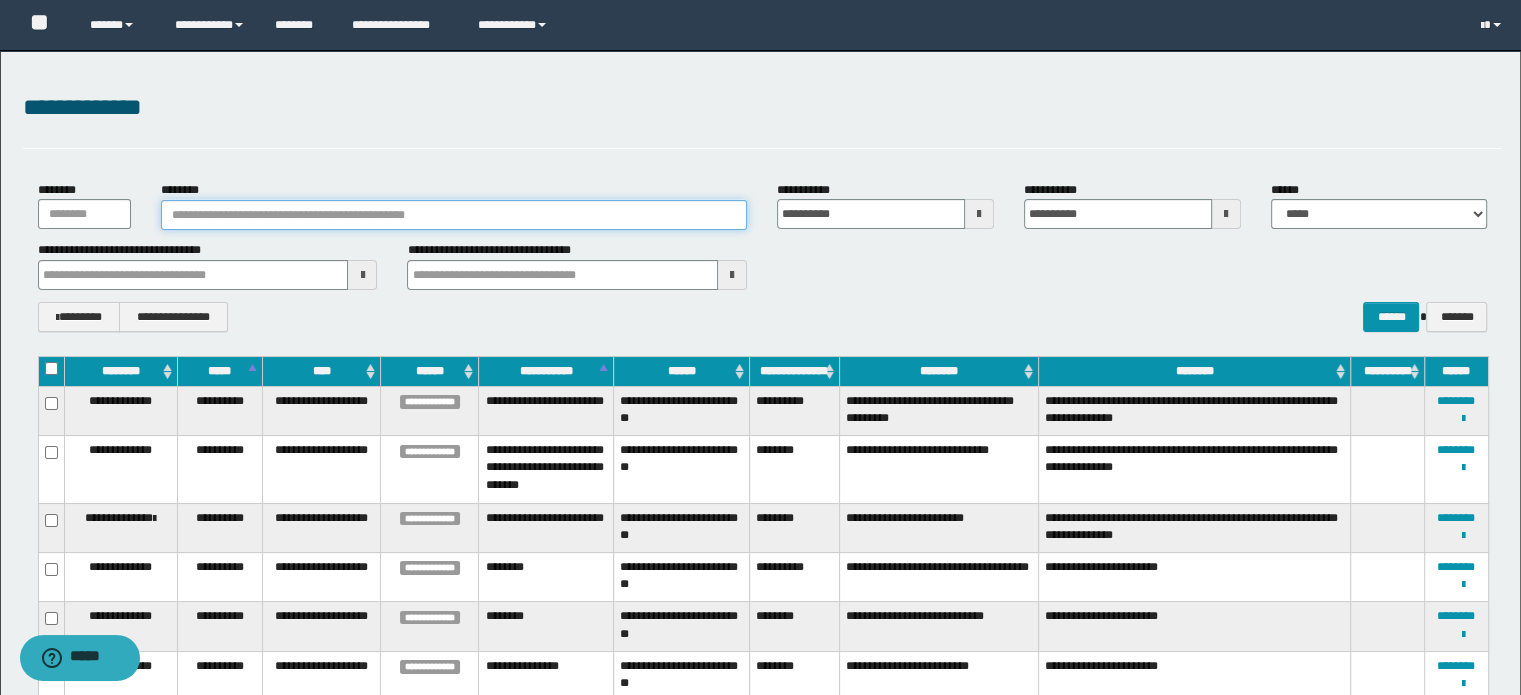 type on "**********" 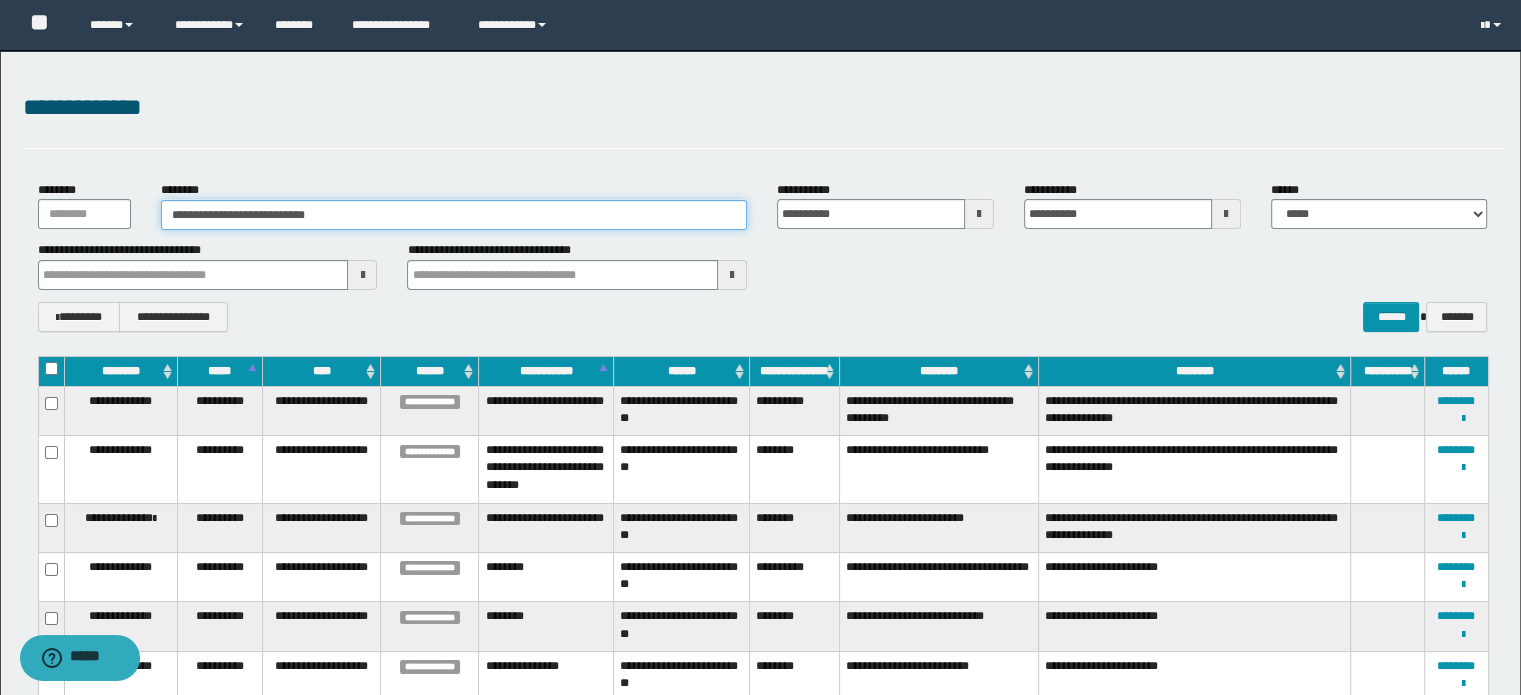 type on "**********" 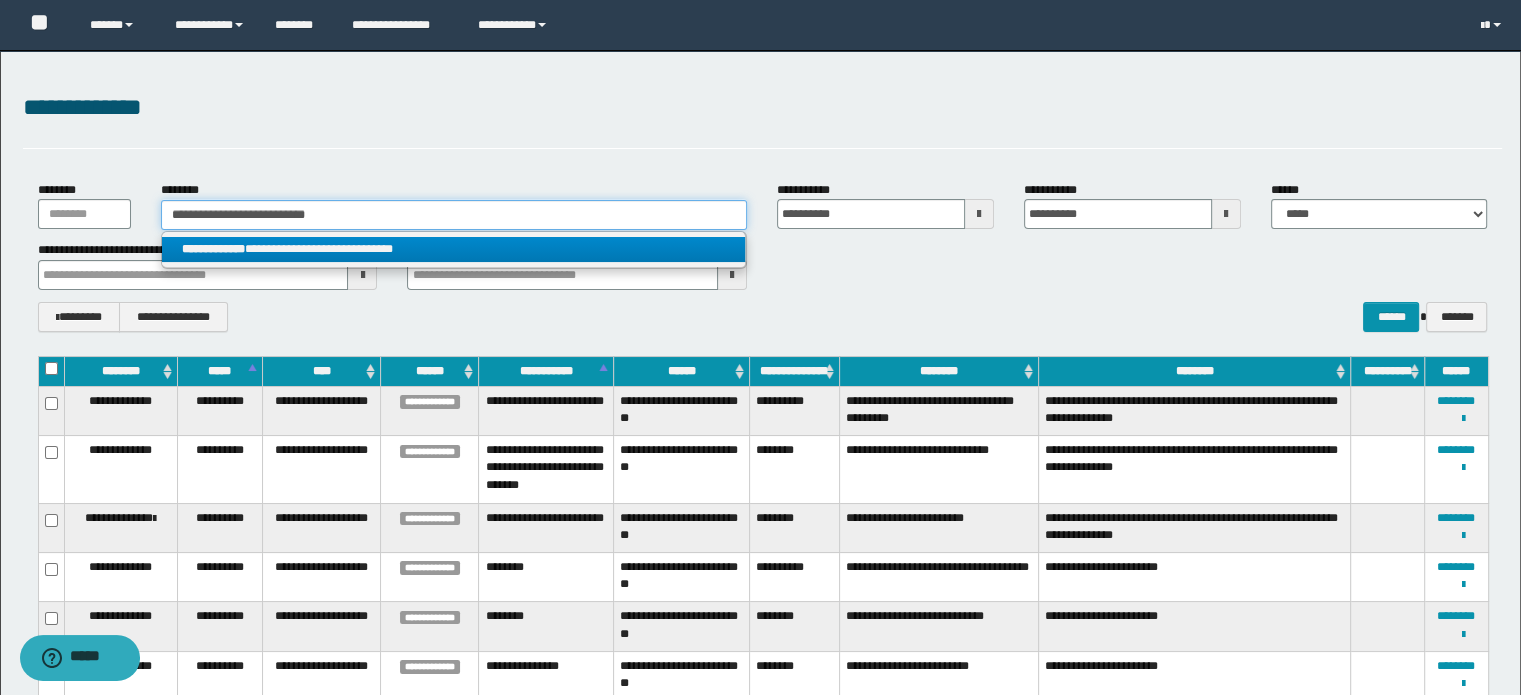 type on "**********" 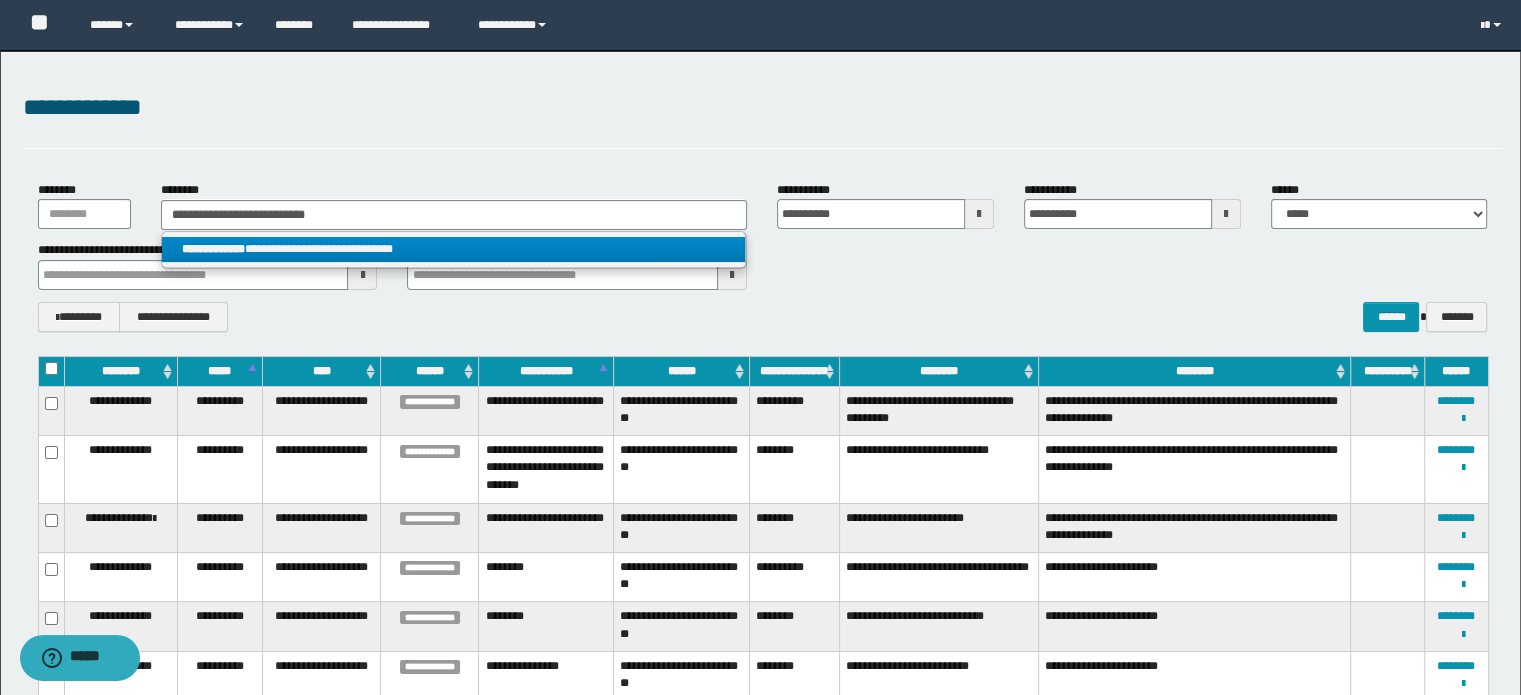 click on "**********" at bounding box center [454, 249] 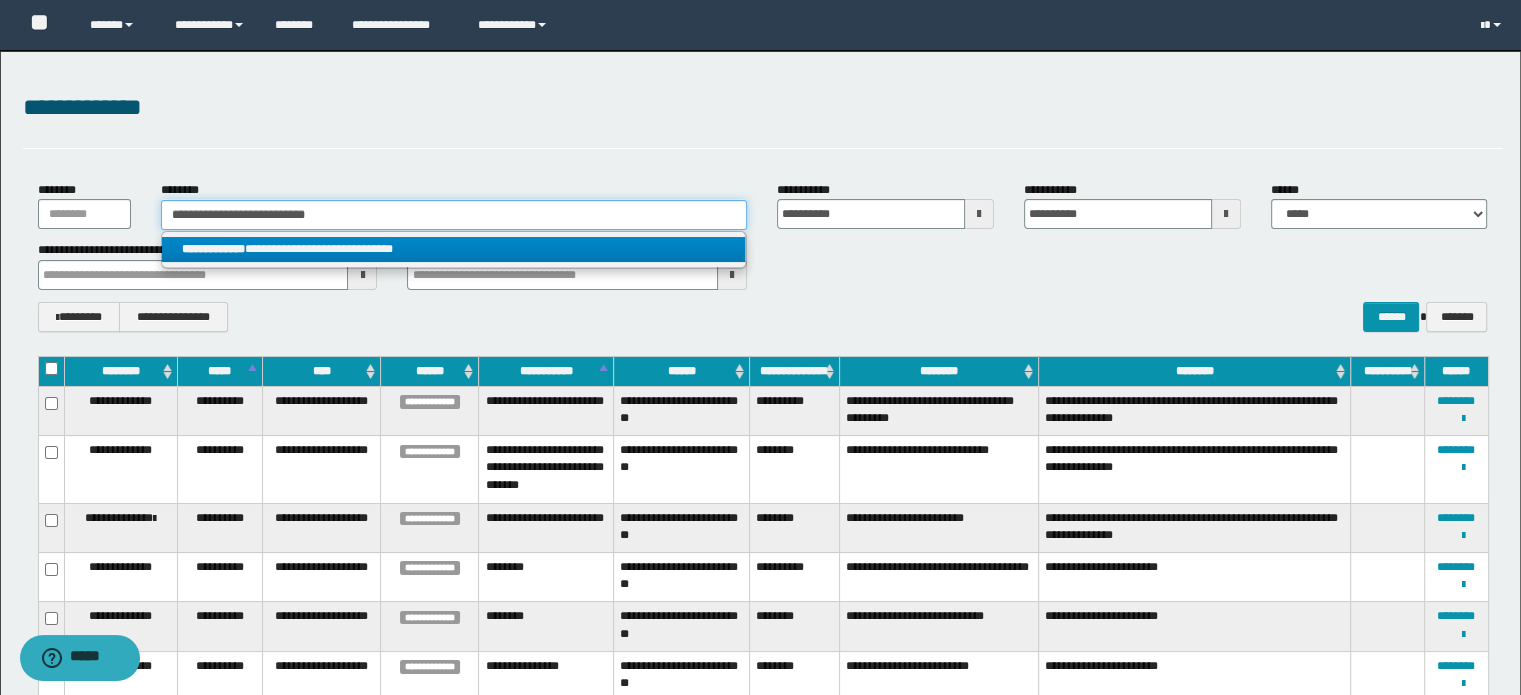 type 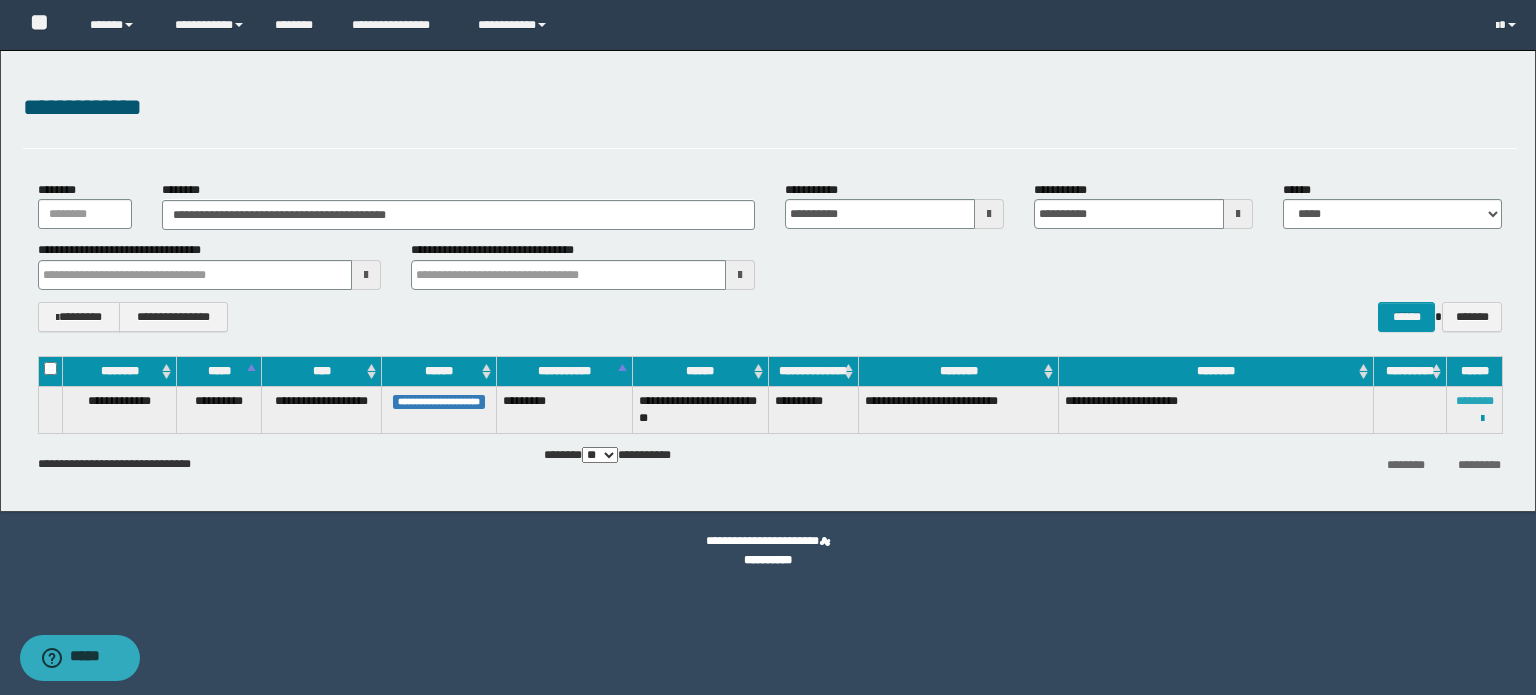 click on "********" at bounding box center [1475, 401] 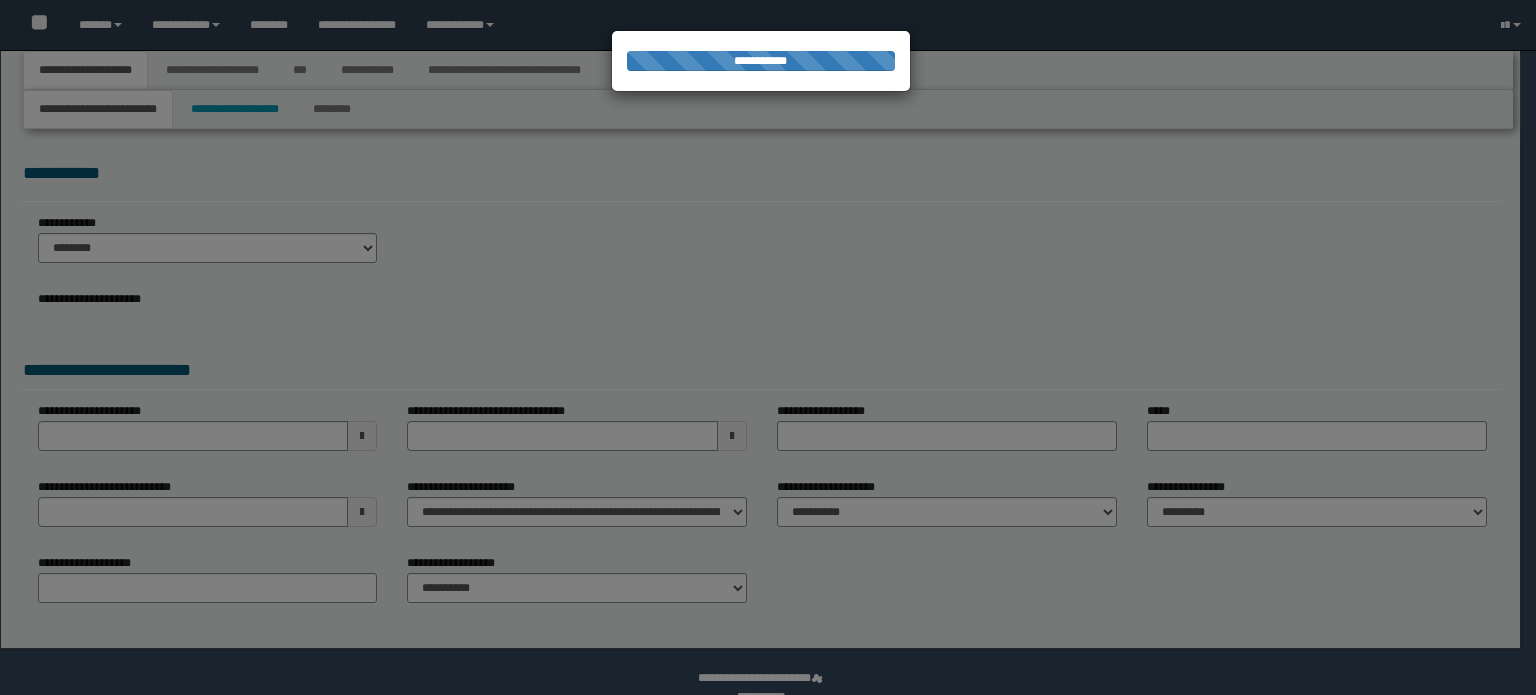 scroll, scrollTop: 0, scrollLeft: 0, axis: both 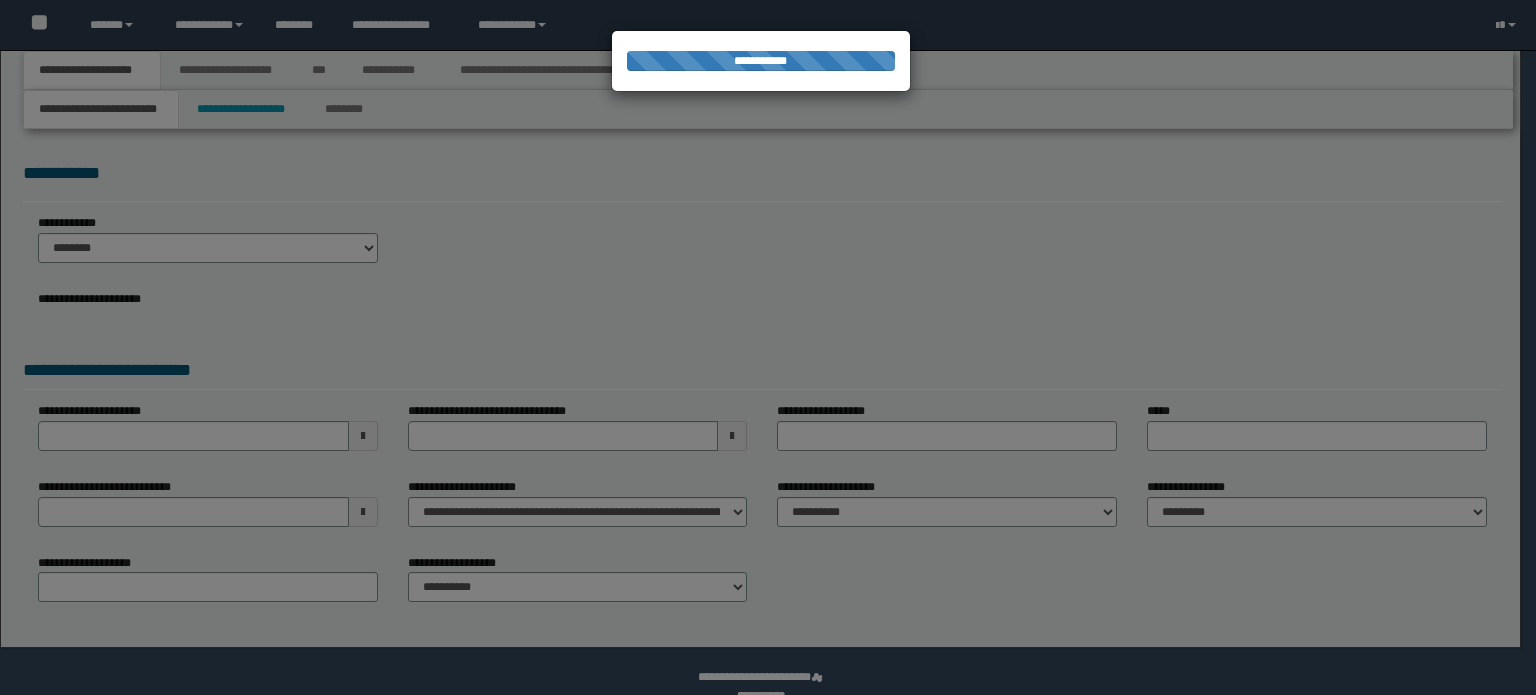 select on "*" 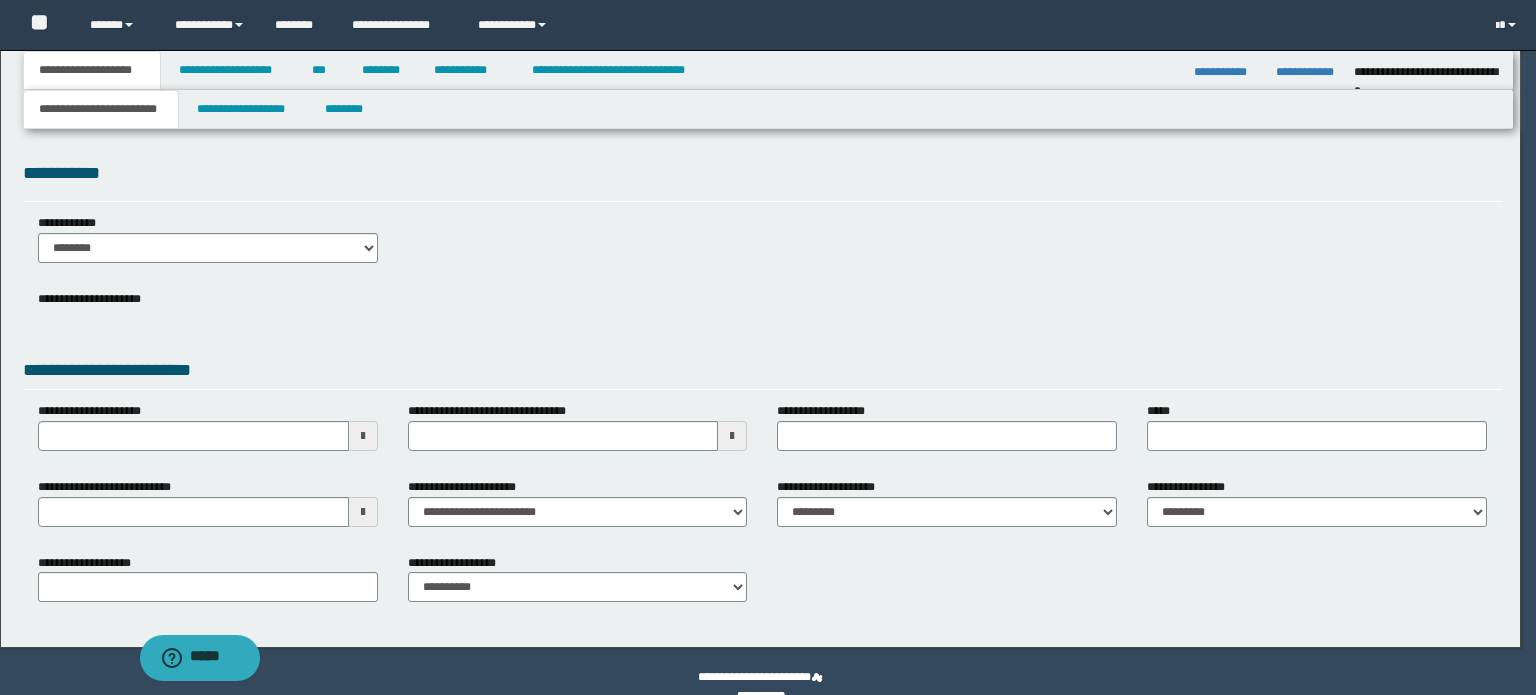 scroll, scrollTop: 0, scrollLeft: 0, axis: both 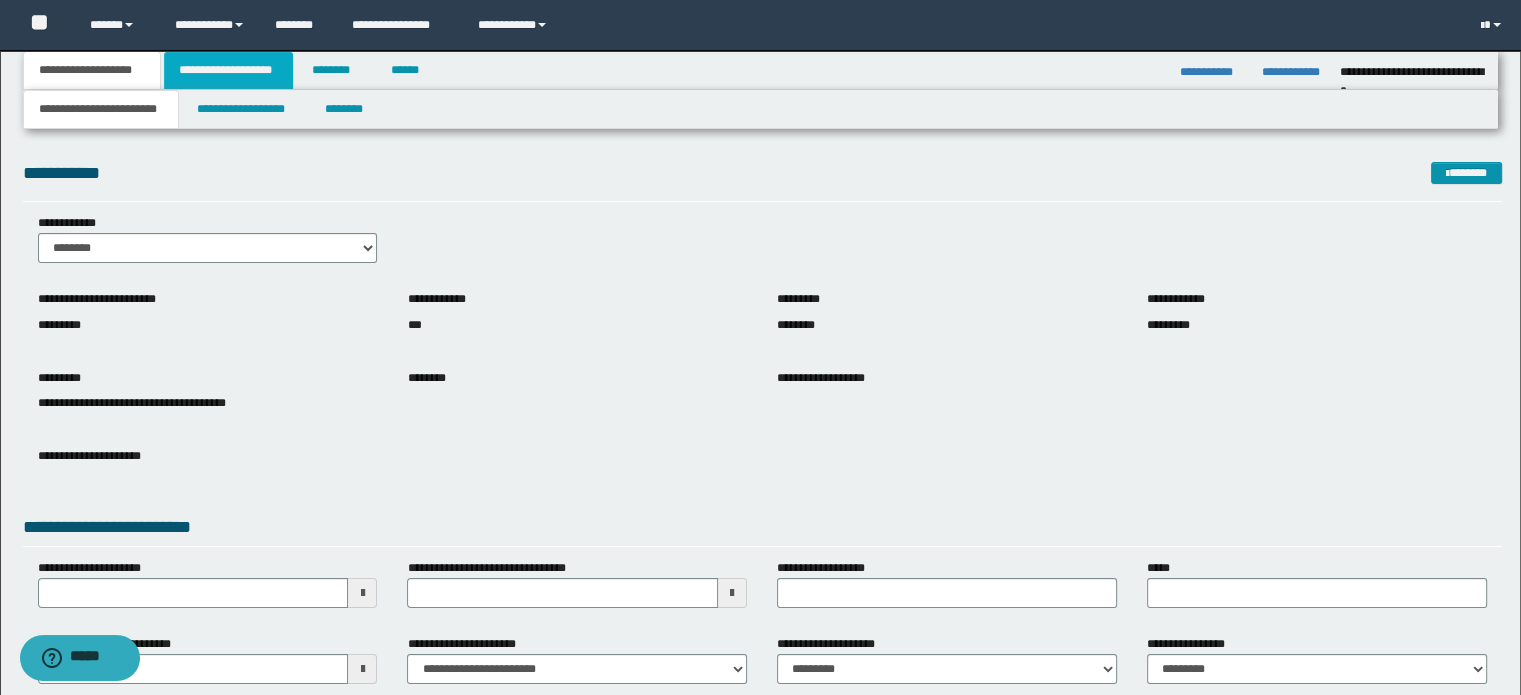 click on "**********" at bounding box center [228, 70] 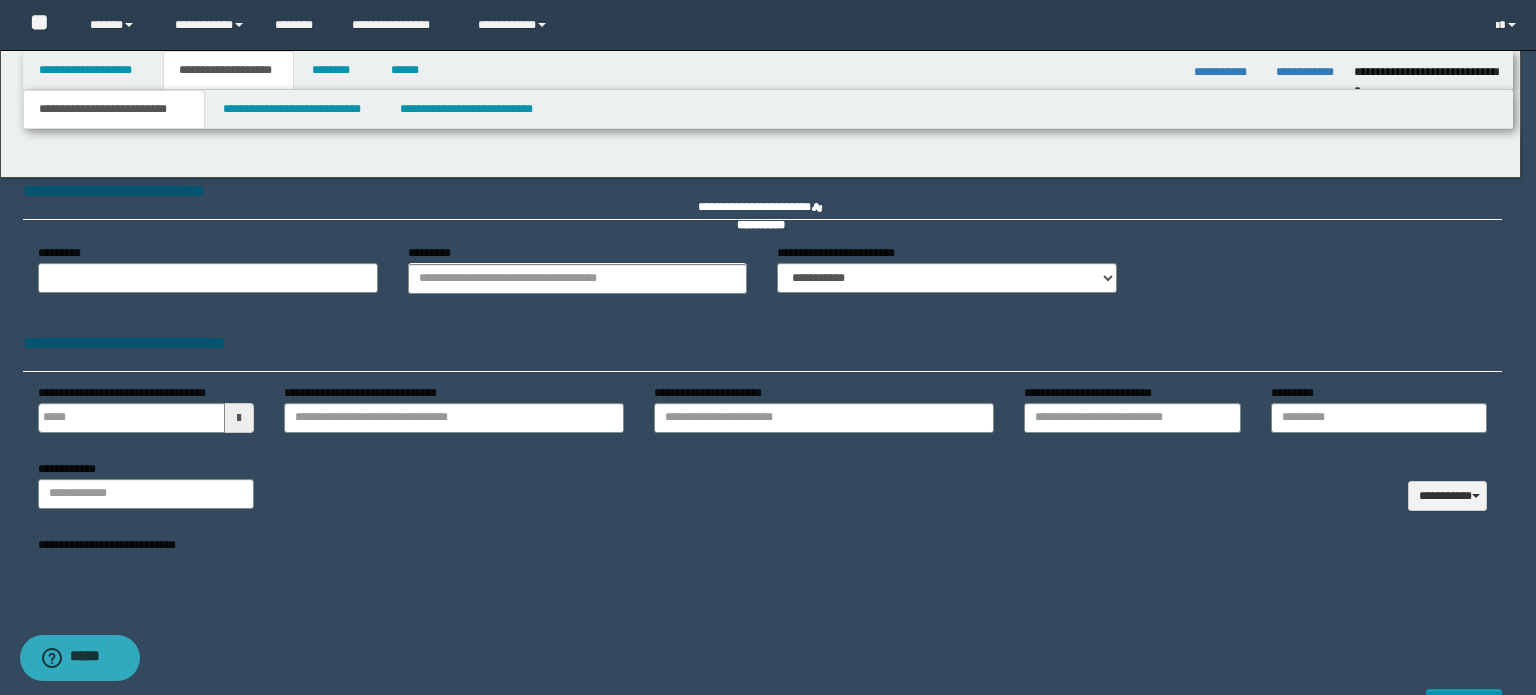 type 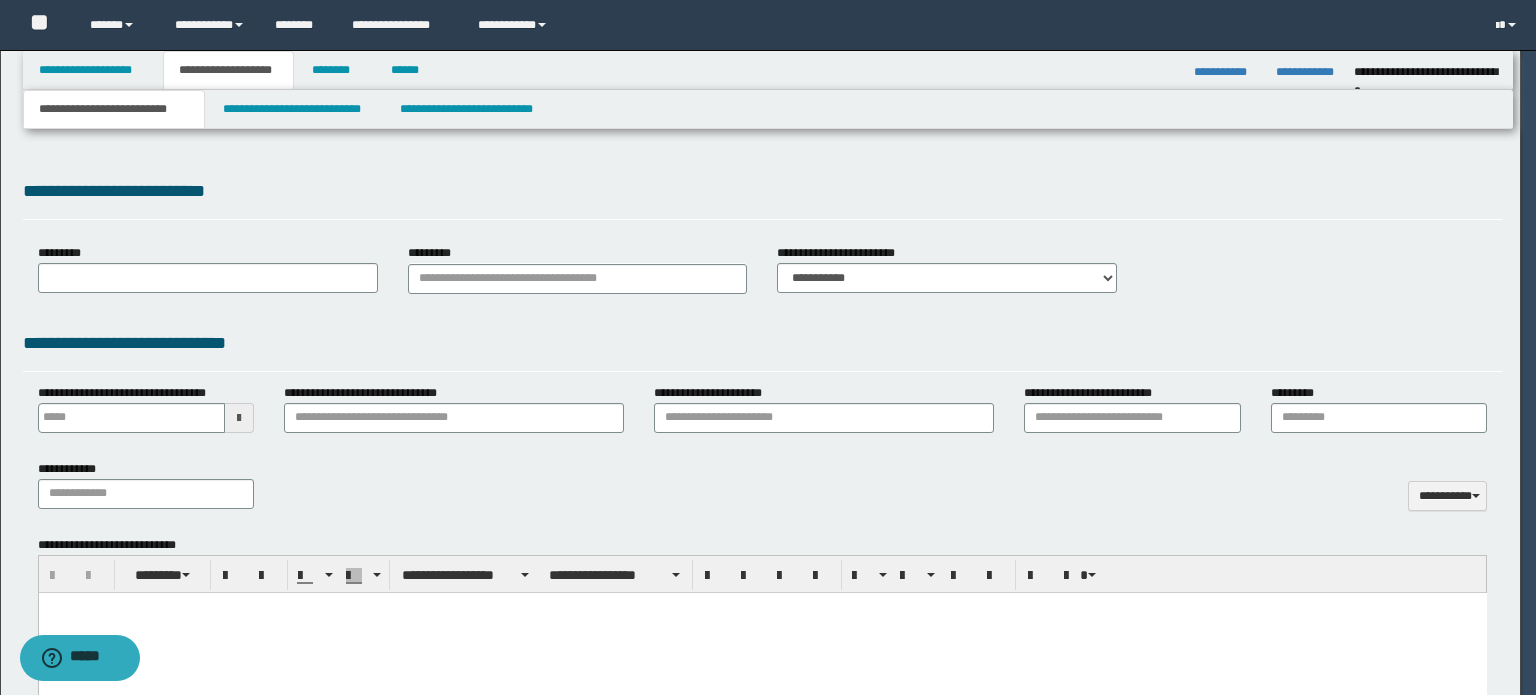scroll, scrollTop: 0, scrollLeft: 0, axis: both 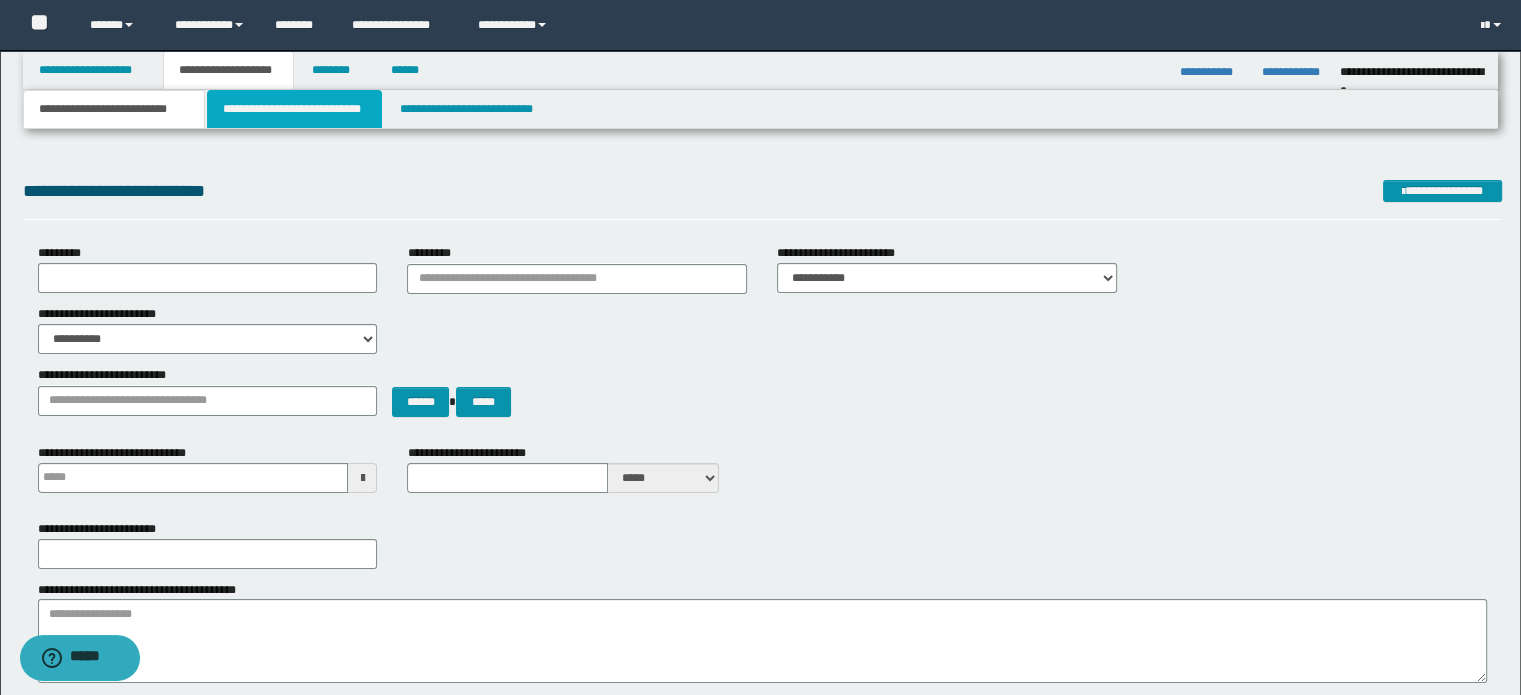 click on "**********" at bounding box center (294, 109) 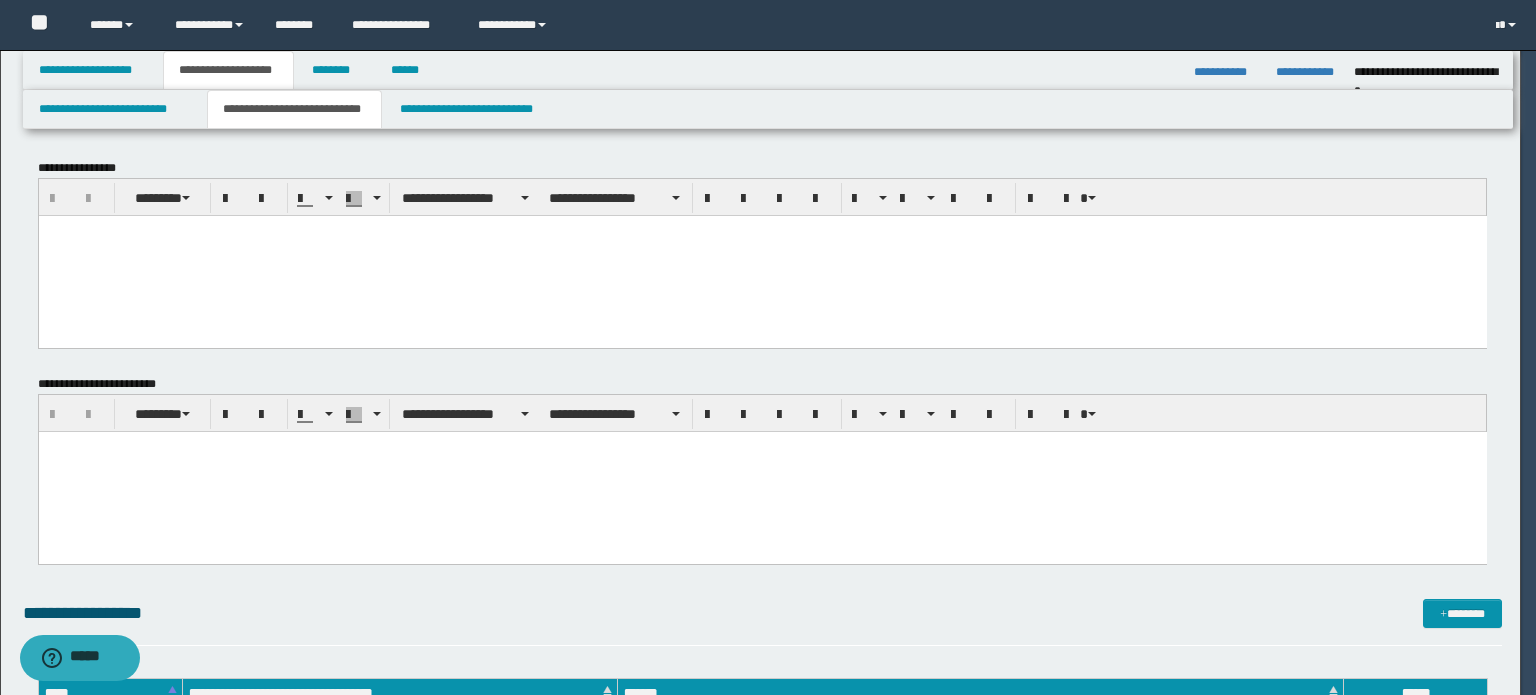 scroll, scrollTop: 0, scrollLeft: 0, axis: both 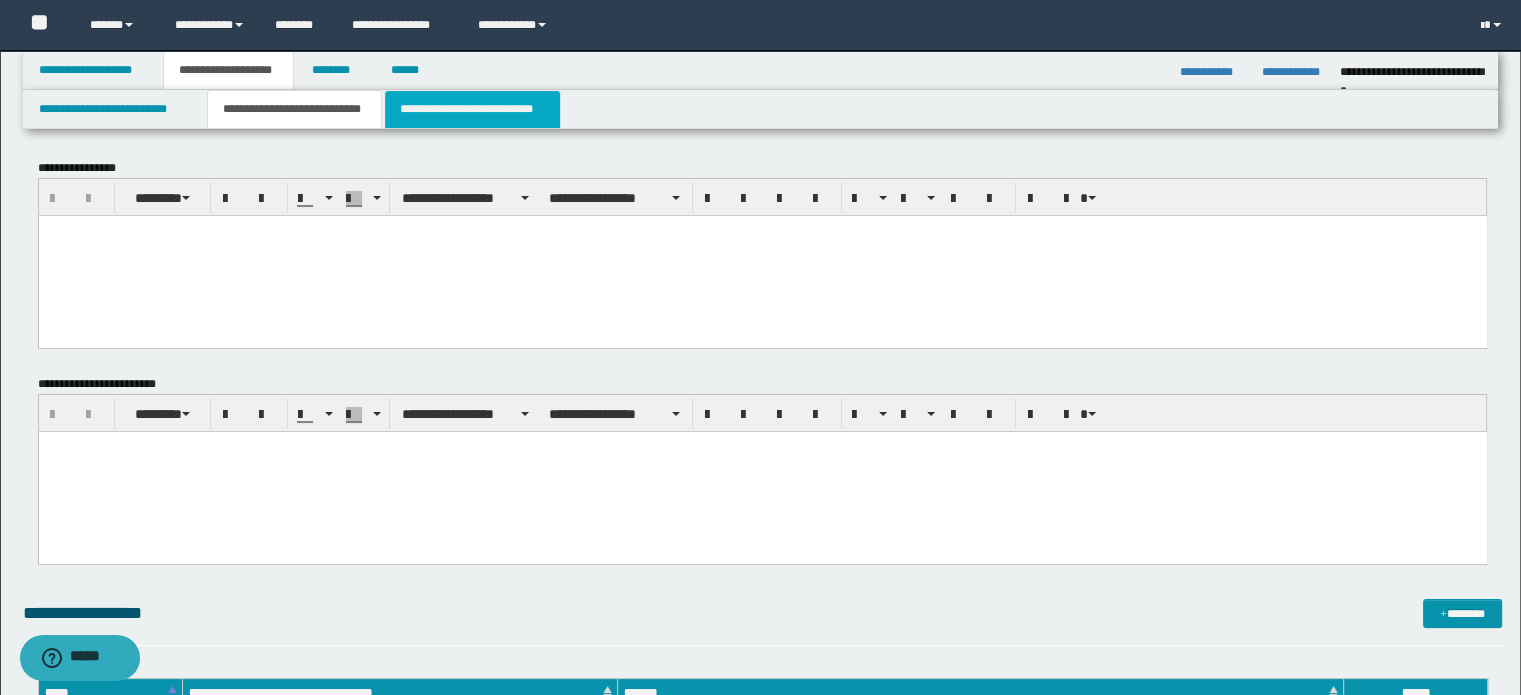click on "**********" at bounding box center (472, 109) 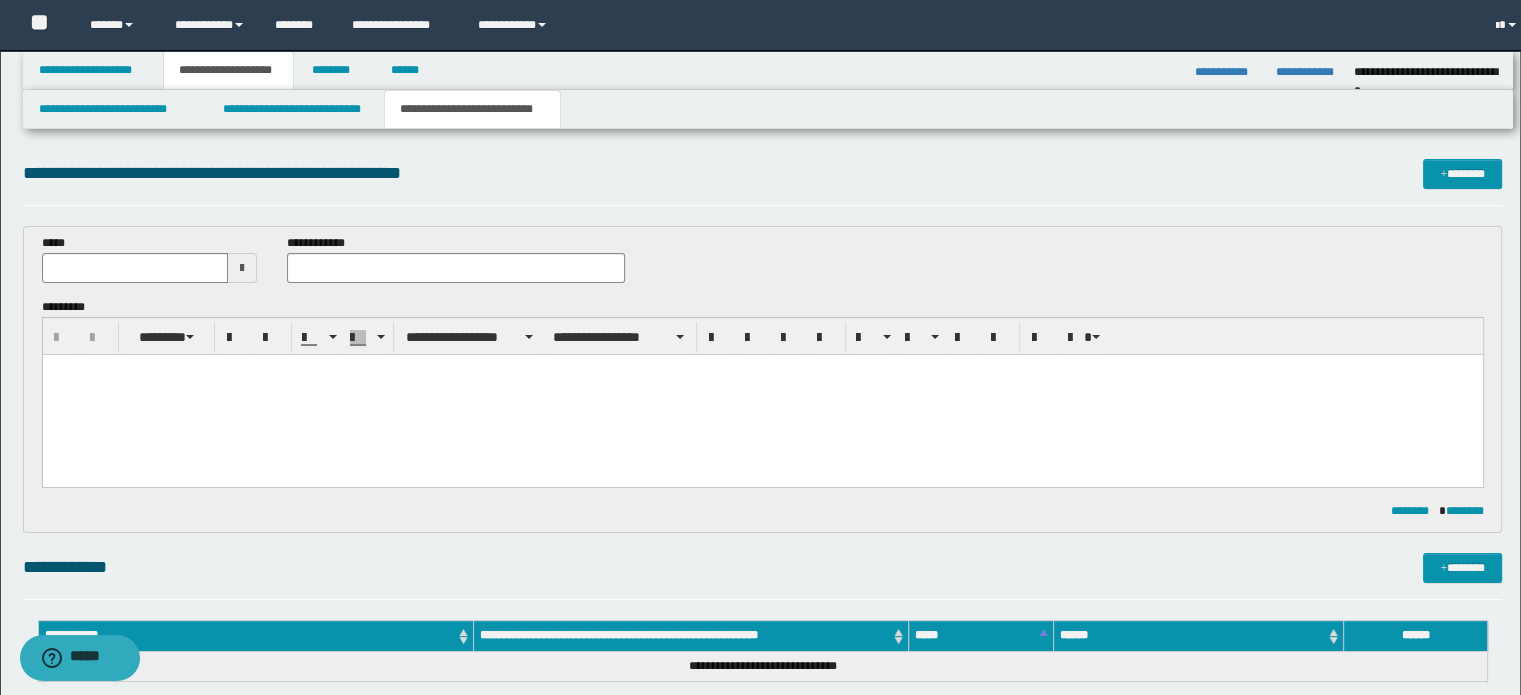 scroll, scrollTop: 0, scrollLeft: 0, axis: both 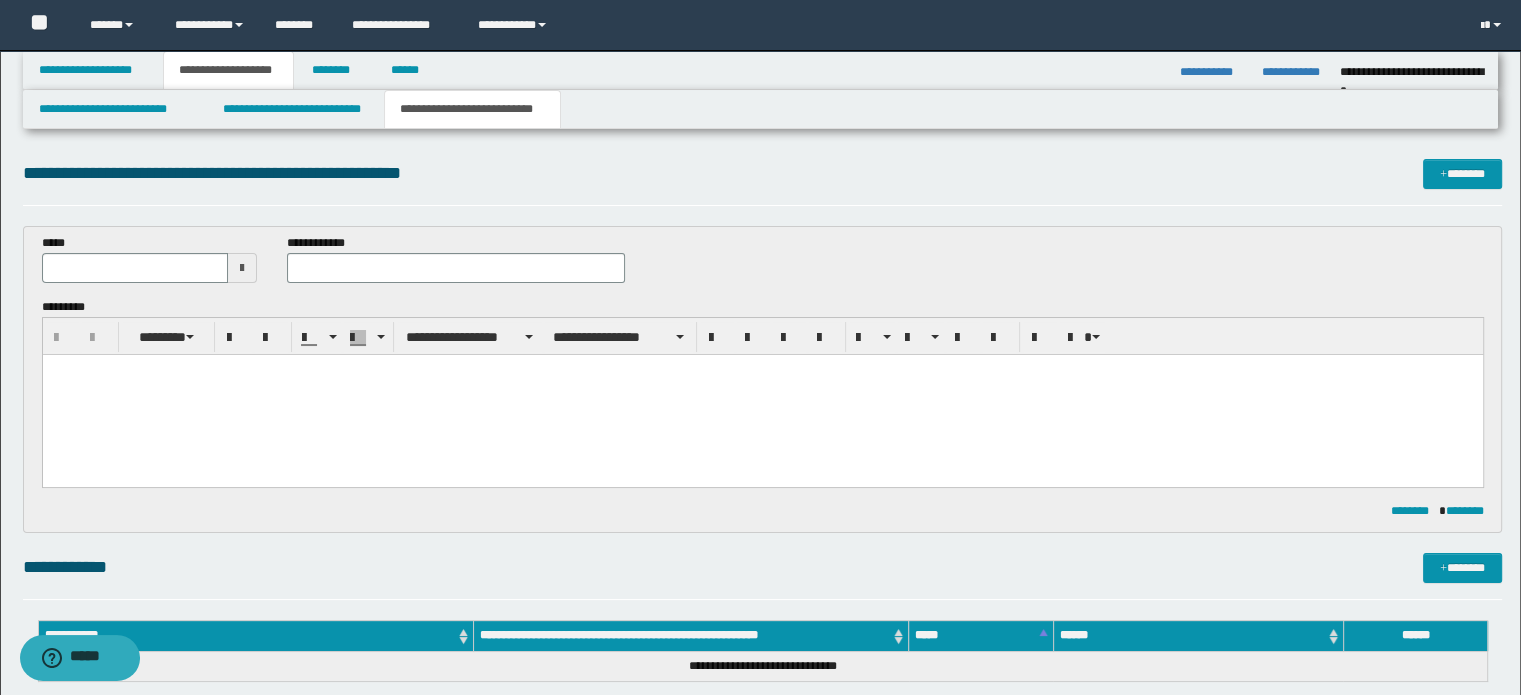 click at bounding box center (762, 369) 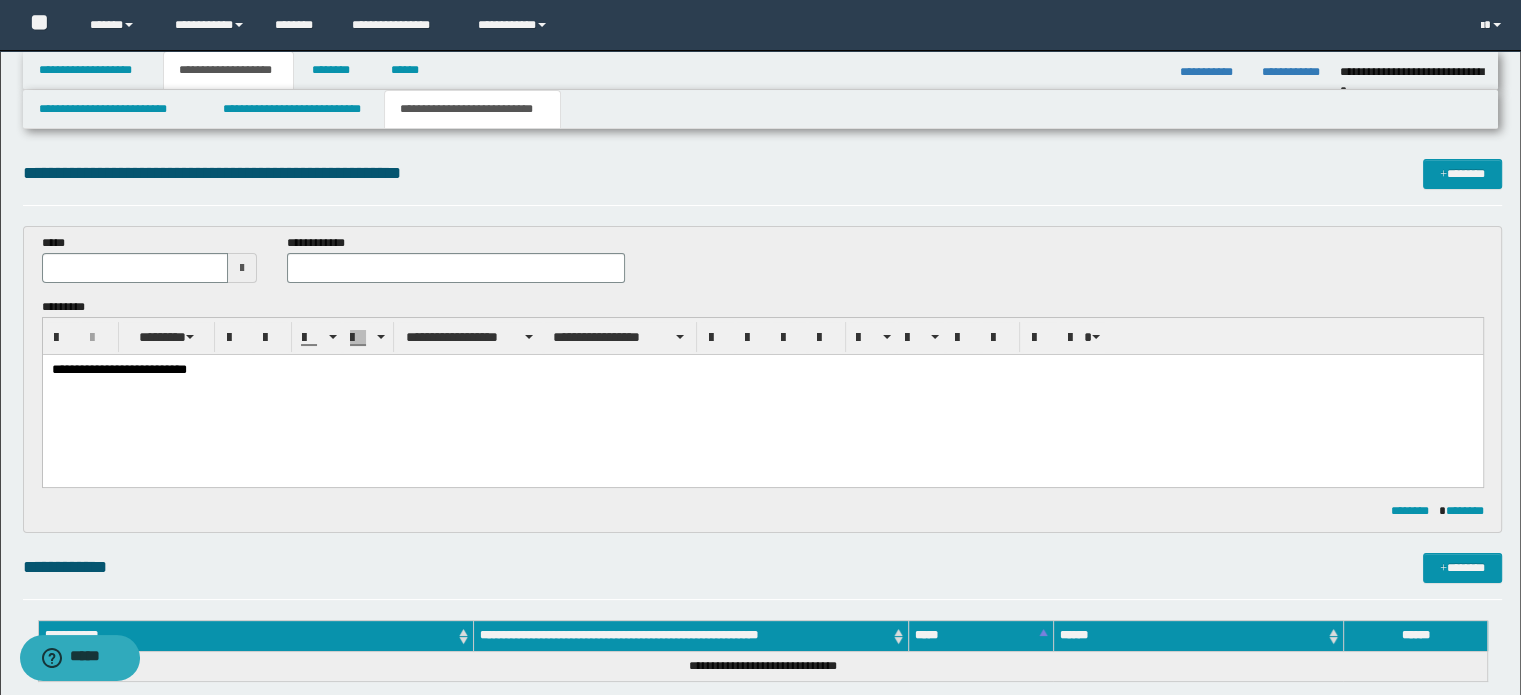 type 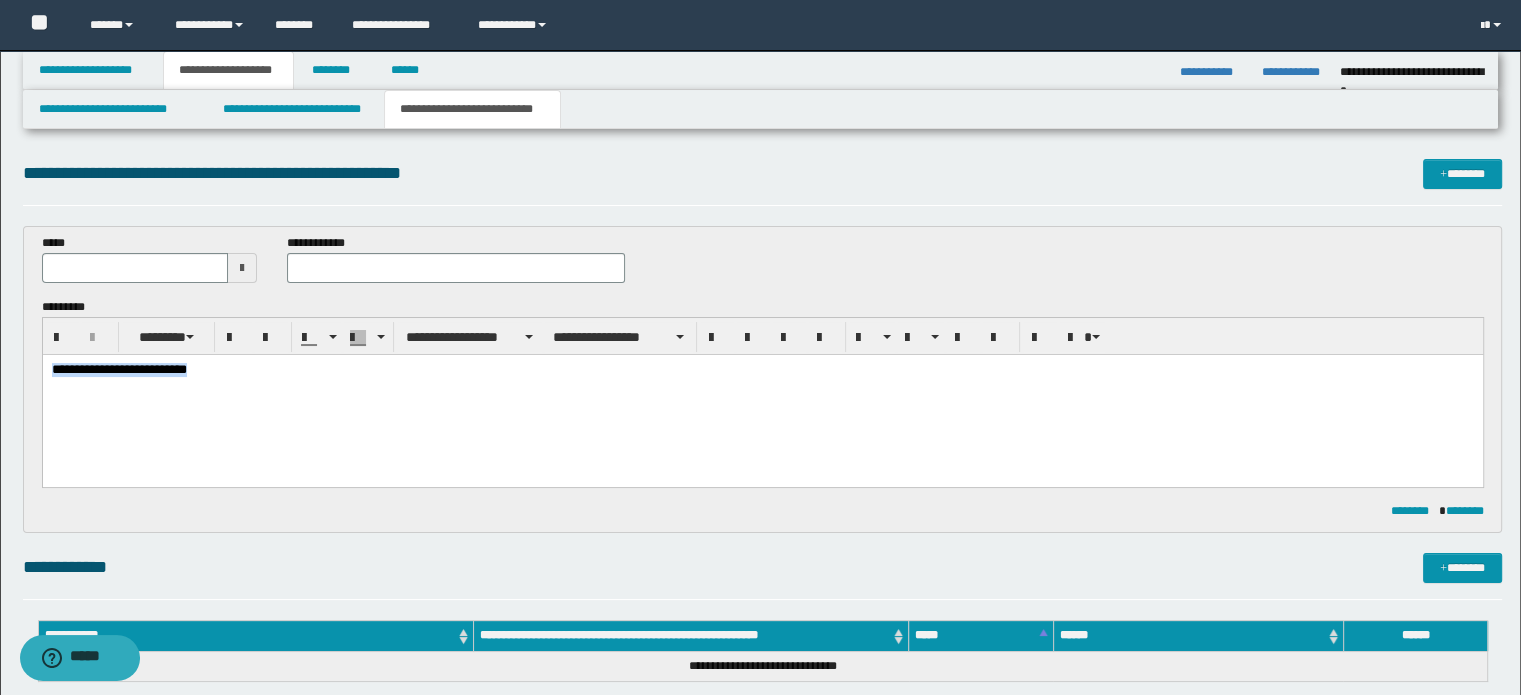 drag, startPoint x: 191, startPoint y: 372, endPoint x: 36, endPoint y: 368, distance: 155.0516 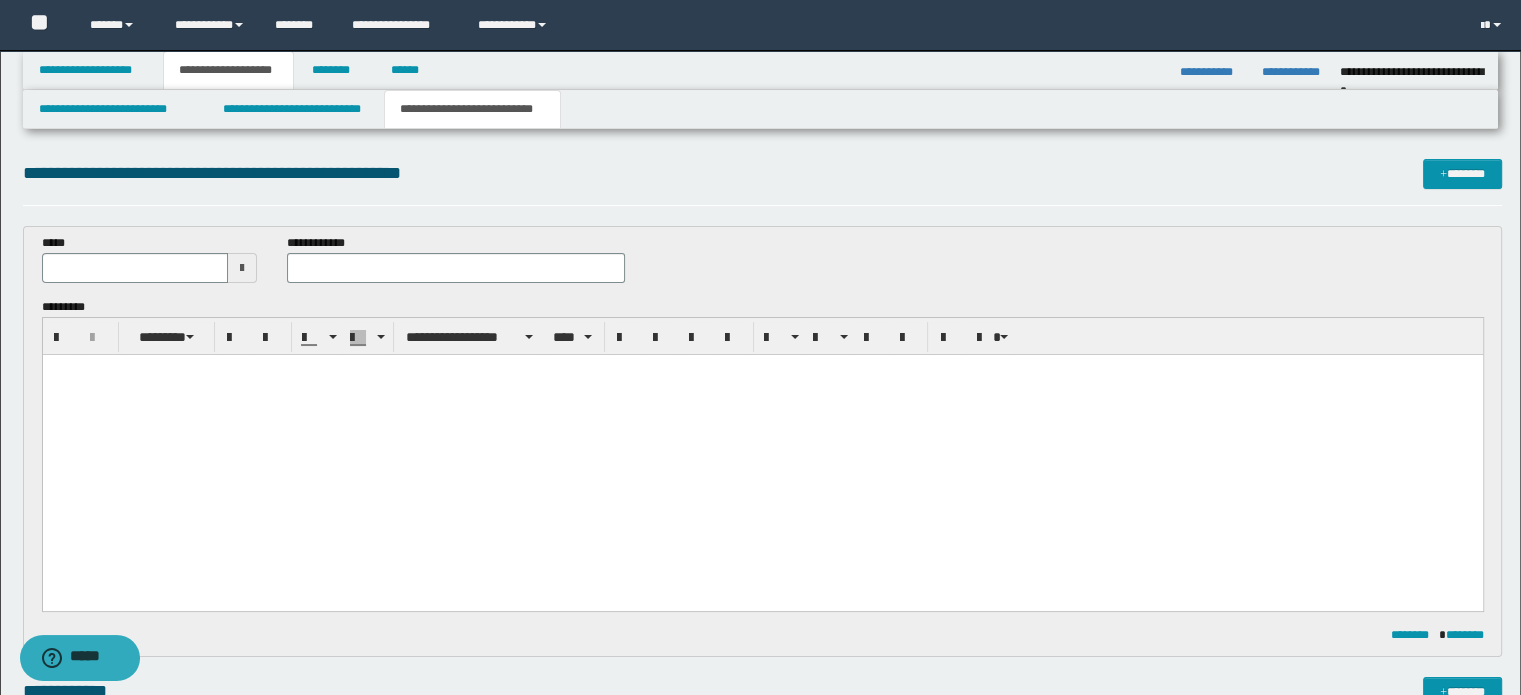 type 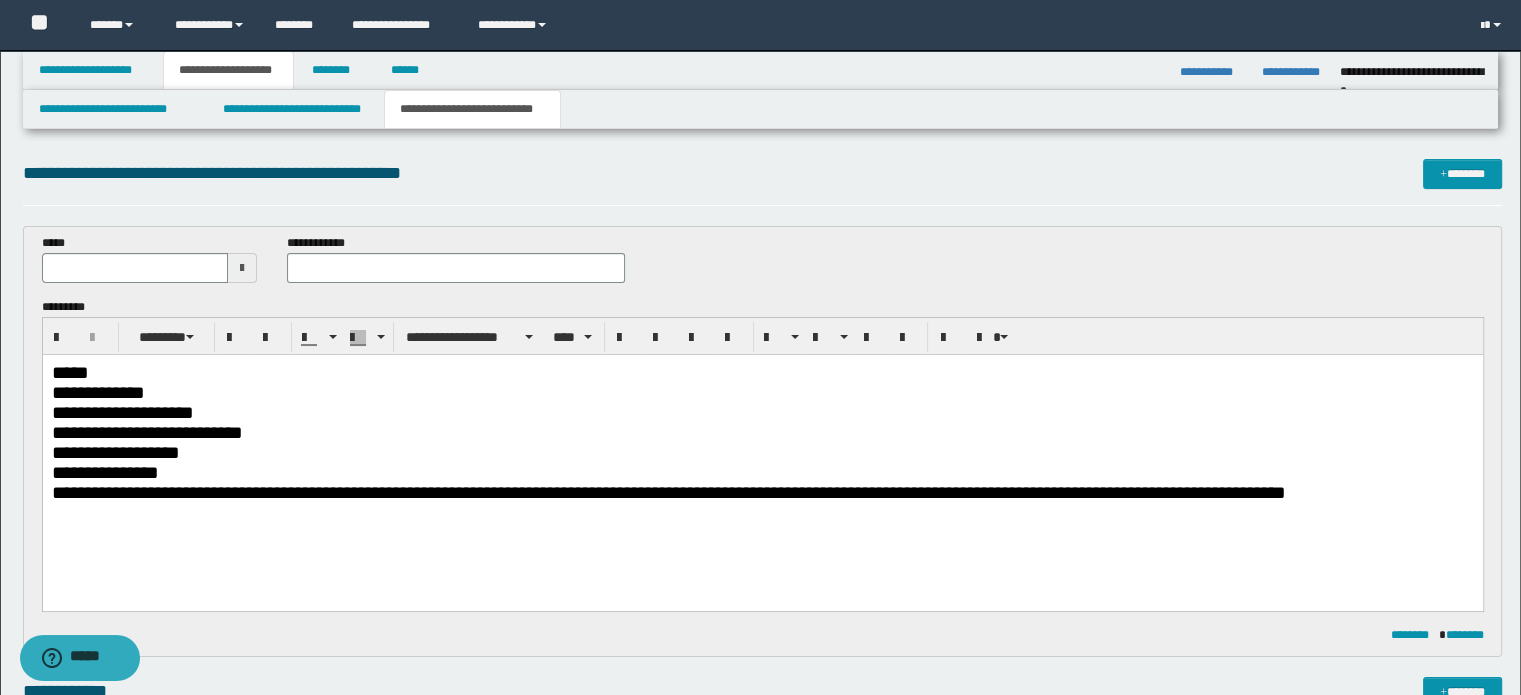 click on "*****" at bounding box center (762, 372) 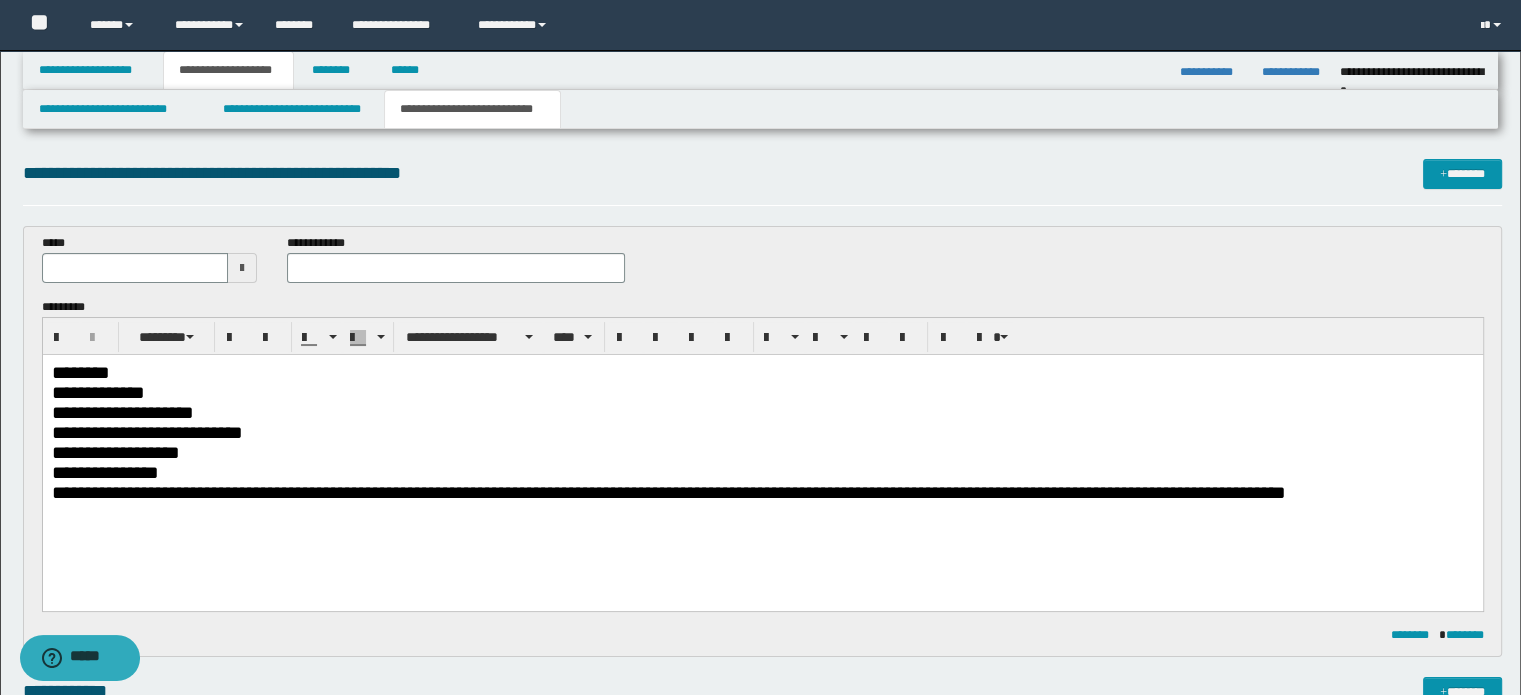 click on "**********" at bounding box center [762, 392] 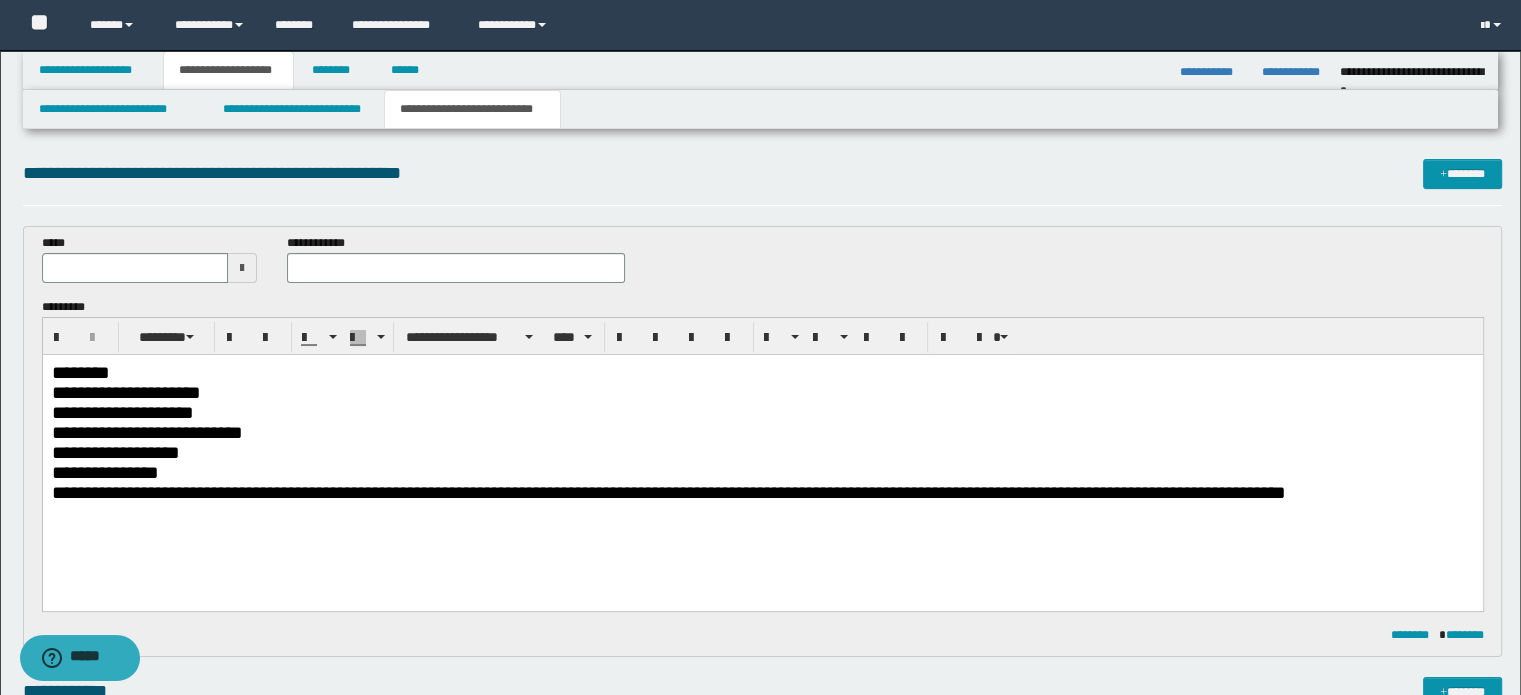 click on "**********" at bounding box center (762, 412) 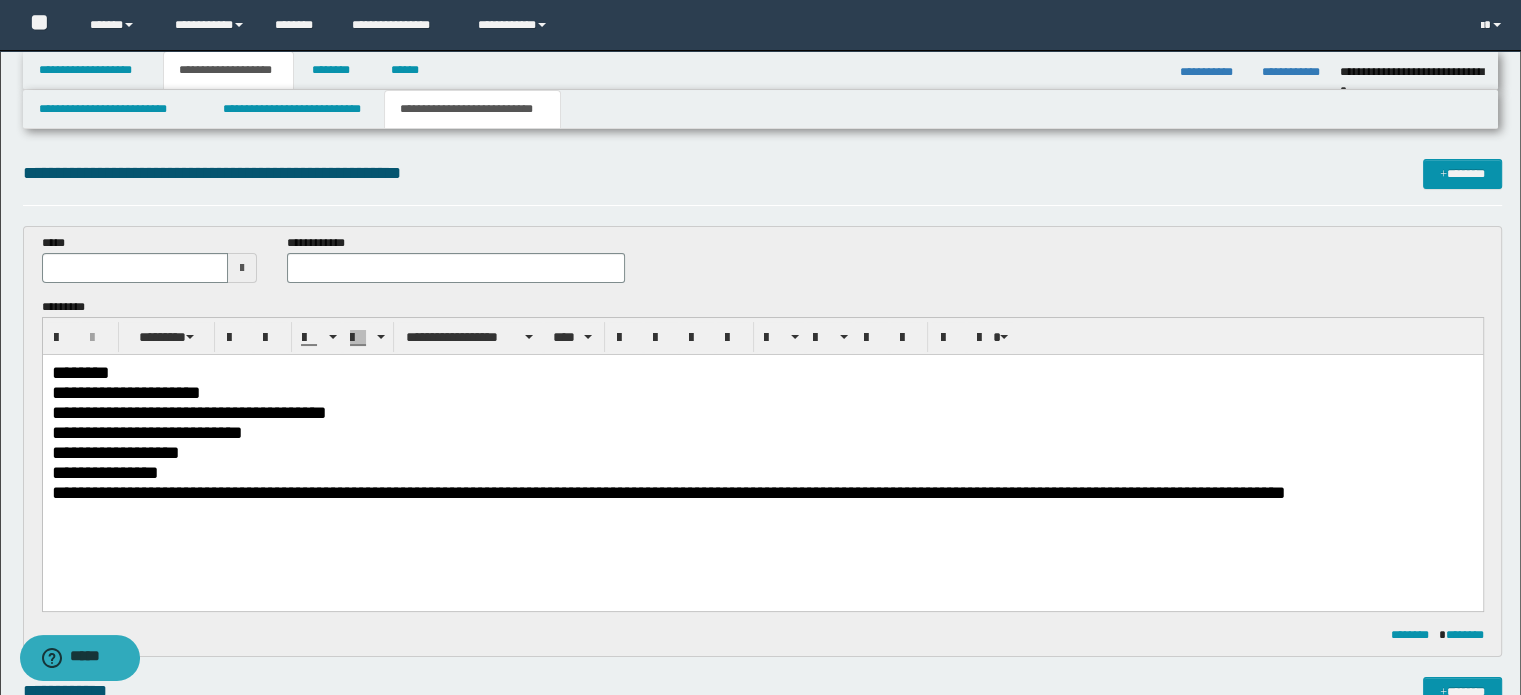 click on "**********" at bounding box center [762, 432] 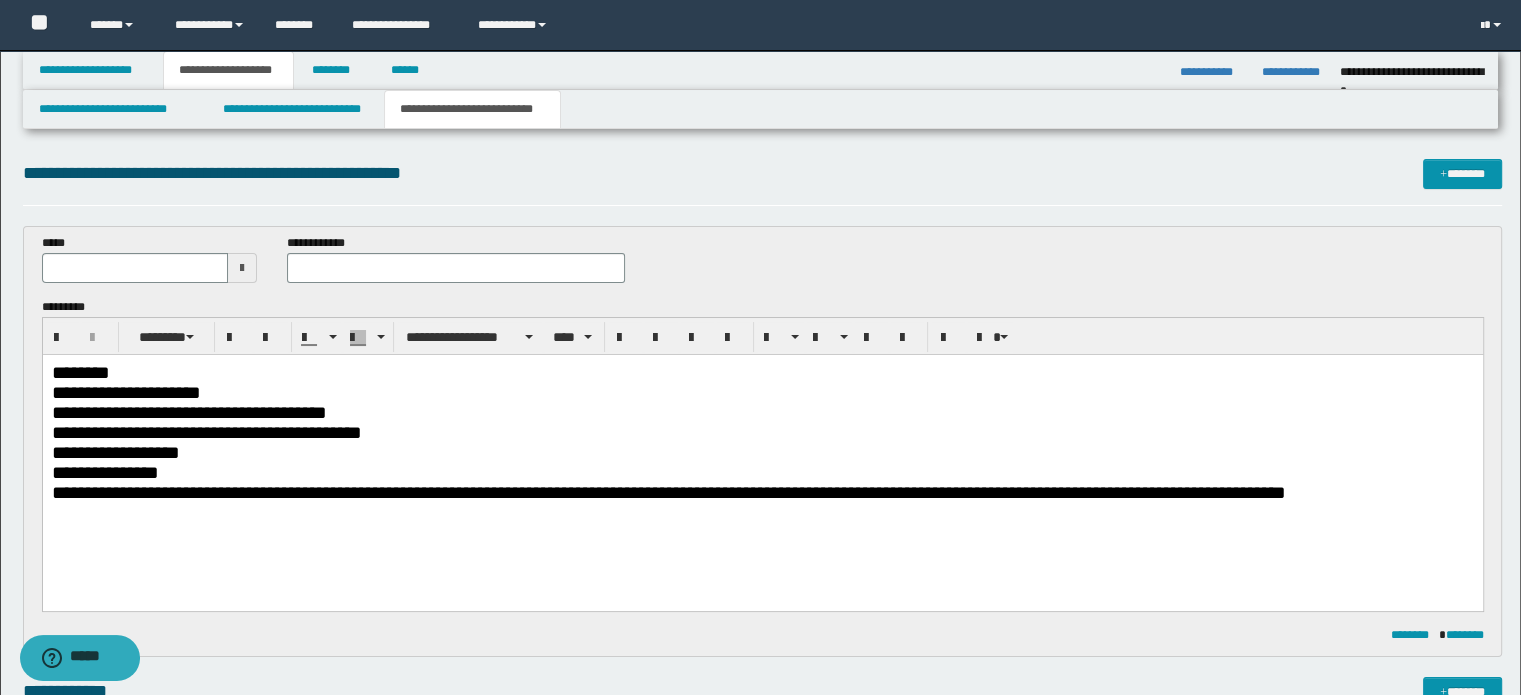 click on "**********" at bounding box center (762, 452) 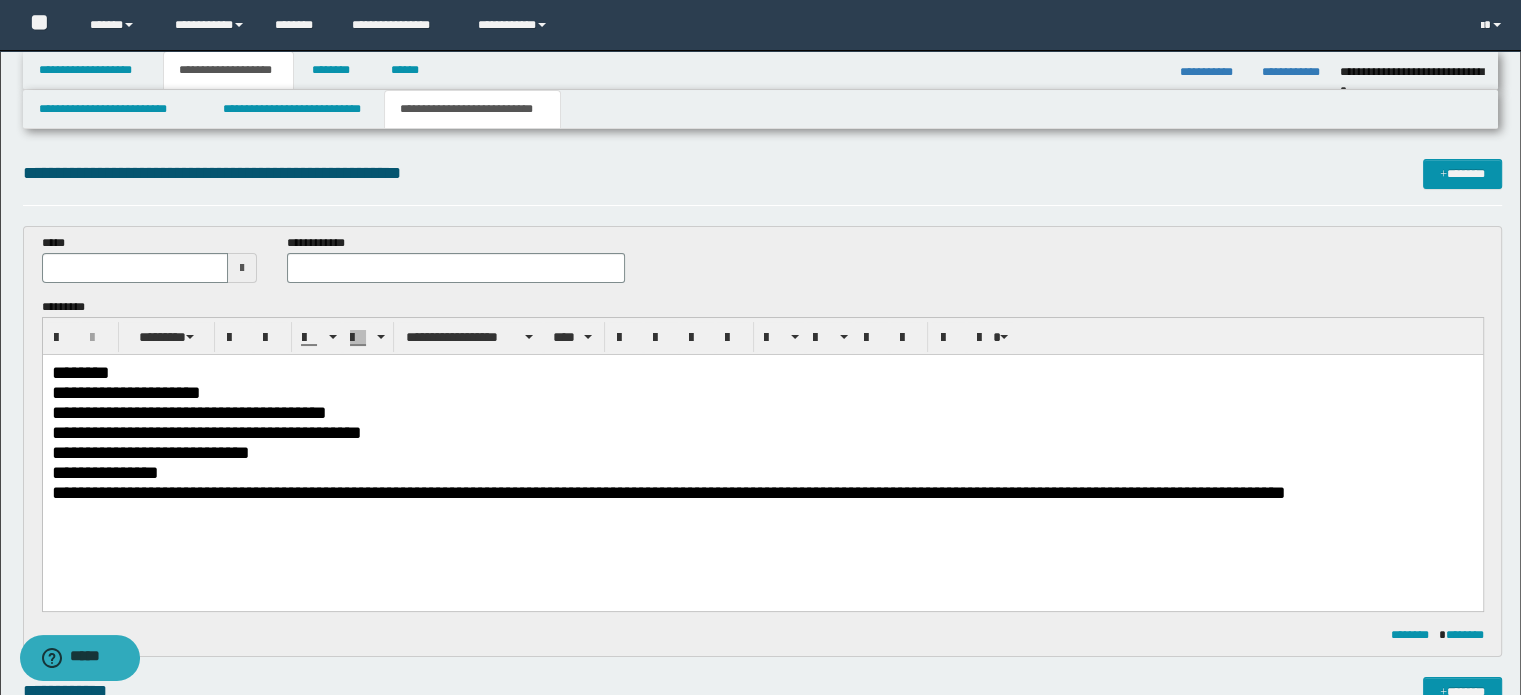 click on "**********" at bounding box center [762, 472] 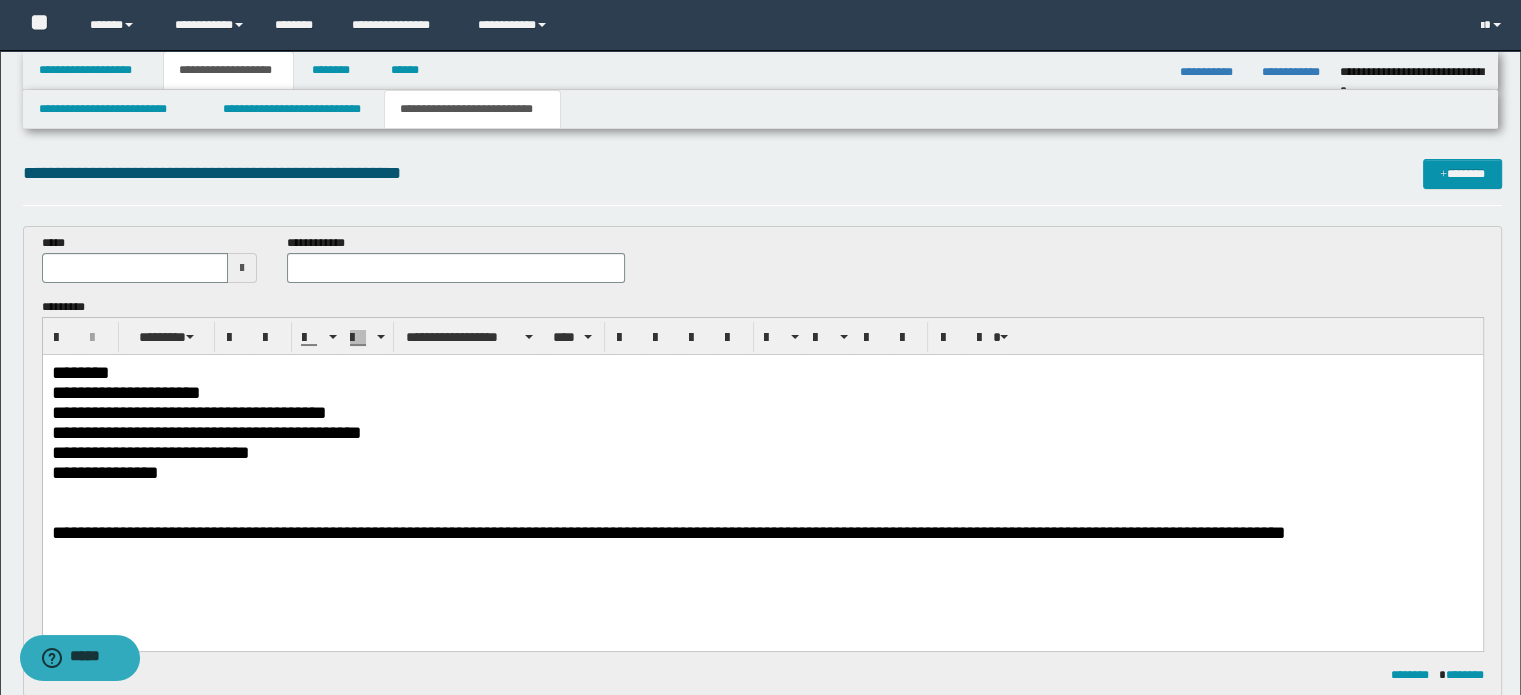 click on "**********" at bounding box center (762, 472) 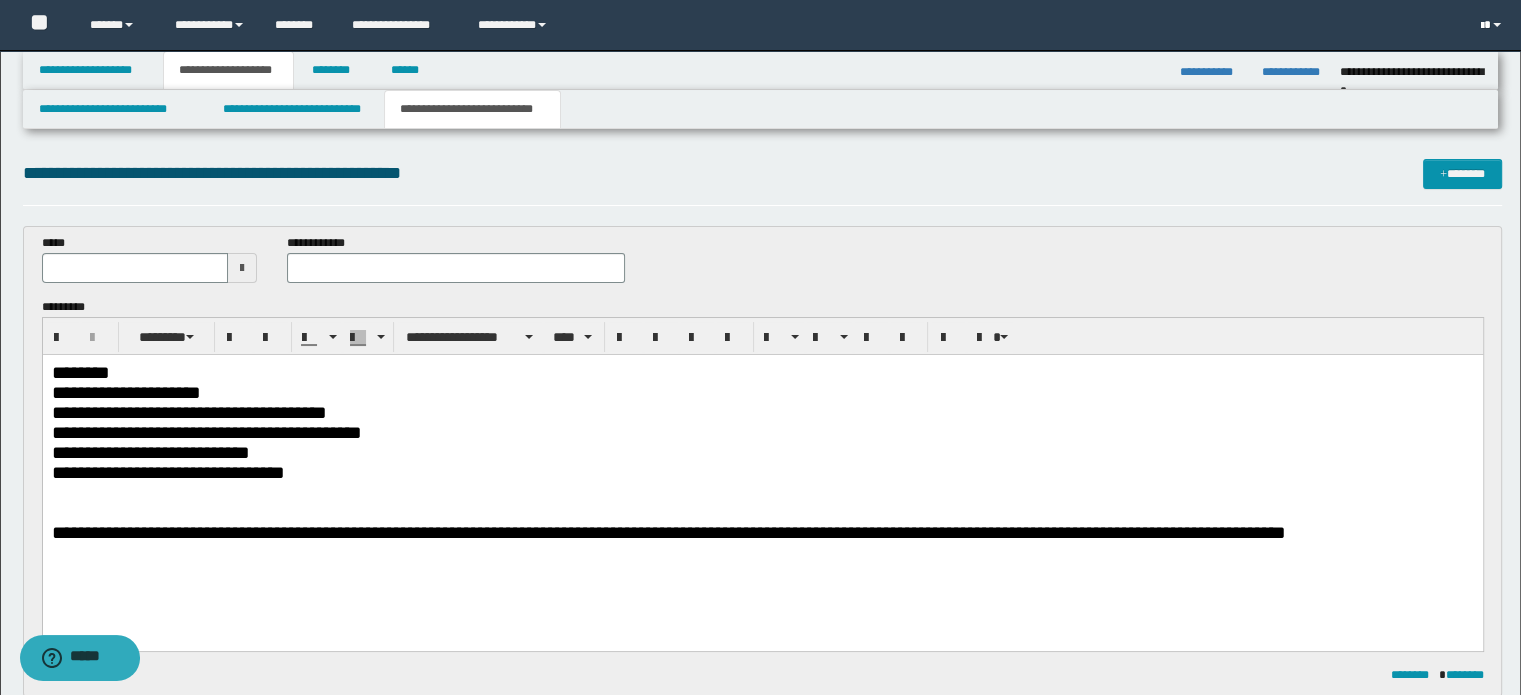 click at bounding box center (1493, 25) 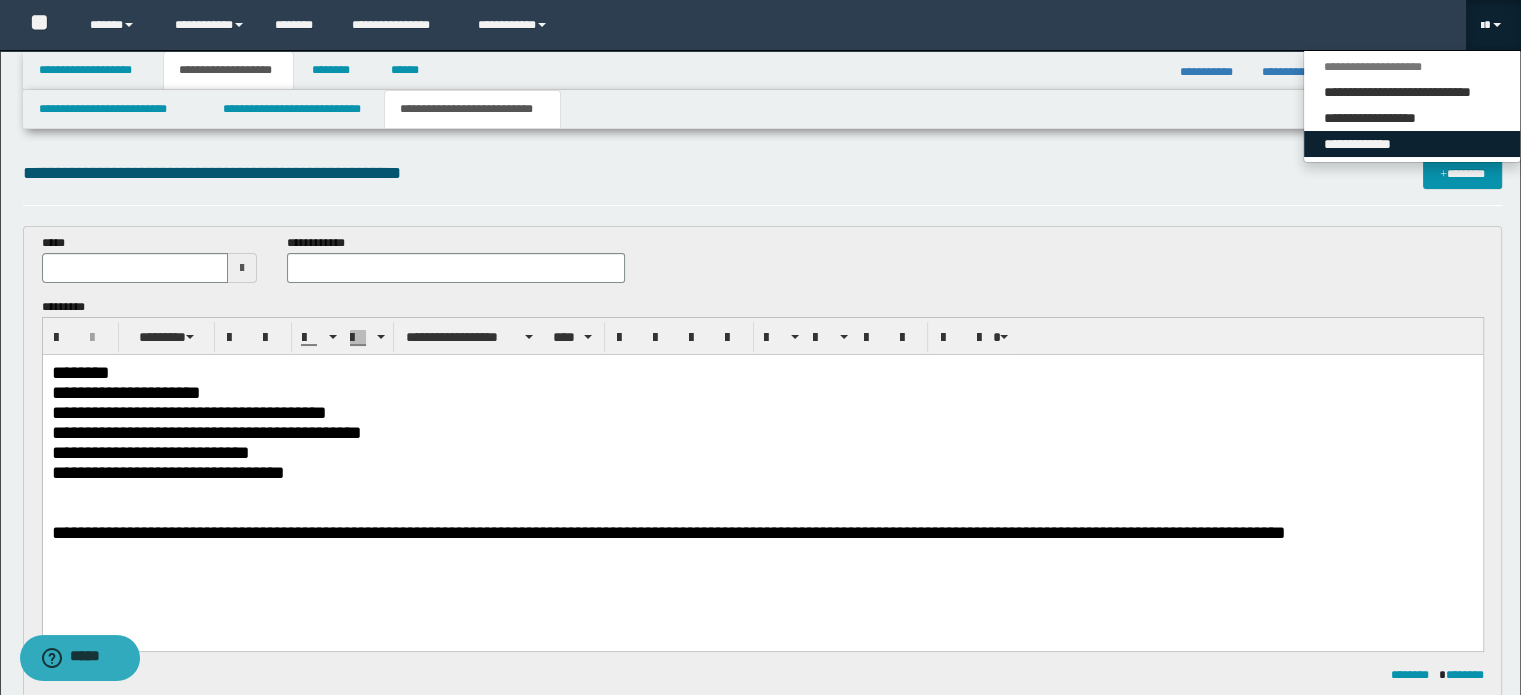 click on "**********" at bounding box center [1412, 144] 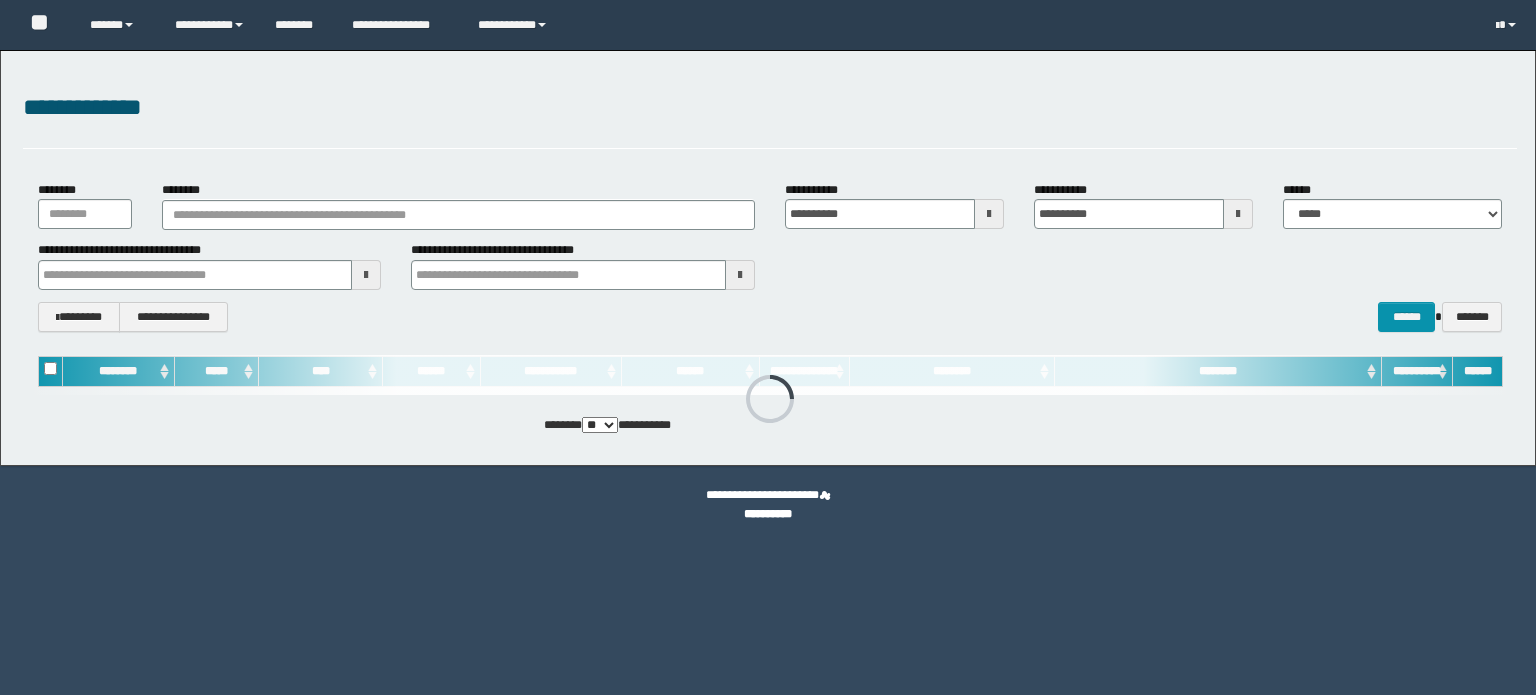 scroll, scrollTop: 0, scrollLeft: 0, axis: both 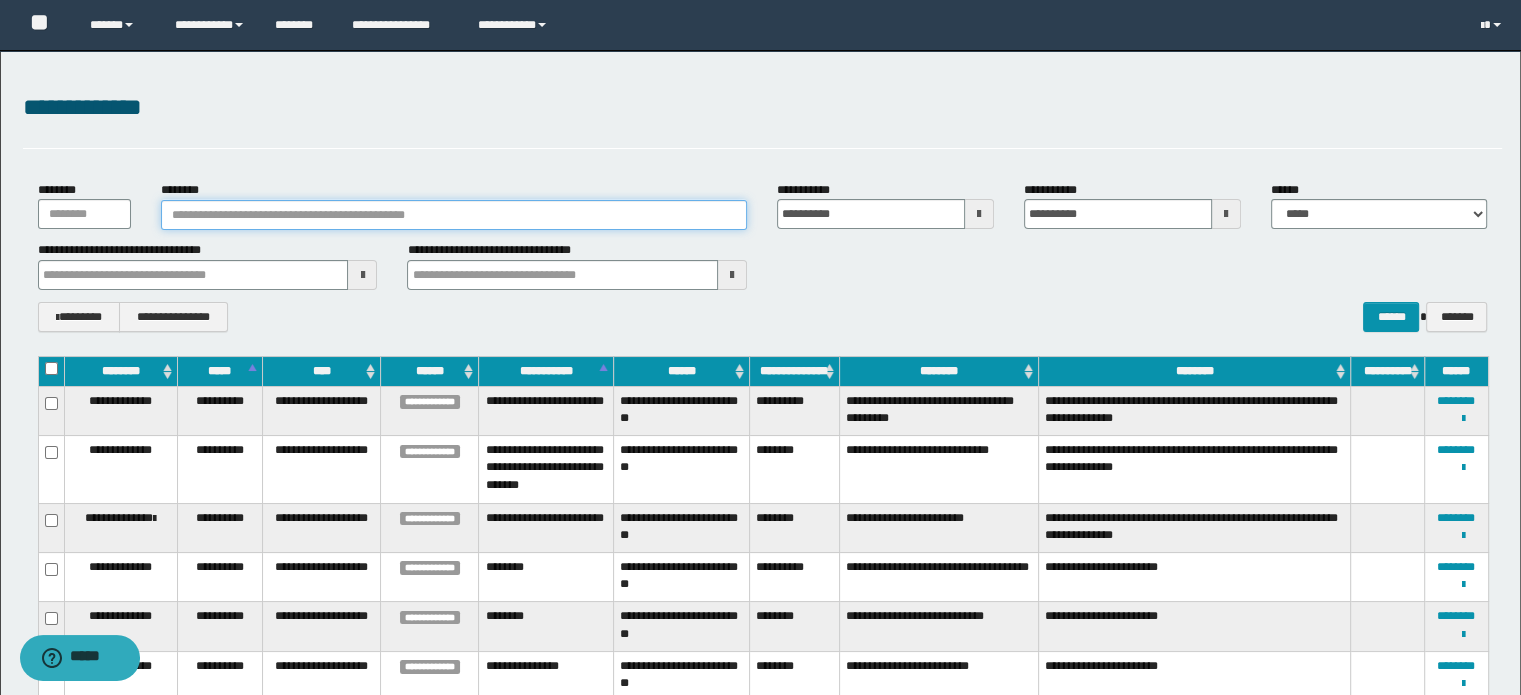 click on "********" at bounding box center [454, 215] 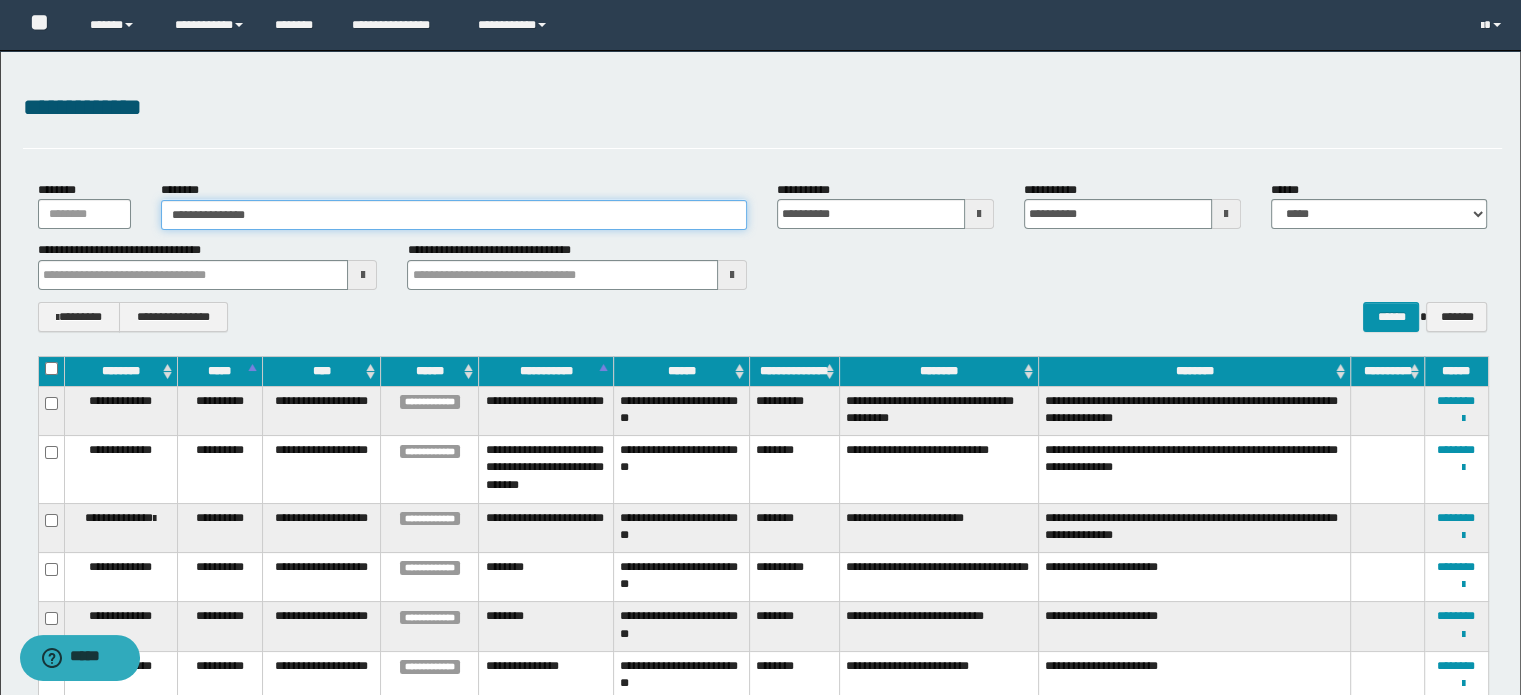 type on "**********" 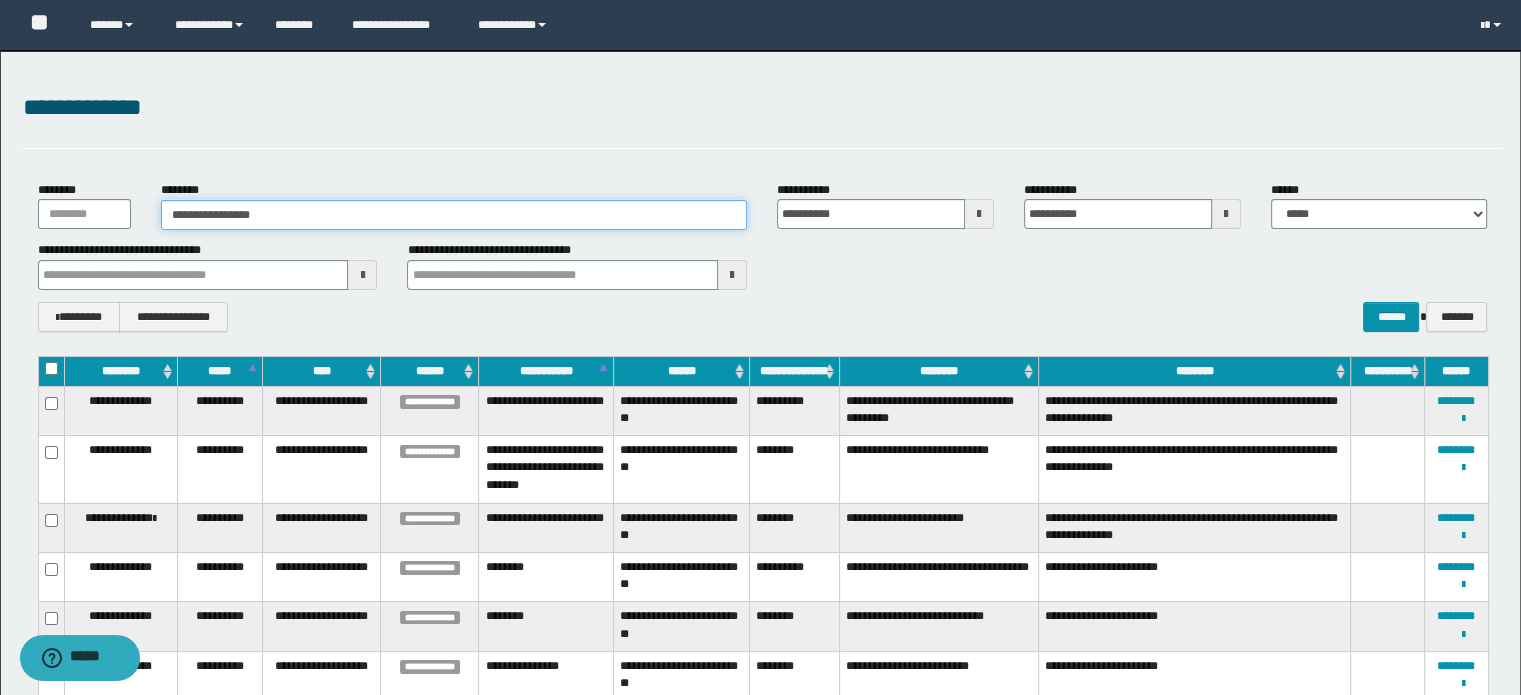 type on "**********" 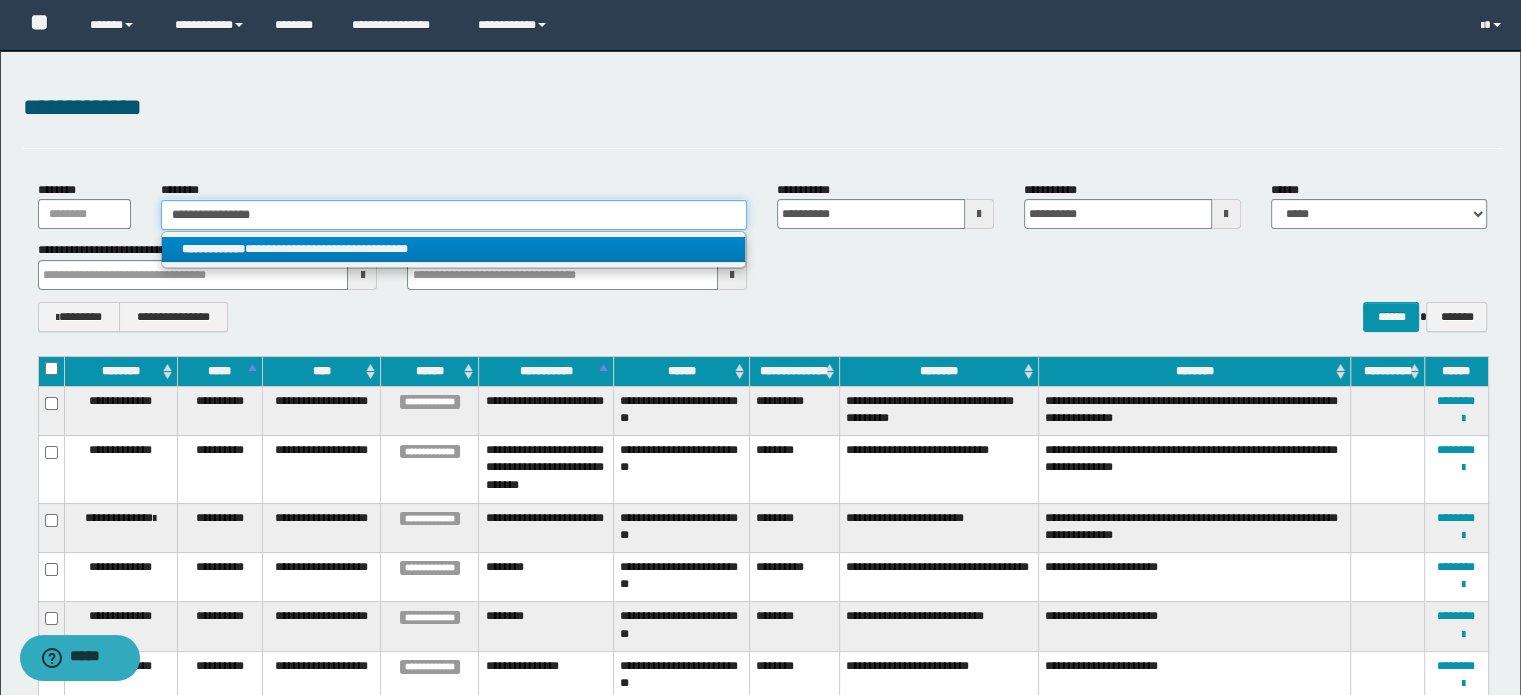type on "**********" 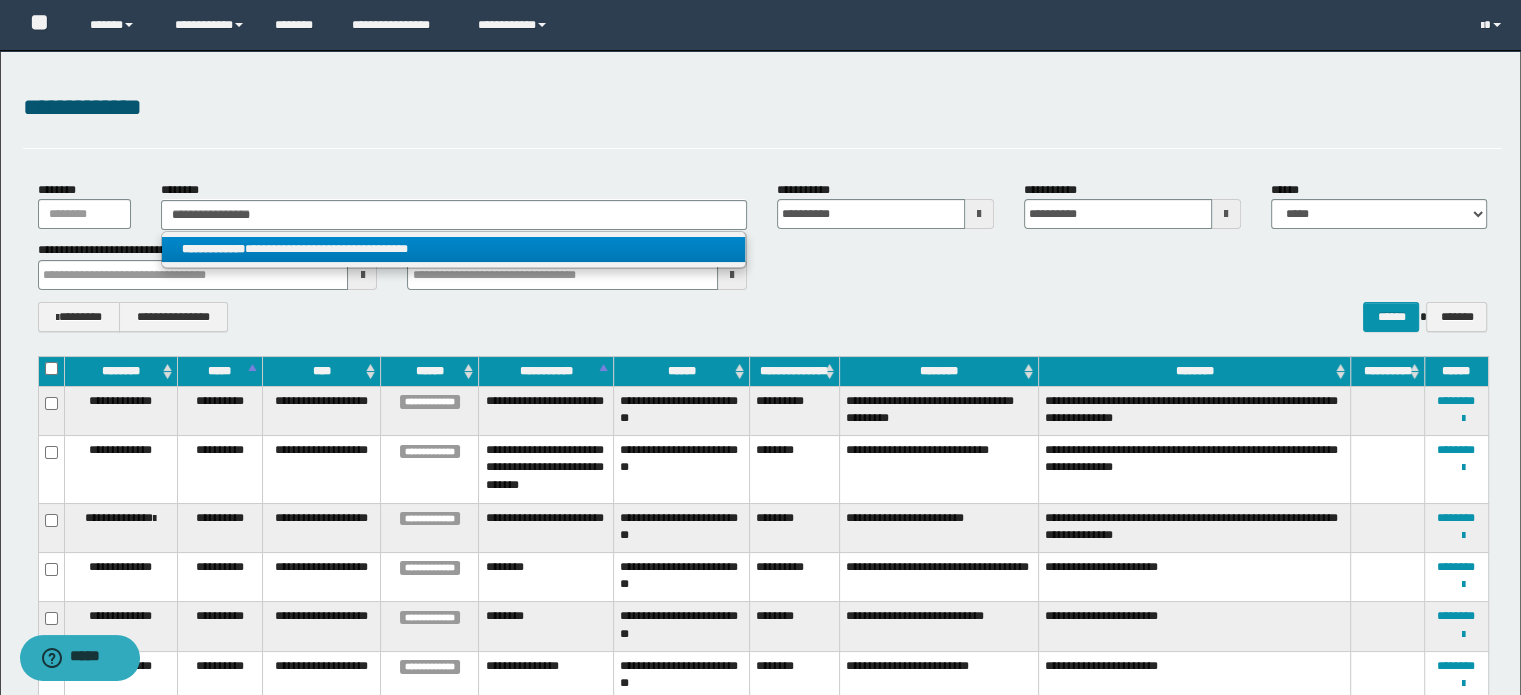 click on "**********" at bounding box center (454, 249) 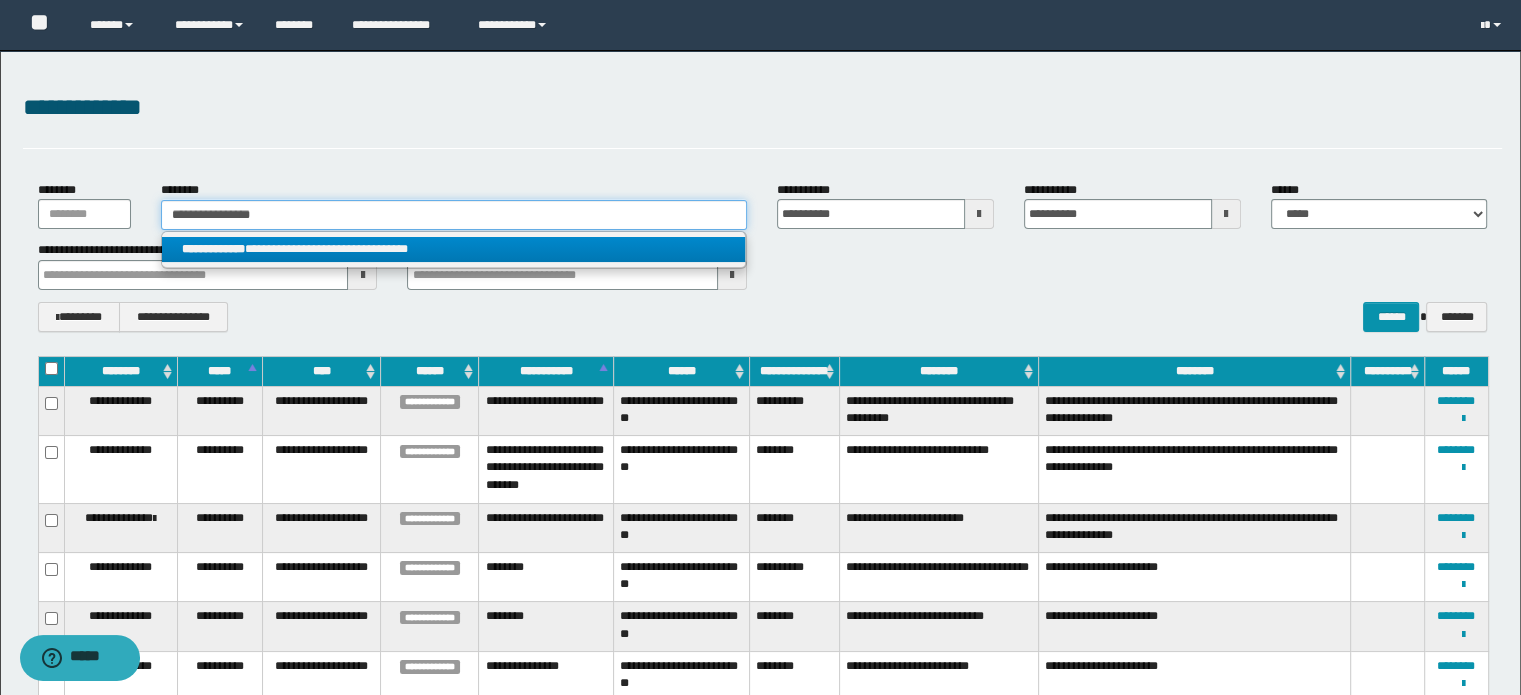type 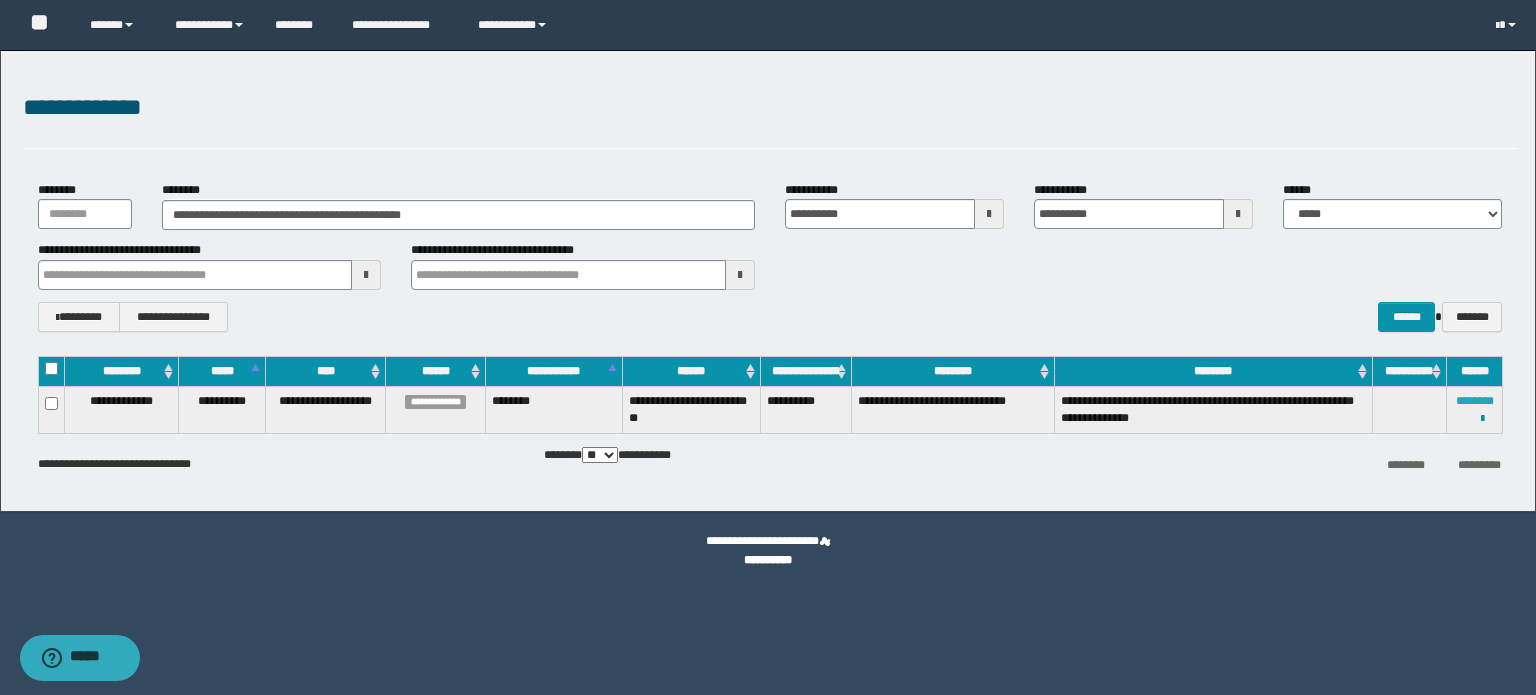 click on "********" at bounding box center [1475, 401] 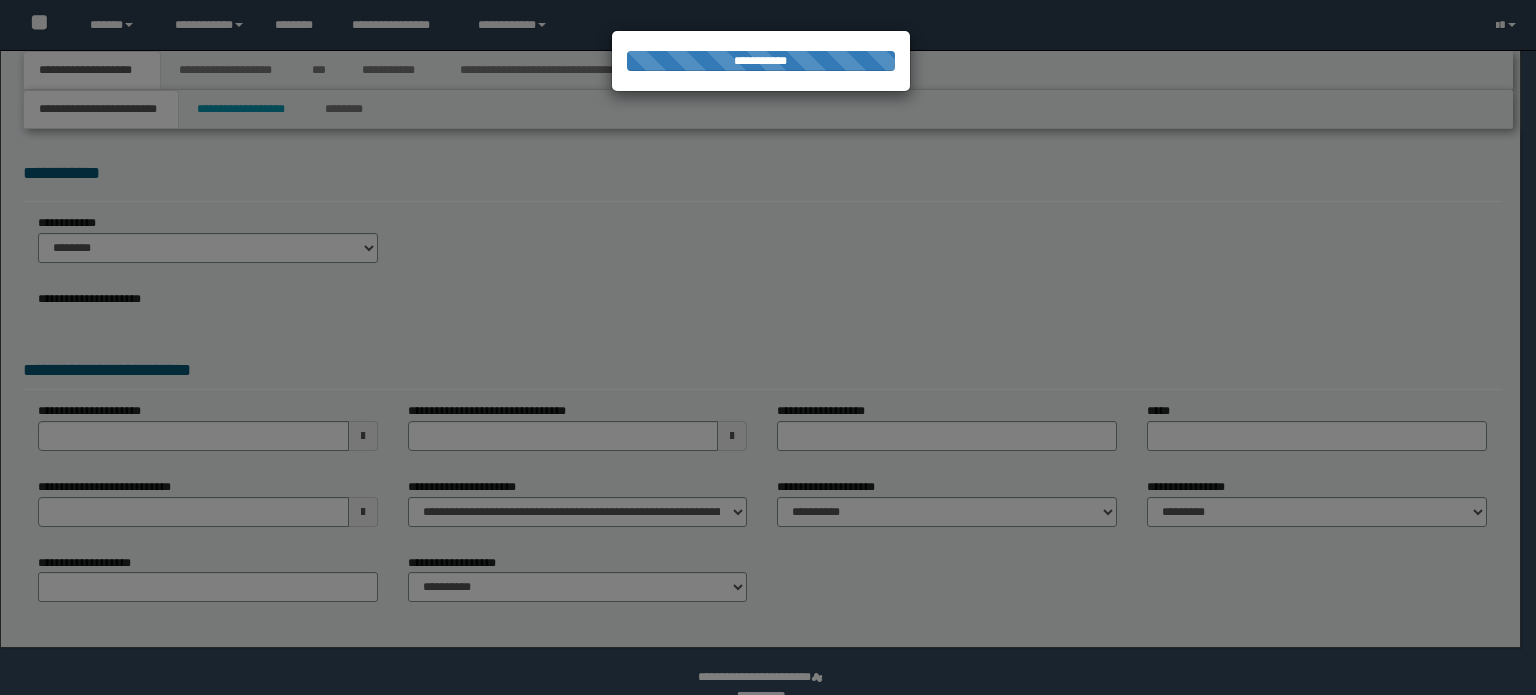 scroll, scrollTop: 0, scrollLeft: 0, axis: both 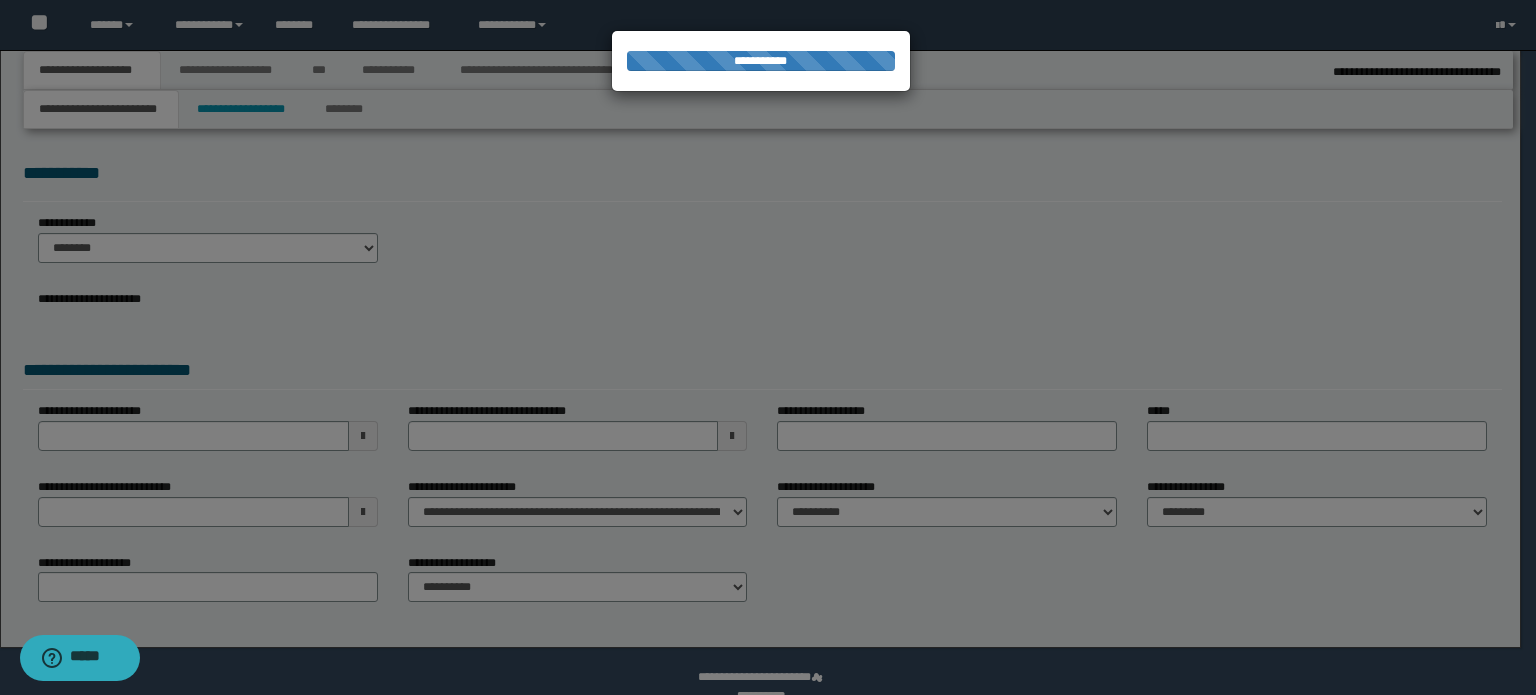select on "*" 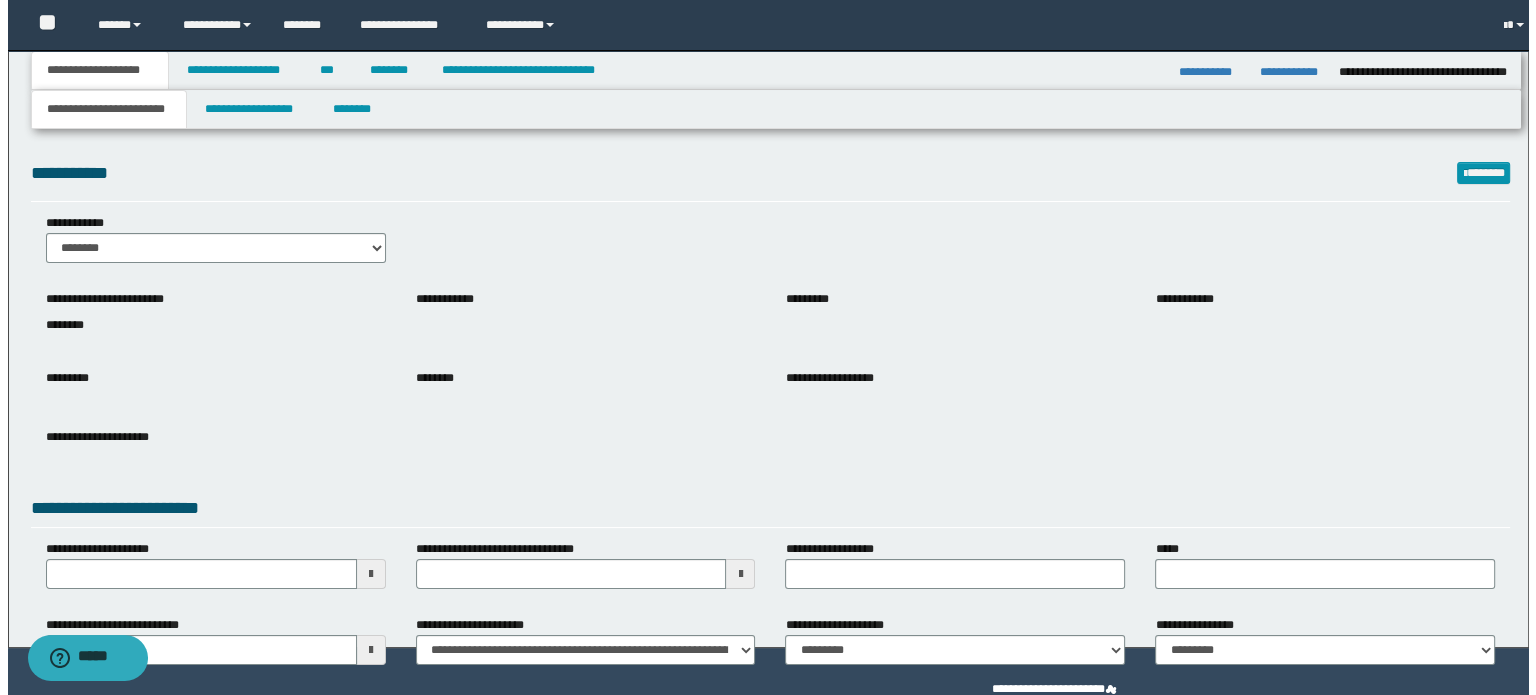 scroll, scrollTop: 1092, scrollLeft: 0, axis: vertical 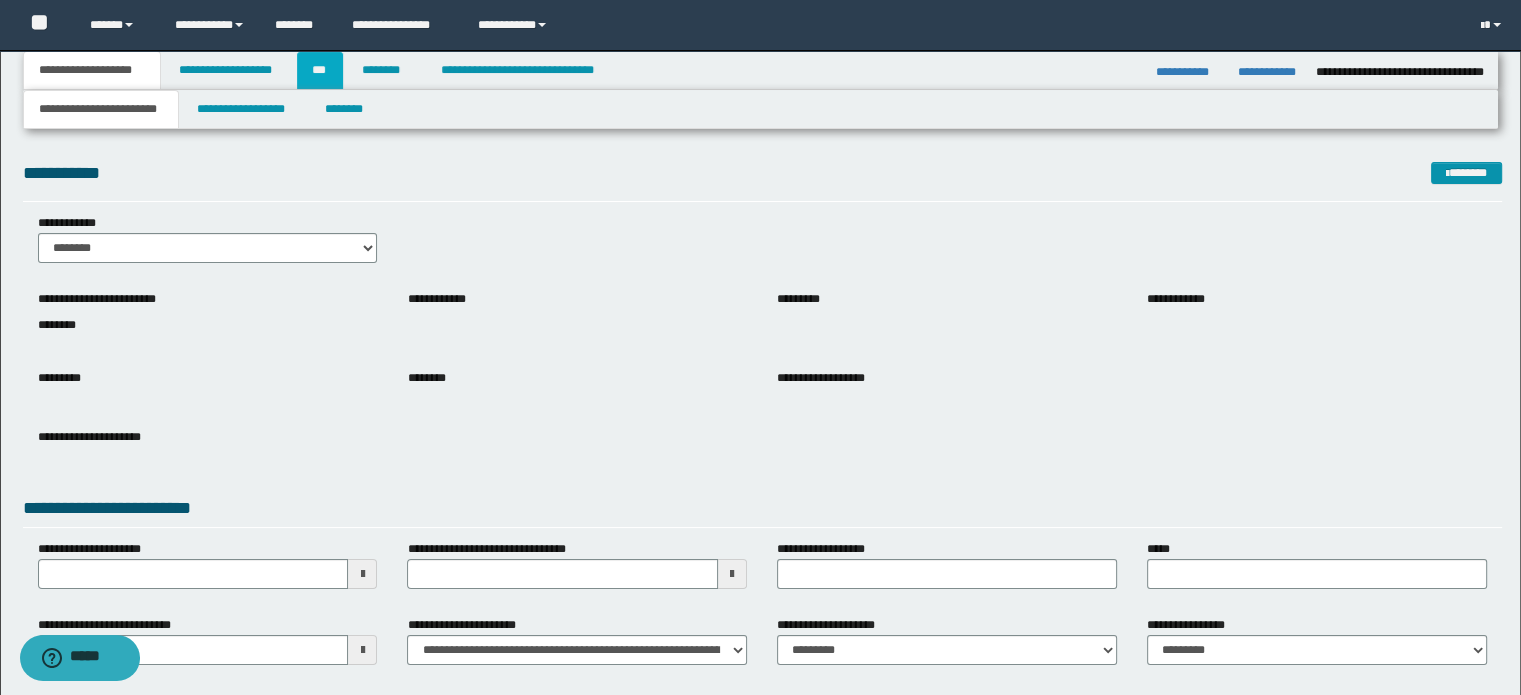 click on "***" at bounding box center (320, 70) 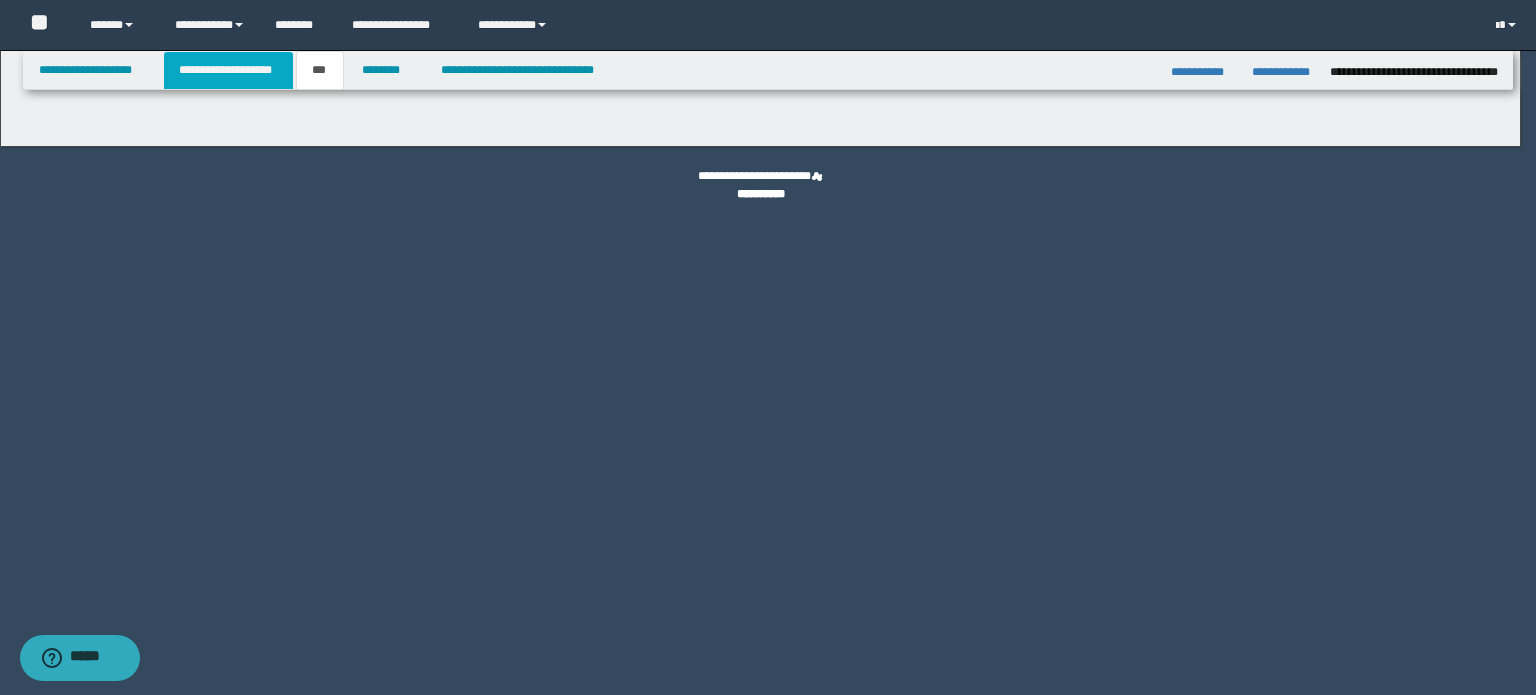 select on "***" 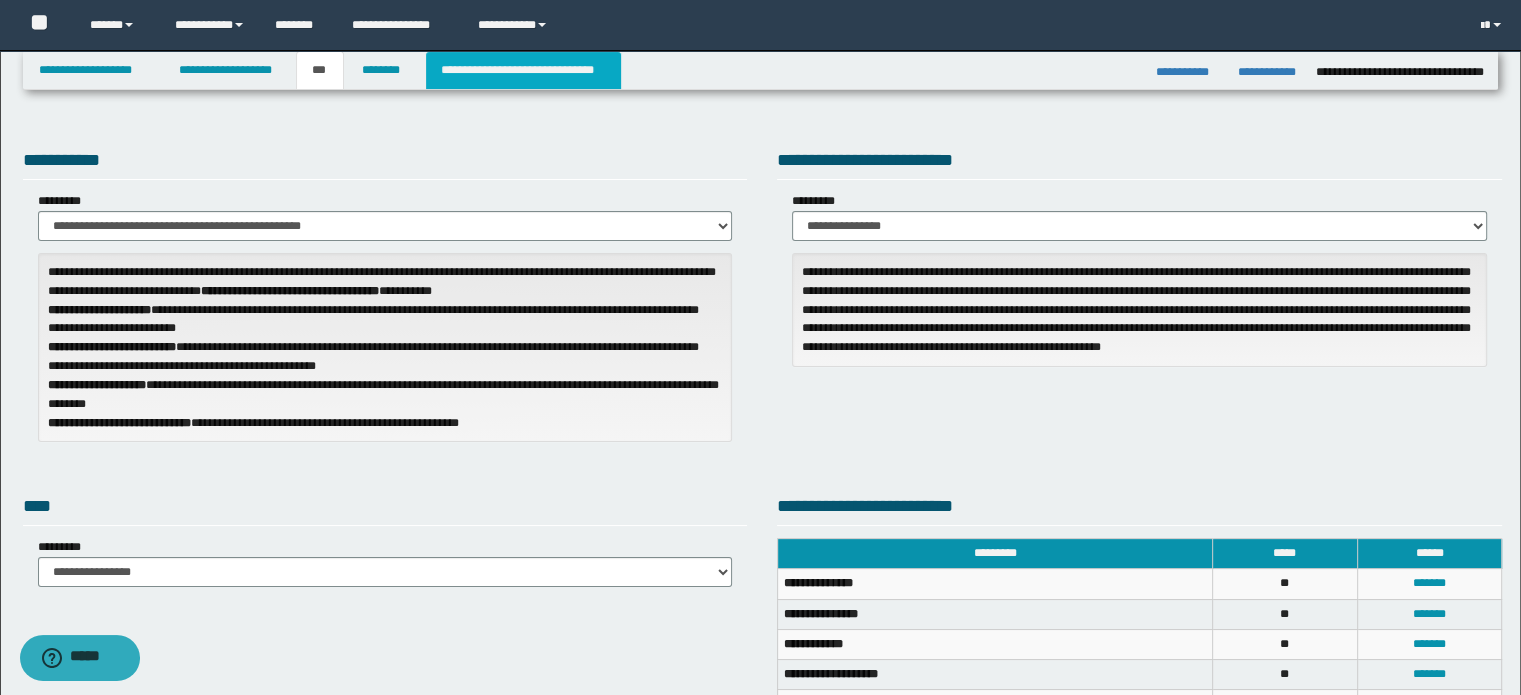 click on "**********" at bounding box center [523, 70] 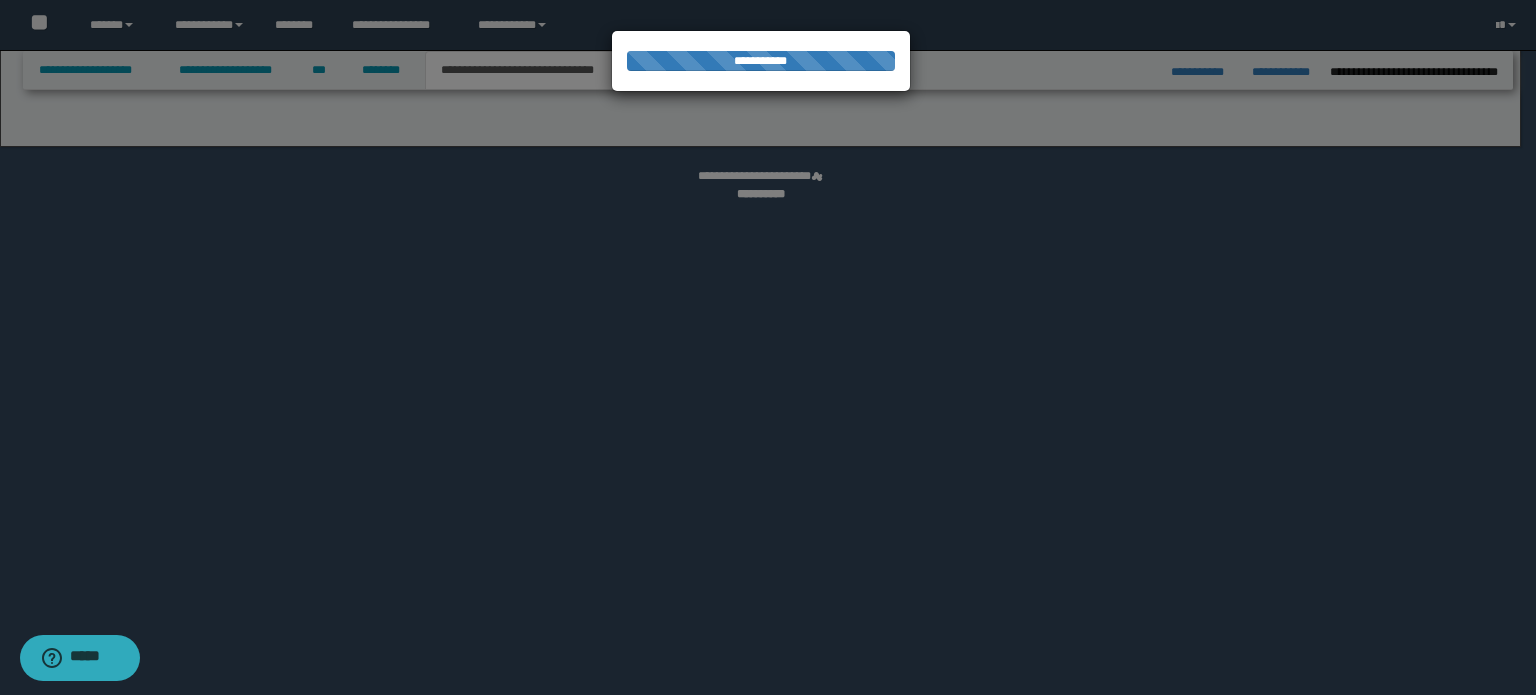 select on "*" 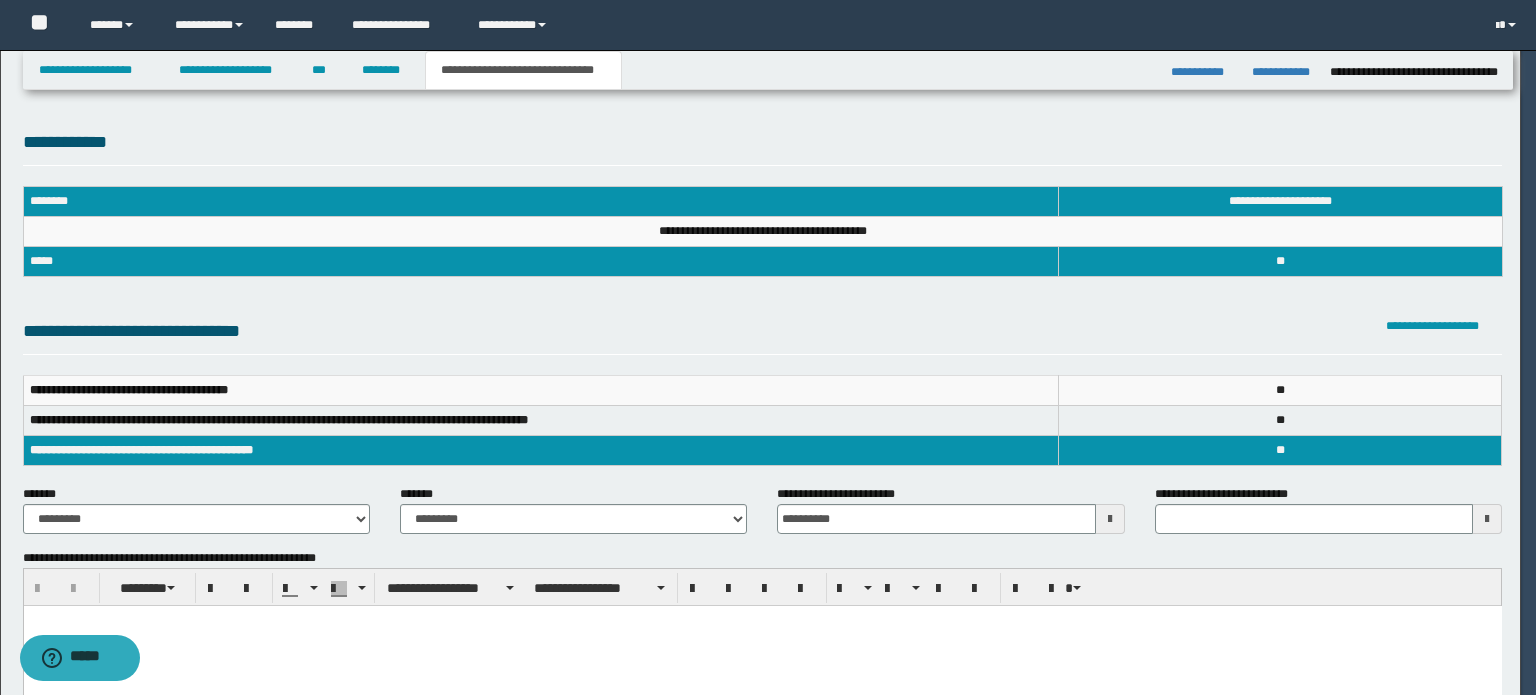 scroll, scrollTop: 0, scrollLeft: 0, axis: both 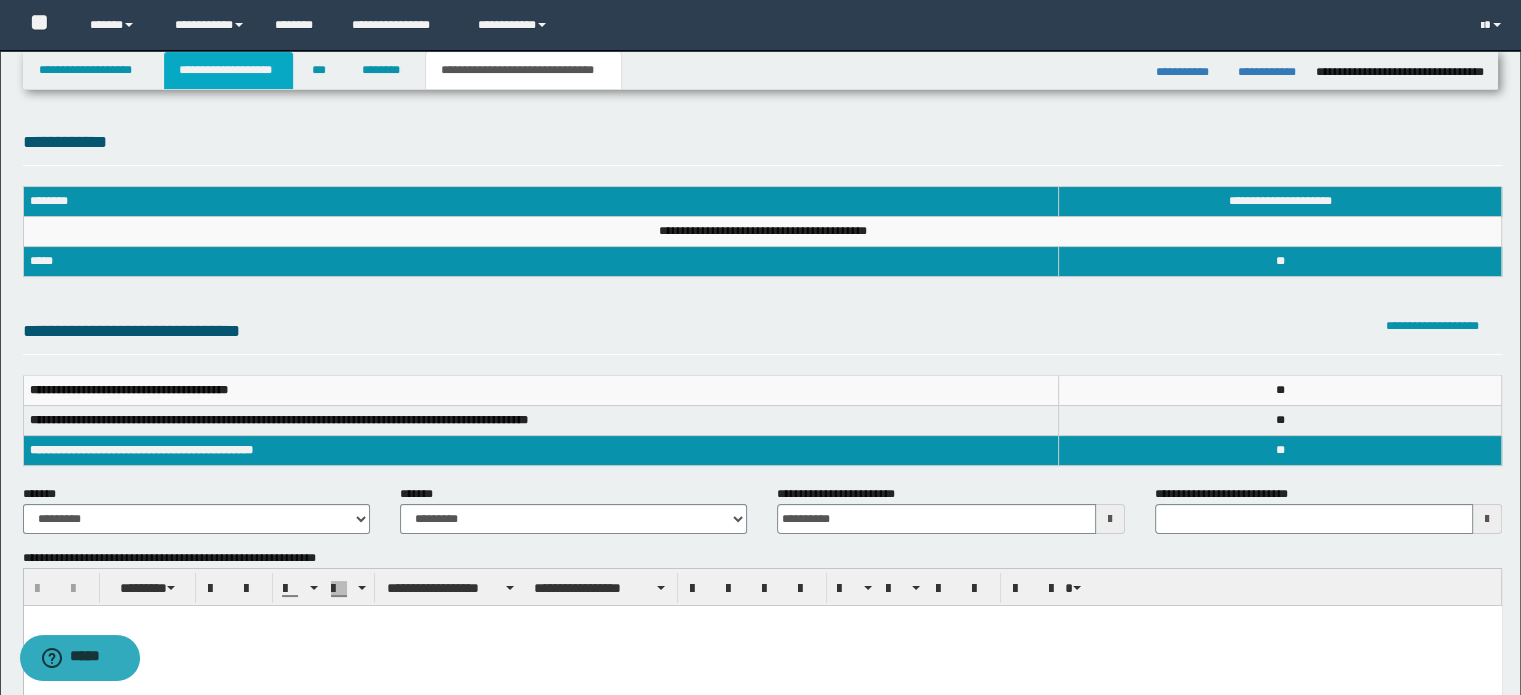 click on "**********" at bounding box center [228, 70] 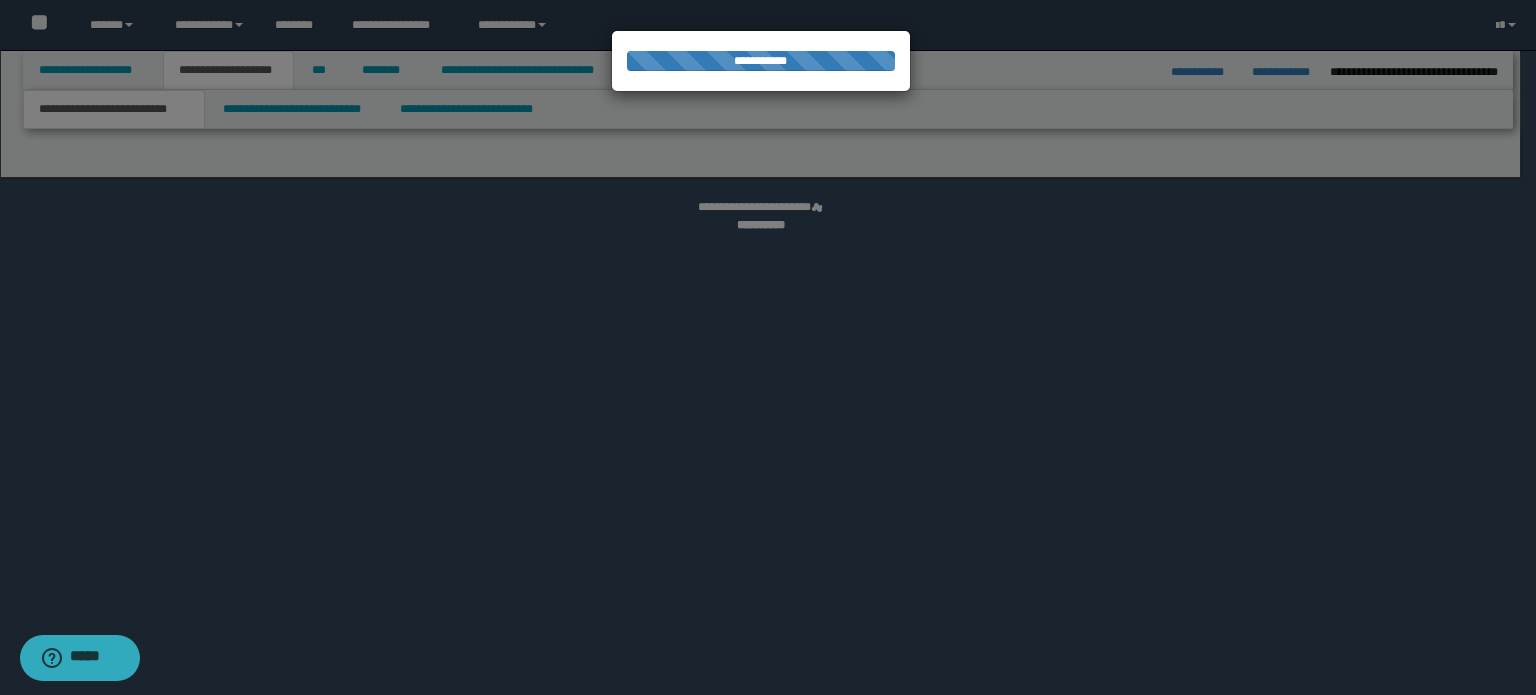select on "*" 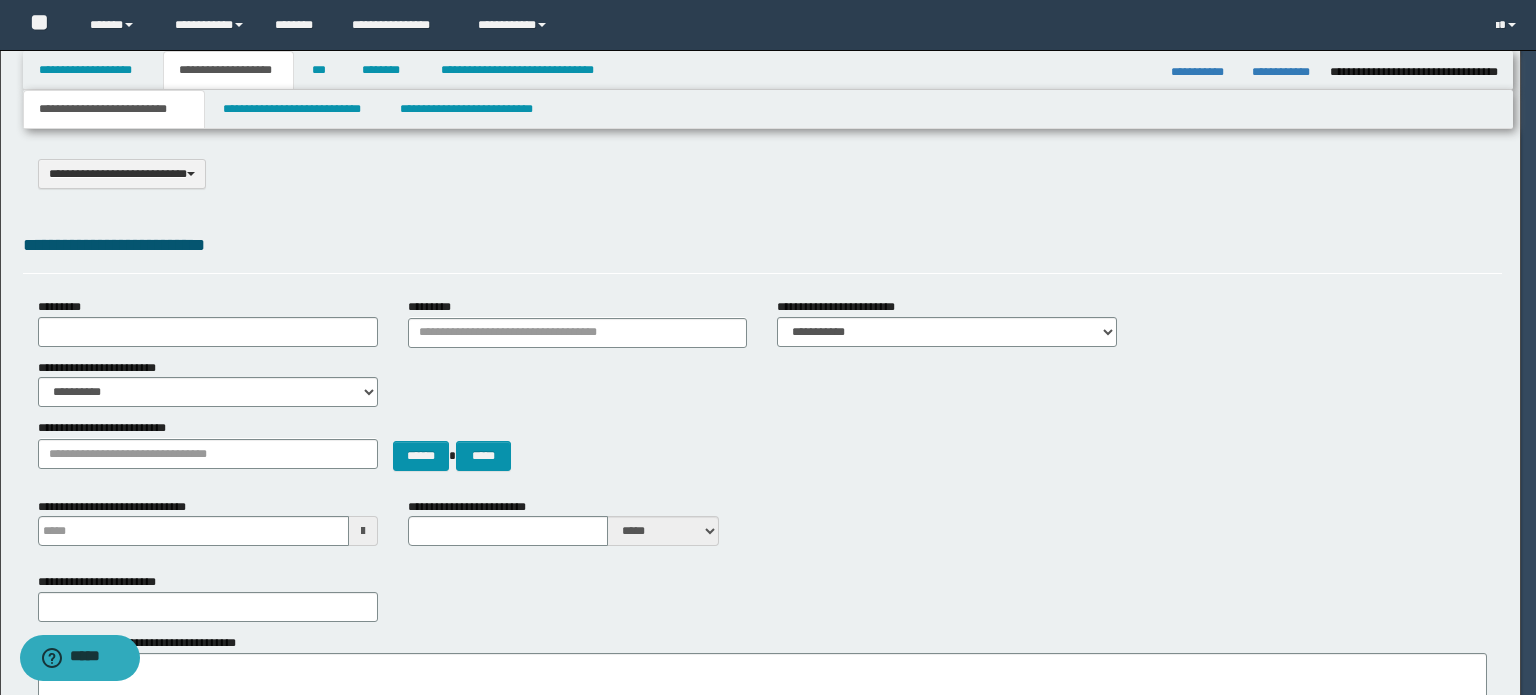scroll, scrollTop: 0, scrollLeft: 0, axis: both 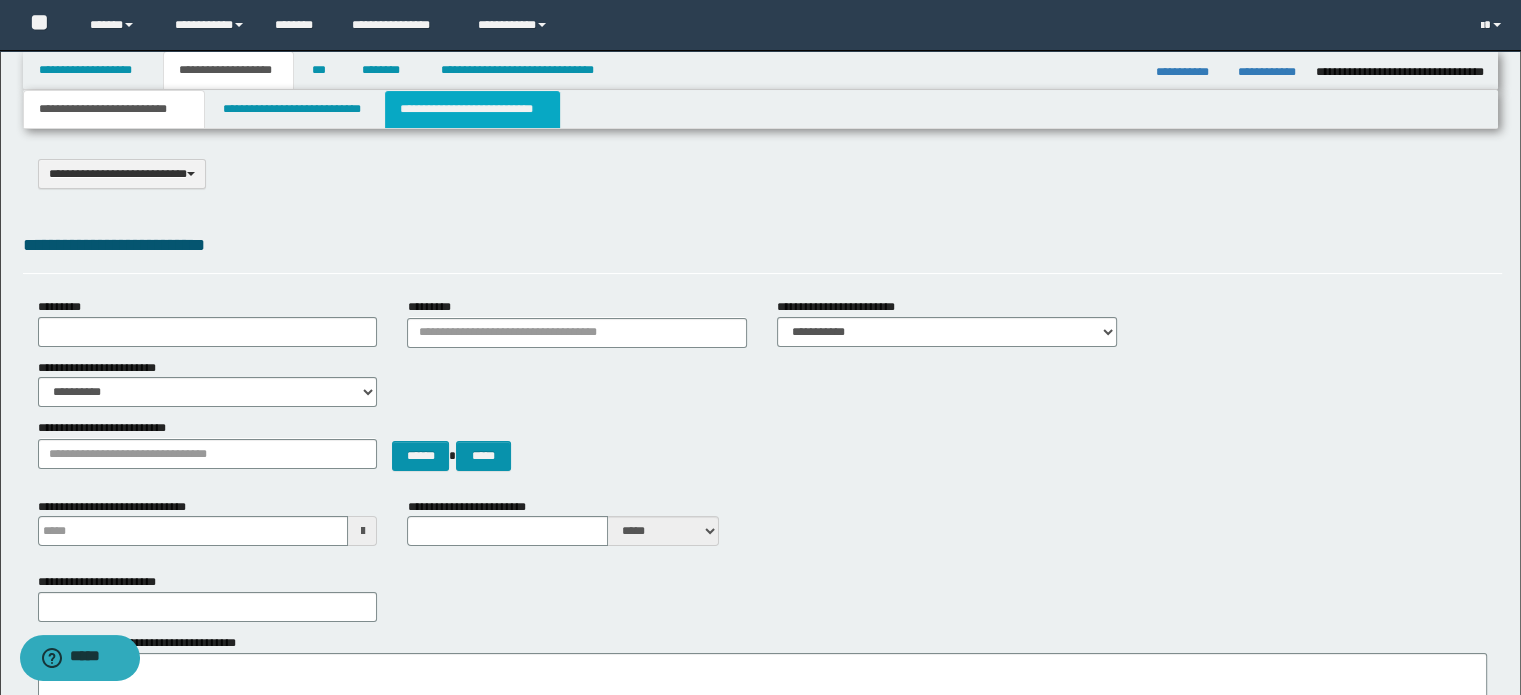 click on "**********" at bounding box center (472, 109) 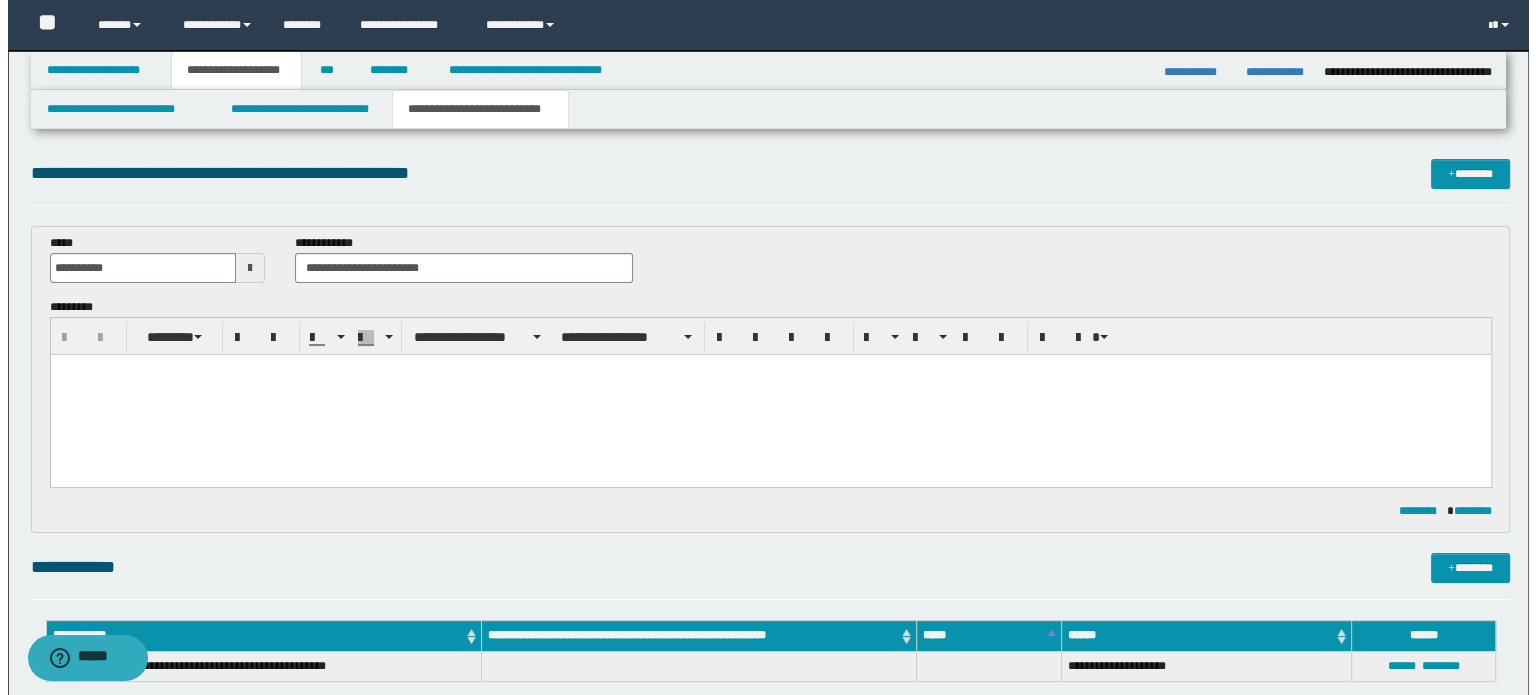 scroll, scrollTop: 0, scrollLeft: 0, axis: both 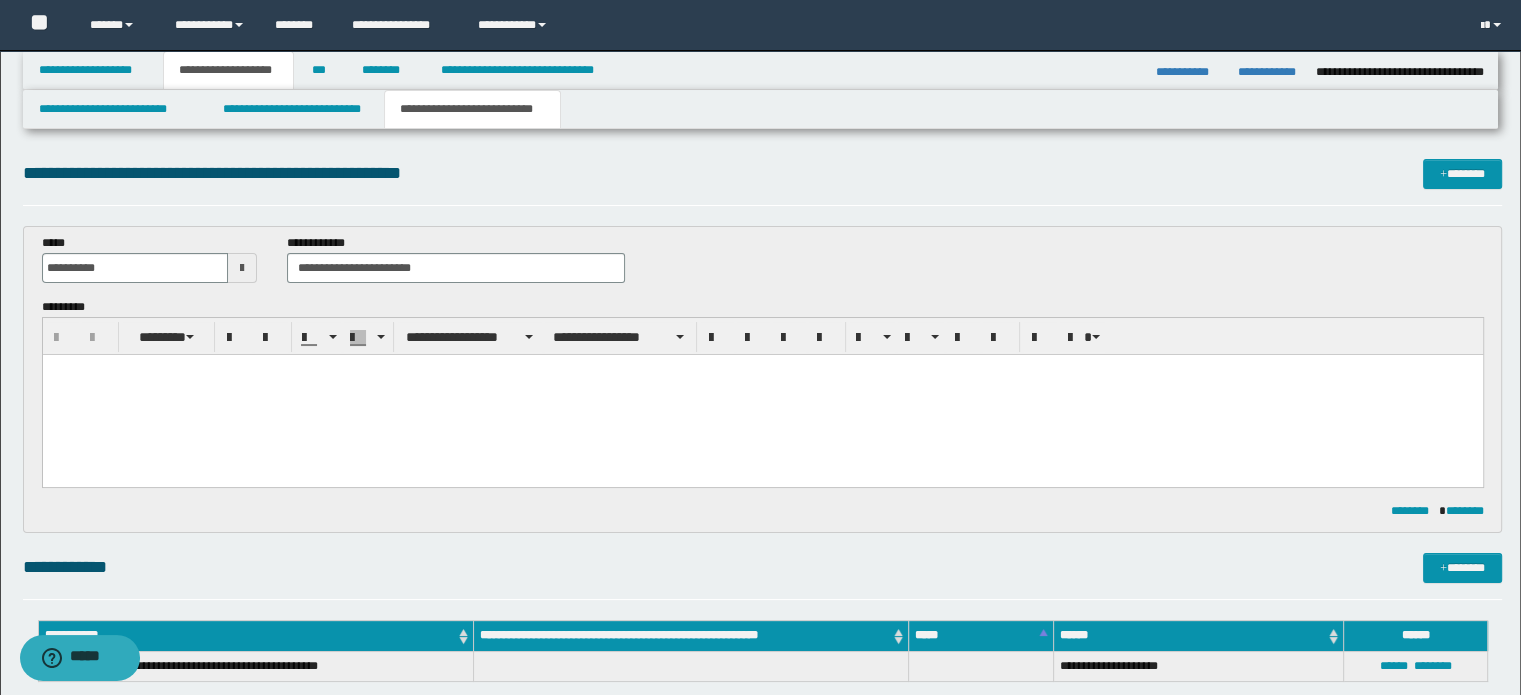 click at bounding box center (762, 394) 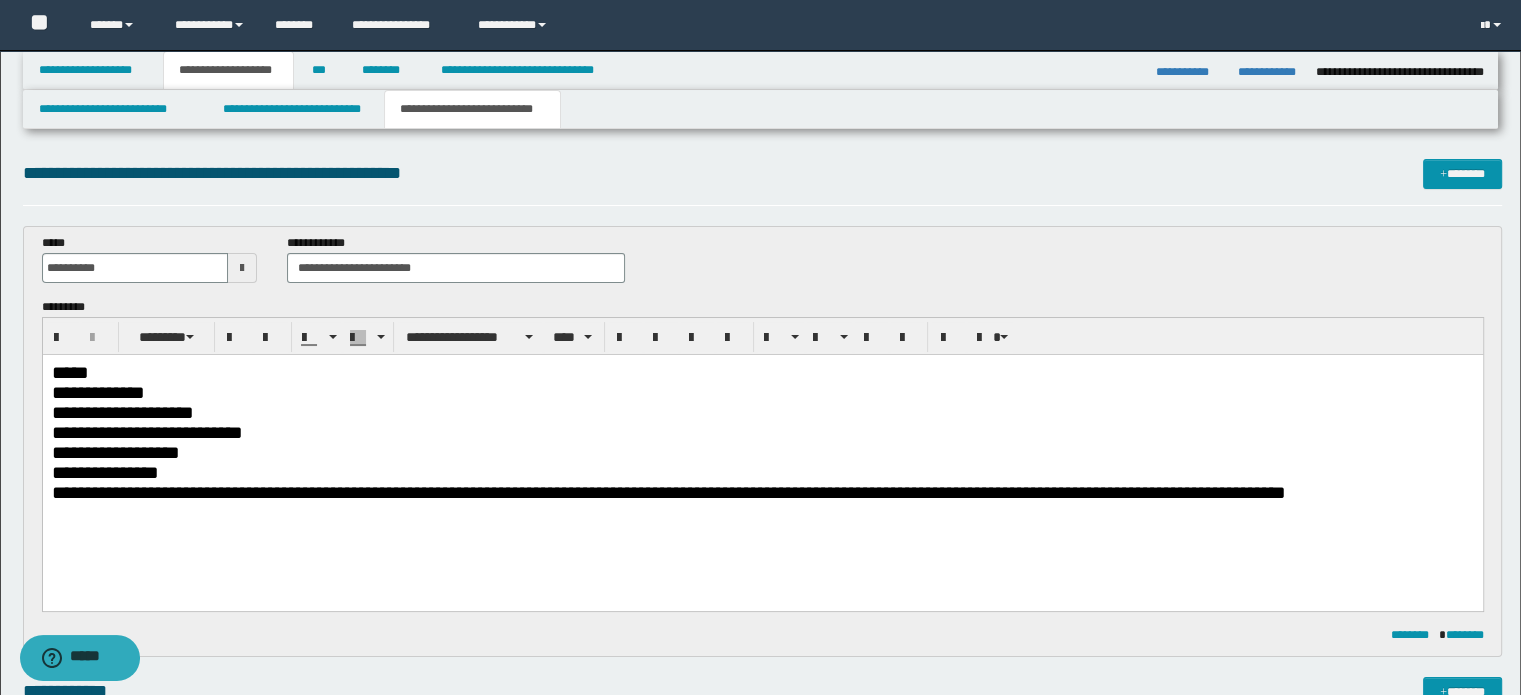 click on "*****" at bounding box center [762, 372] 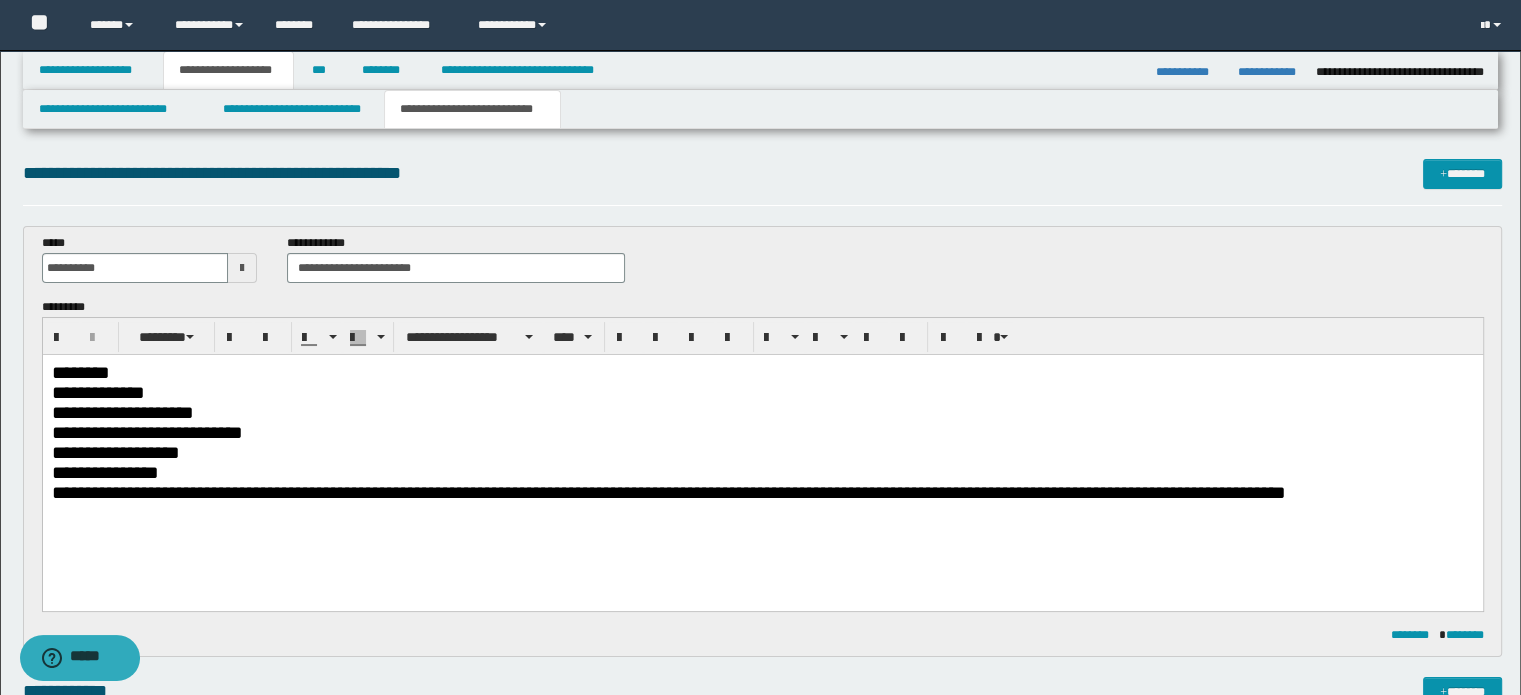 click on "**********" at bounding box center (762, 392) 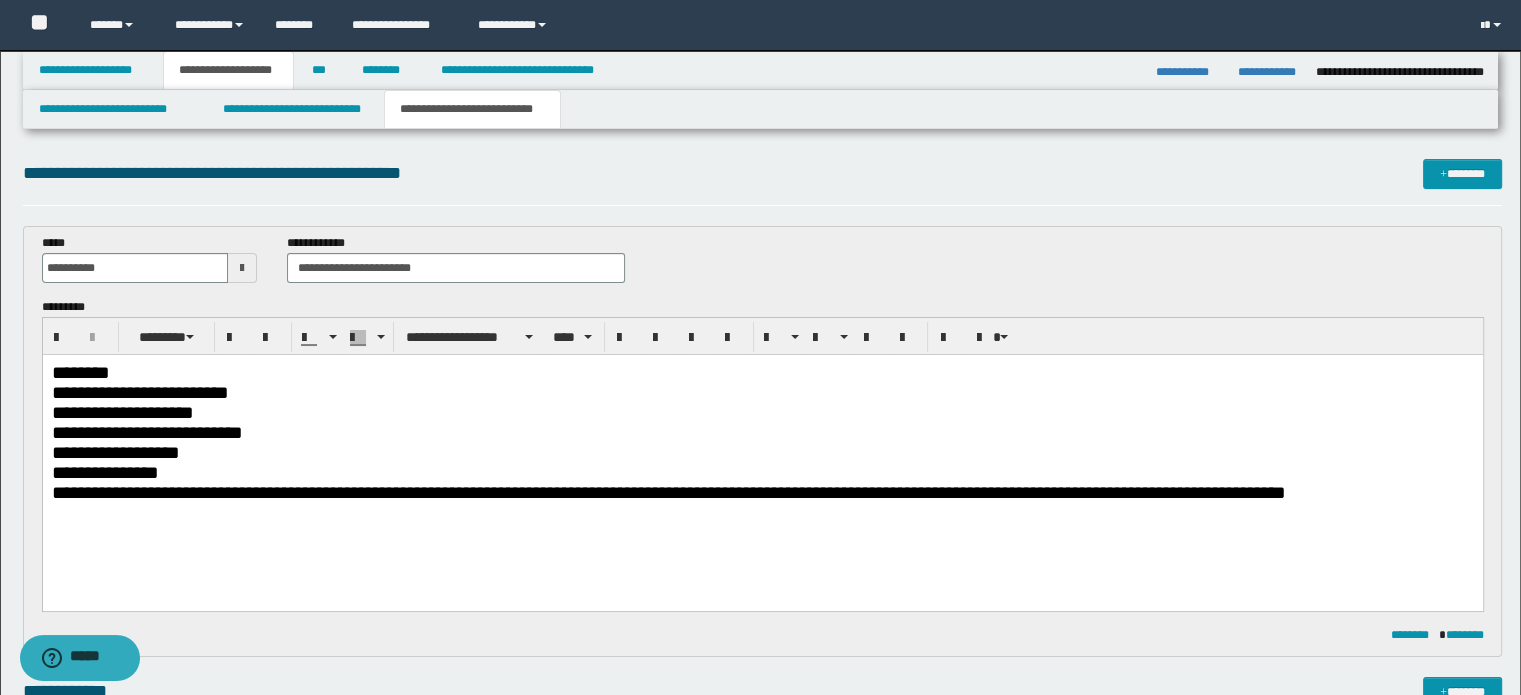 click on "**********" at bounding box center [762, 412] 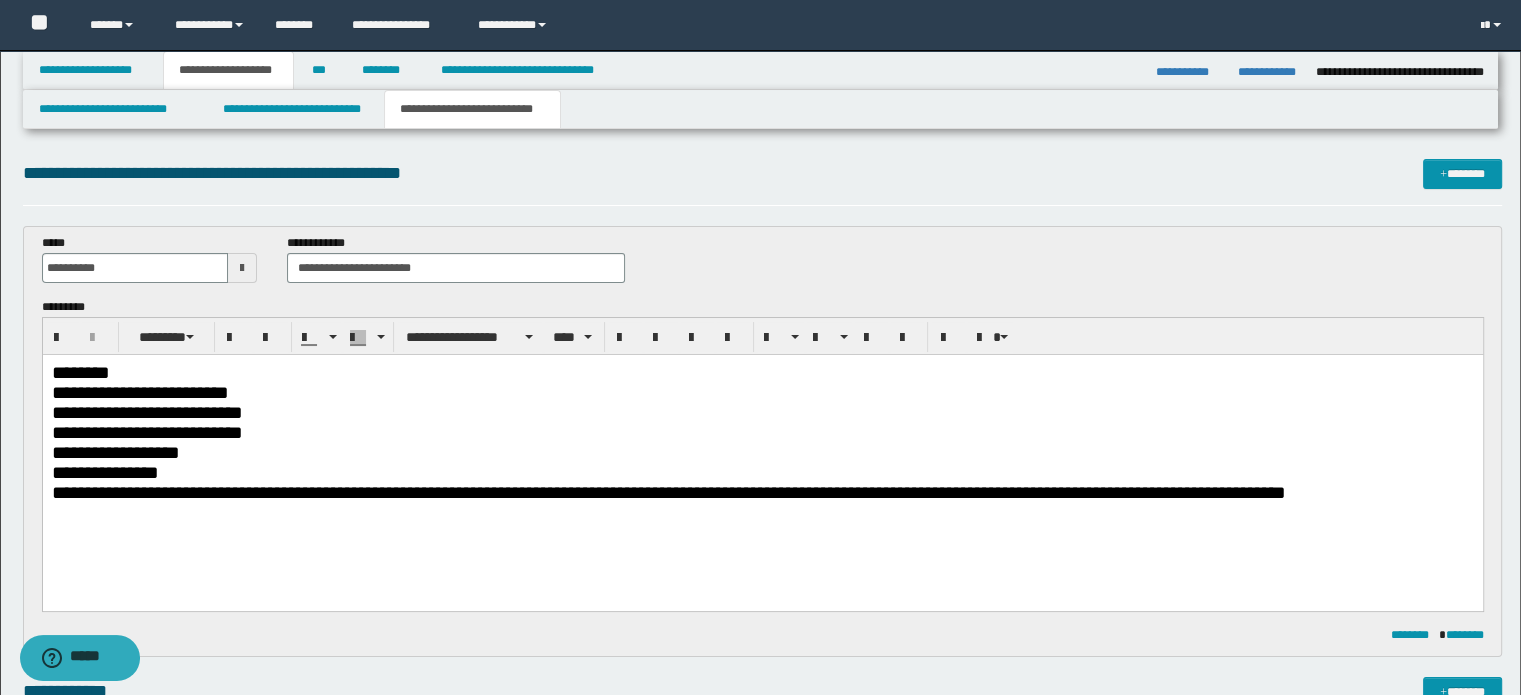 click on "**********" at bounding box center [762, 432] 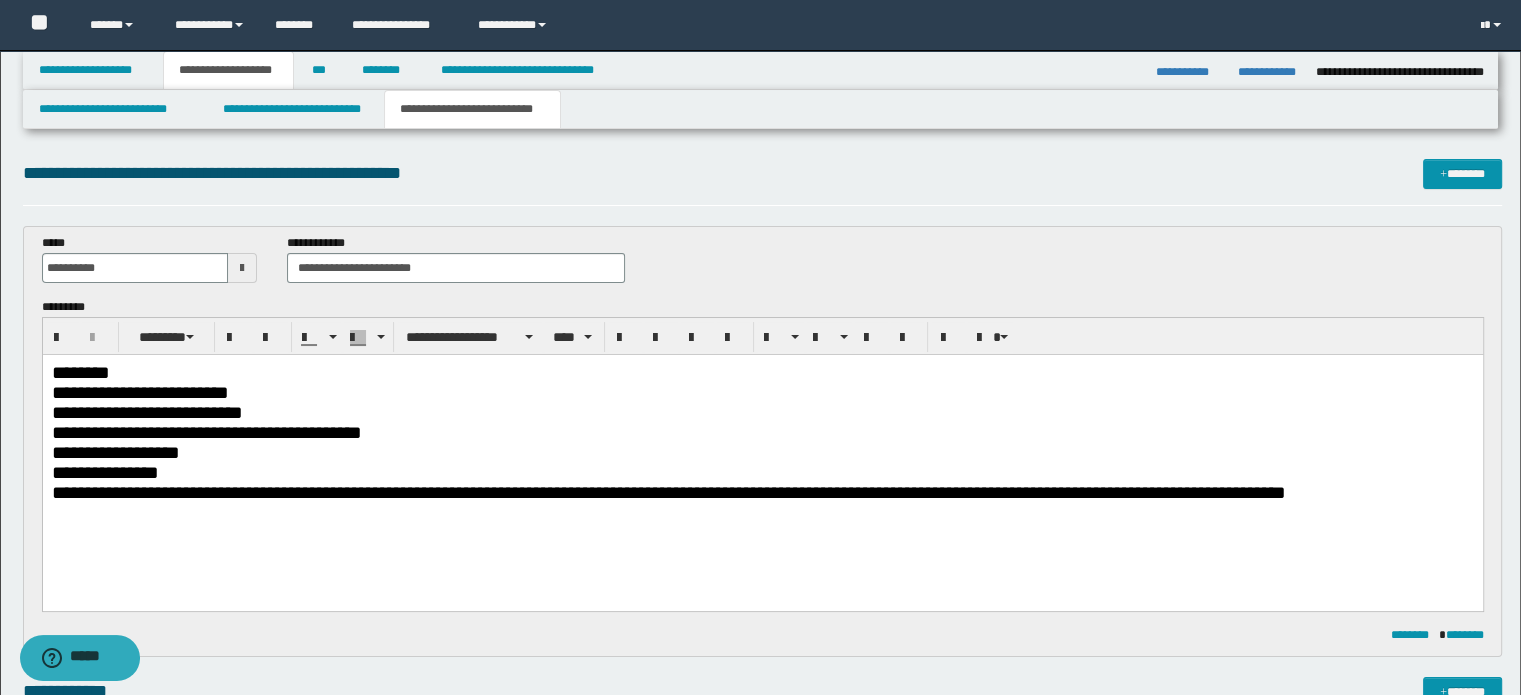 click on "**********" at bounding box center [762, 452] 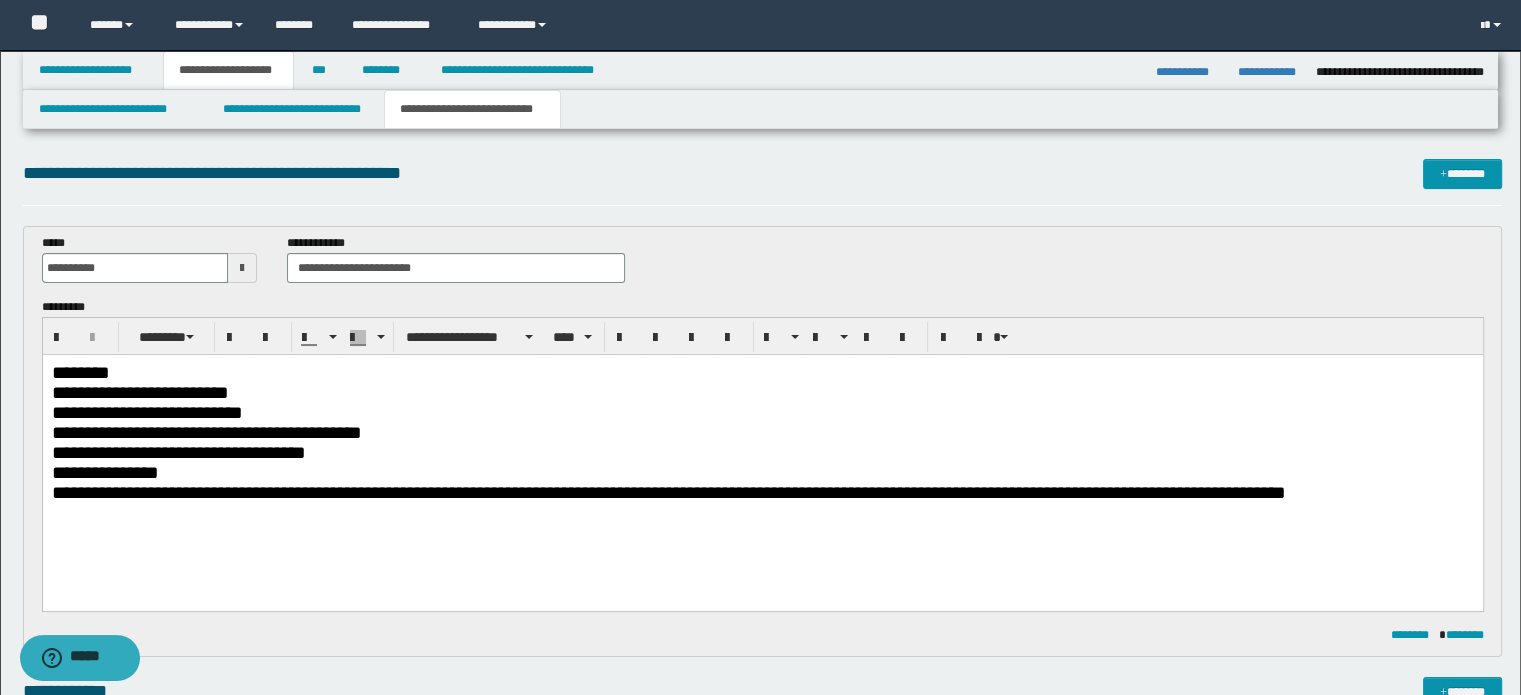 click on "**********" at bounding box center (762, 472) 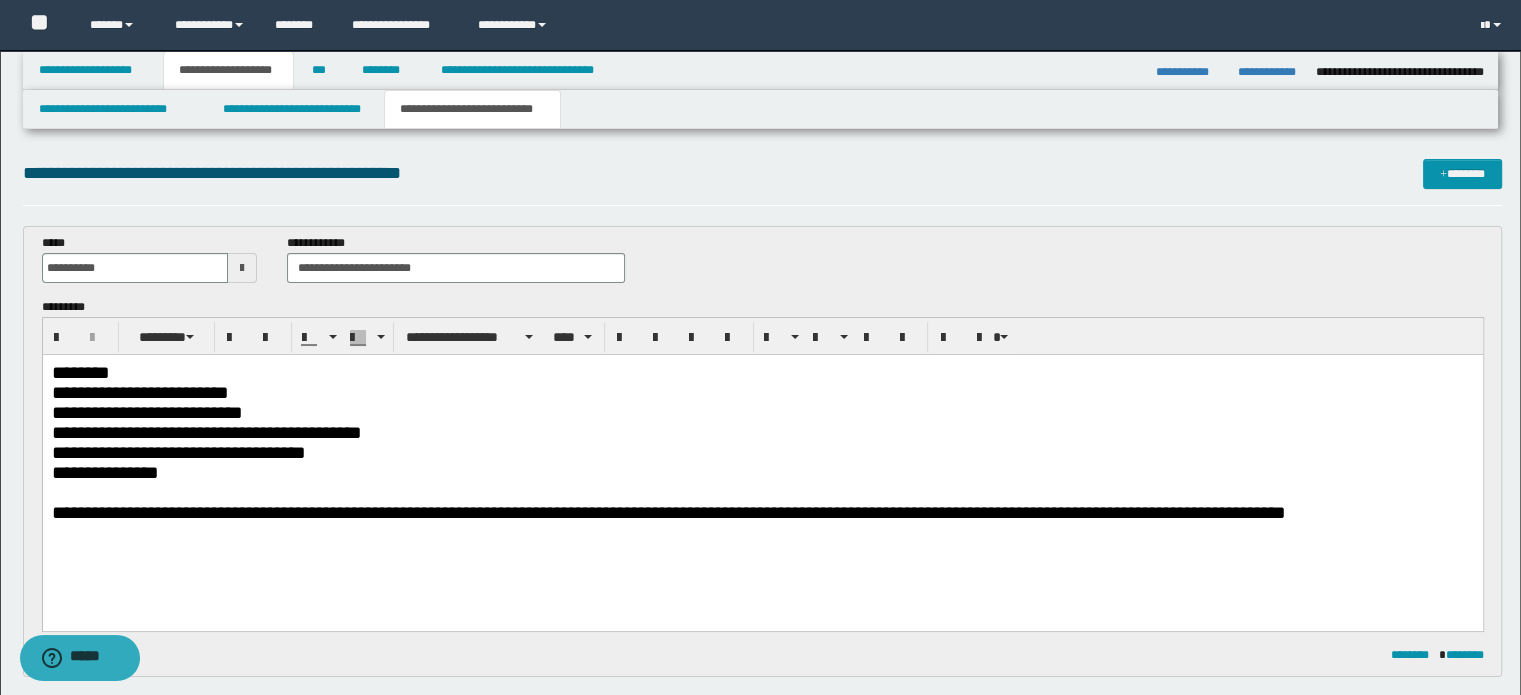 click on "**********" at bounding box center (762, 472) 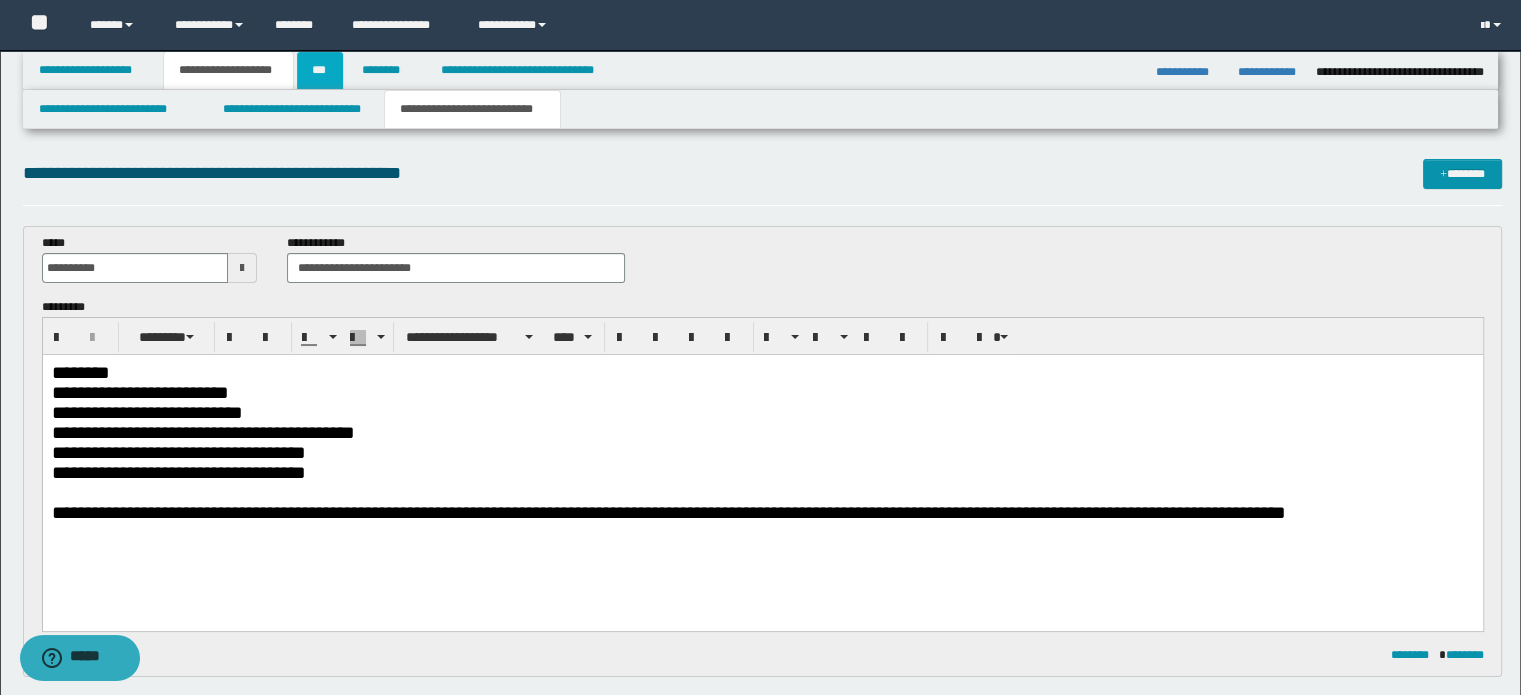 click on "***" at bounding box center (320, 70) 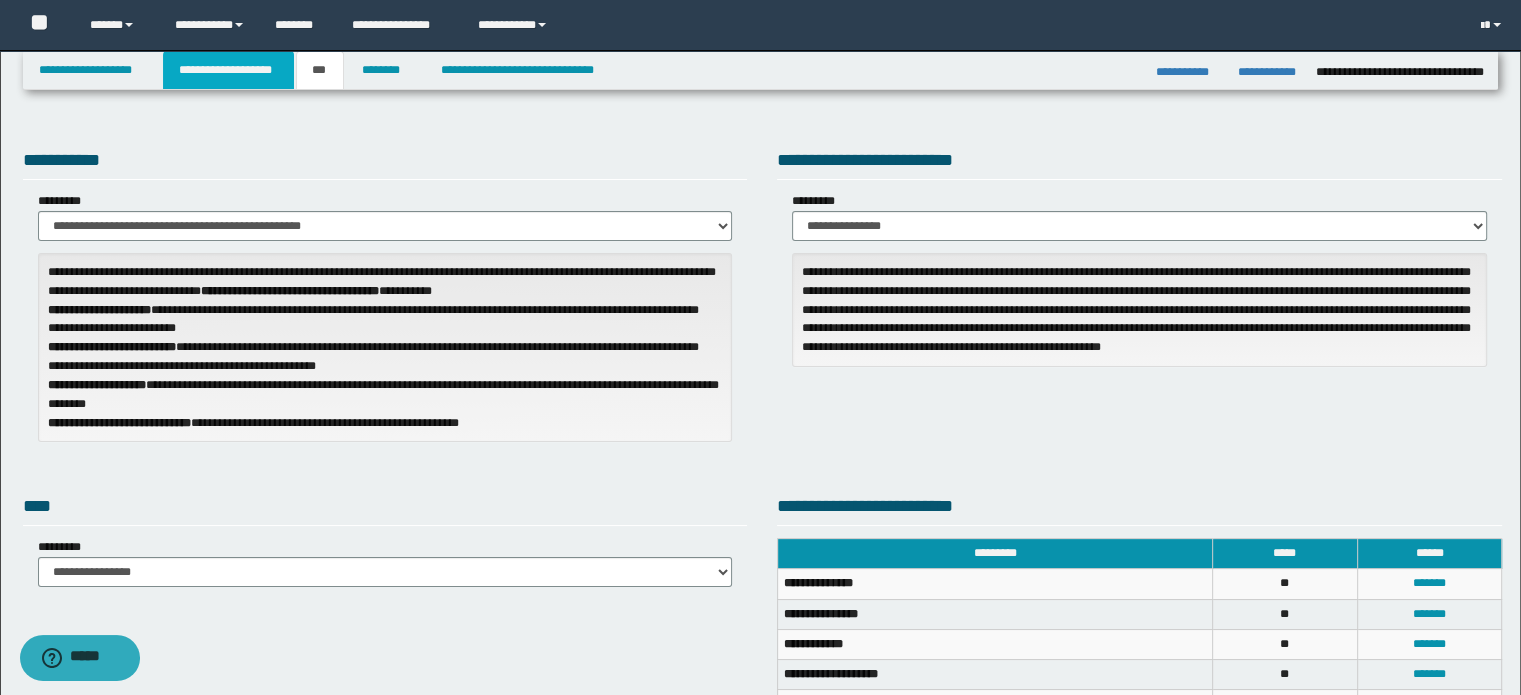 drag, startPoint x: 192, startPoint y: 75, endPoint x: 228, endPoint y: 200, distance: 130.08075 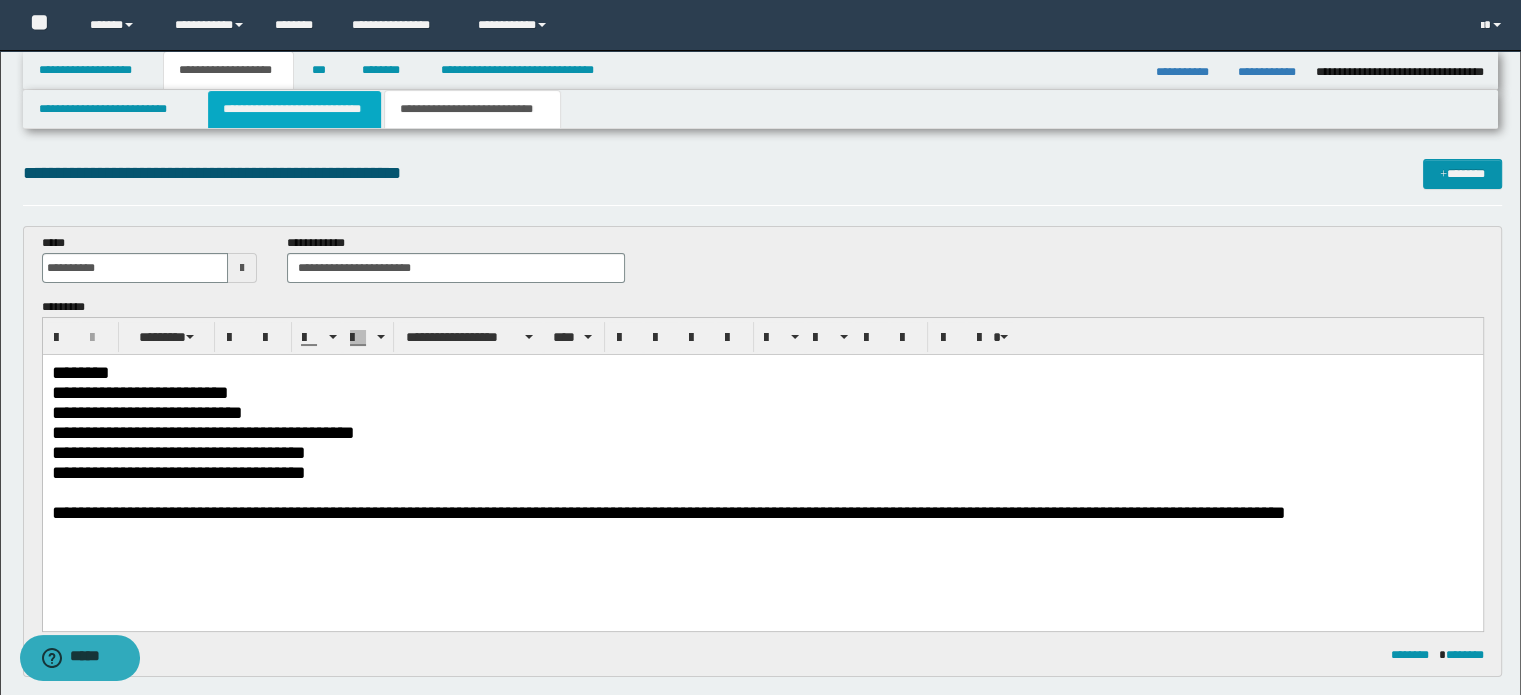 click on "**********" at bounding box center (294, 109) 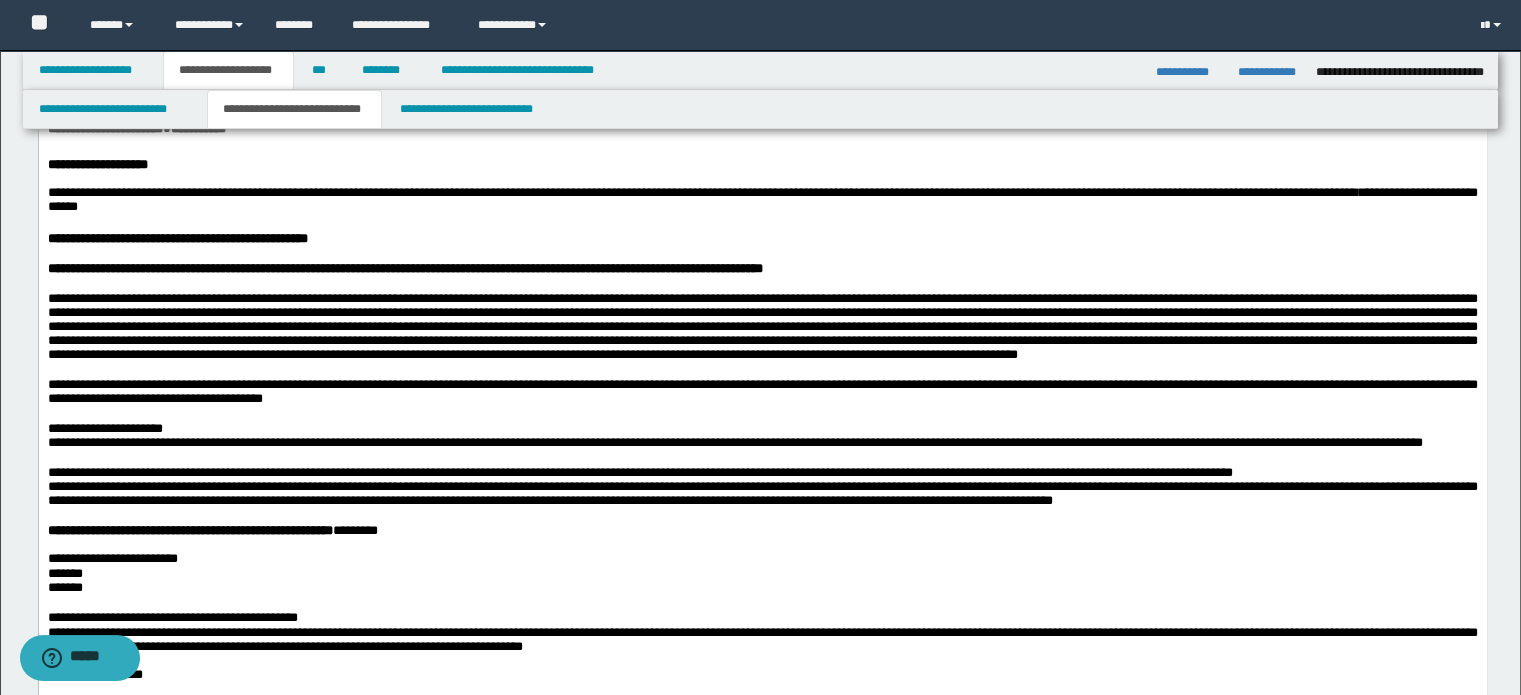 scroll, scrollTop: 500, scrollLeft: 0, axis: vertical 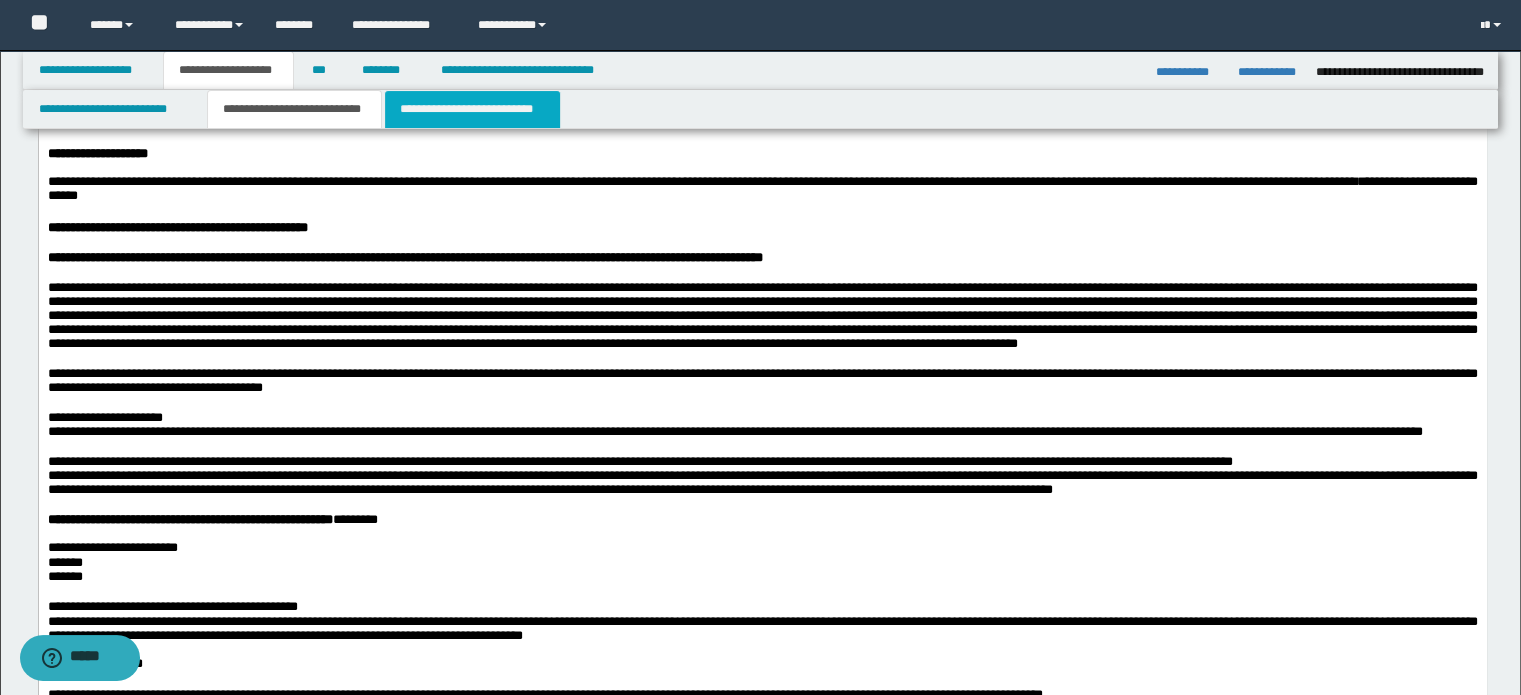 click on "**********" at bounding box center [472, 109] 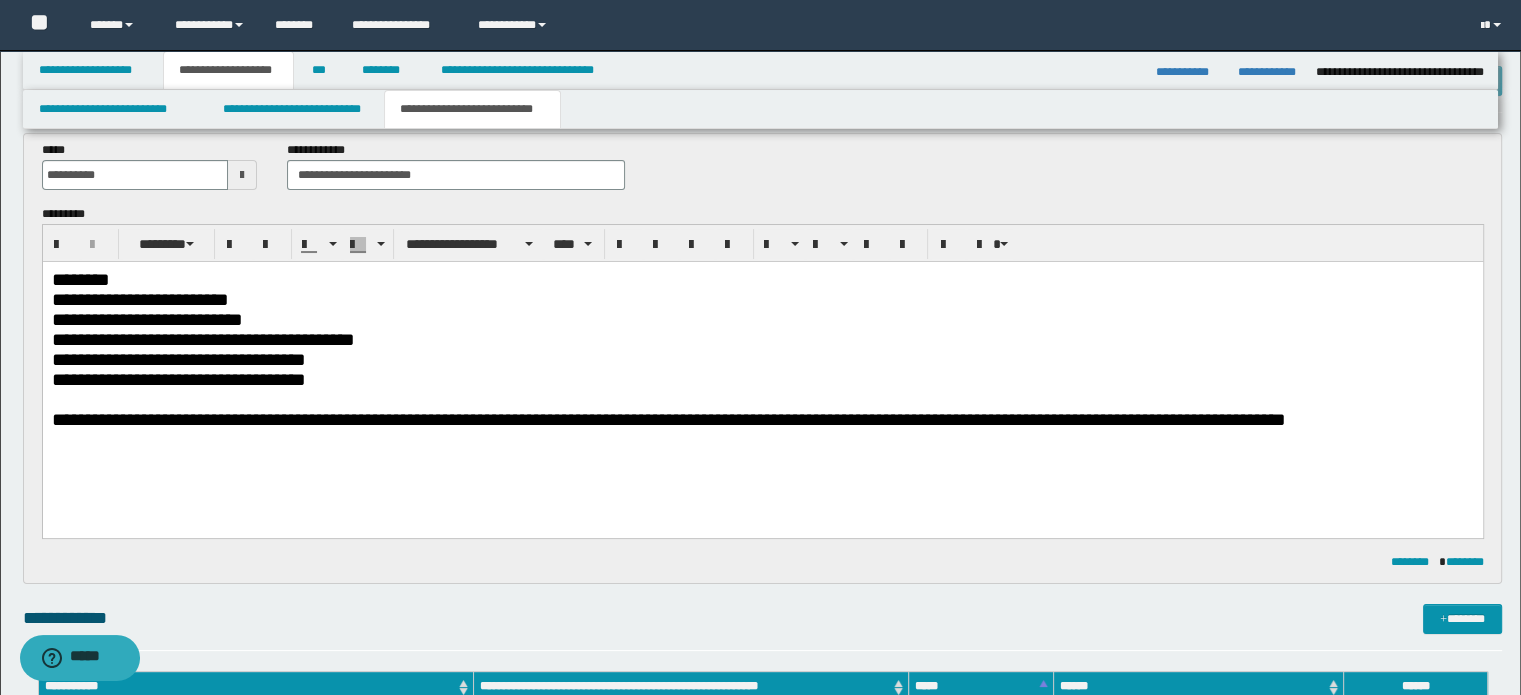 scroll, scrollTop: 0, scrollLeft: 0, axis: both 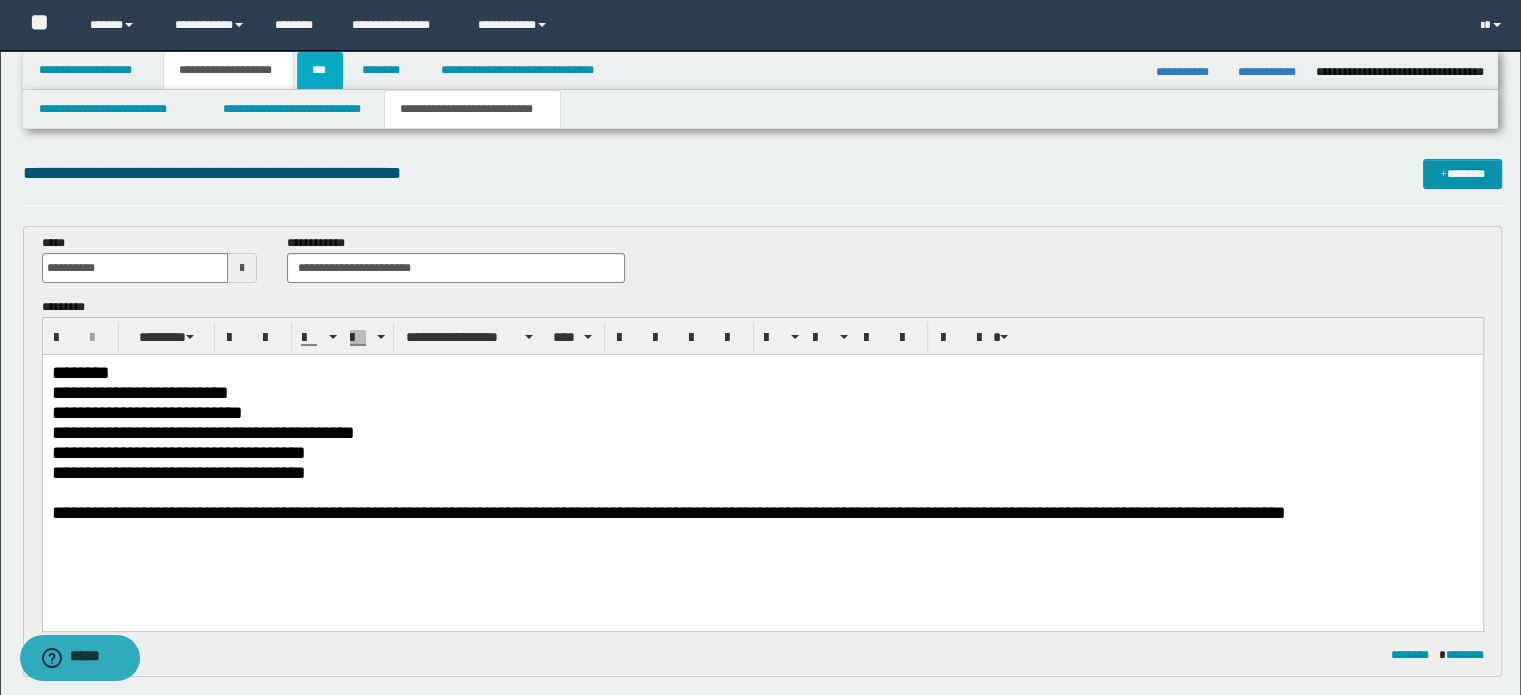 click on "***" at bounding box center [320, 70] 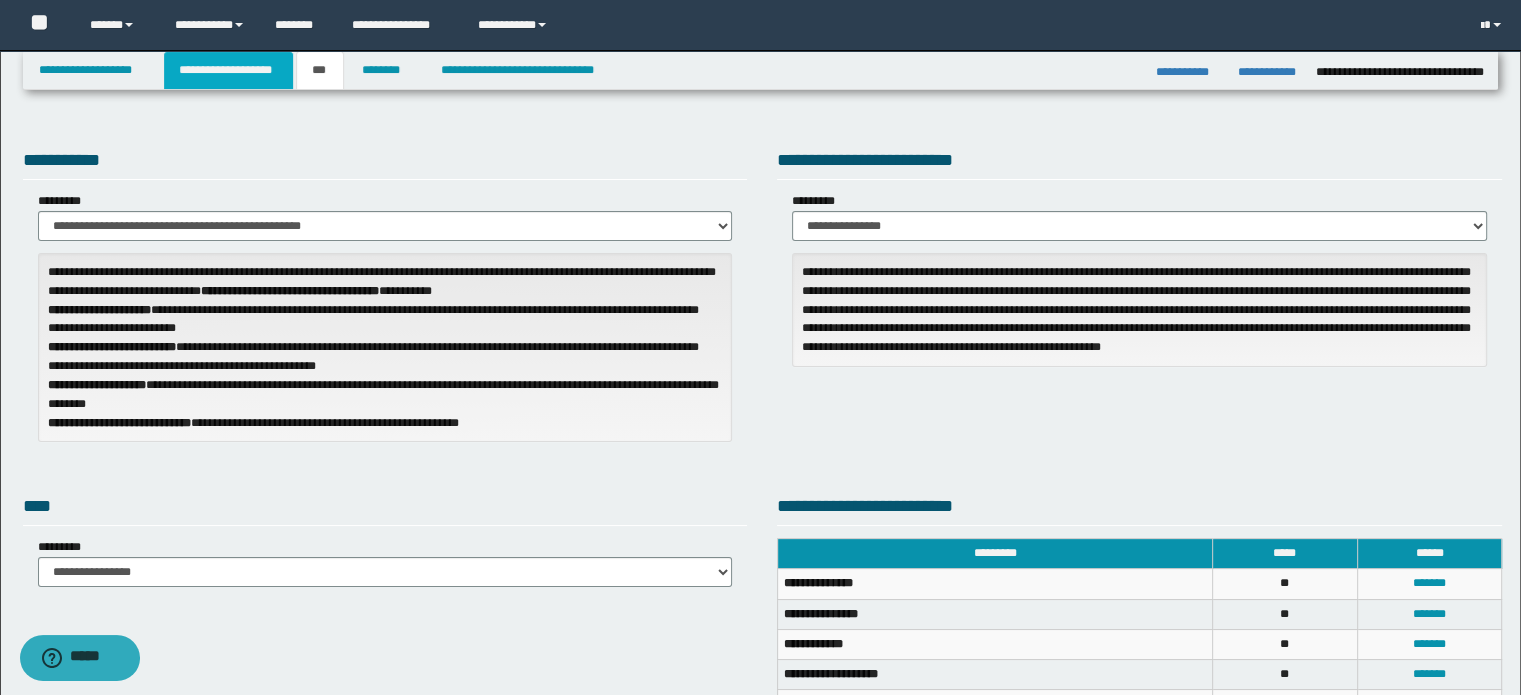 click on "**********" at bounding box center [228, 70] 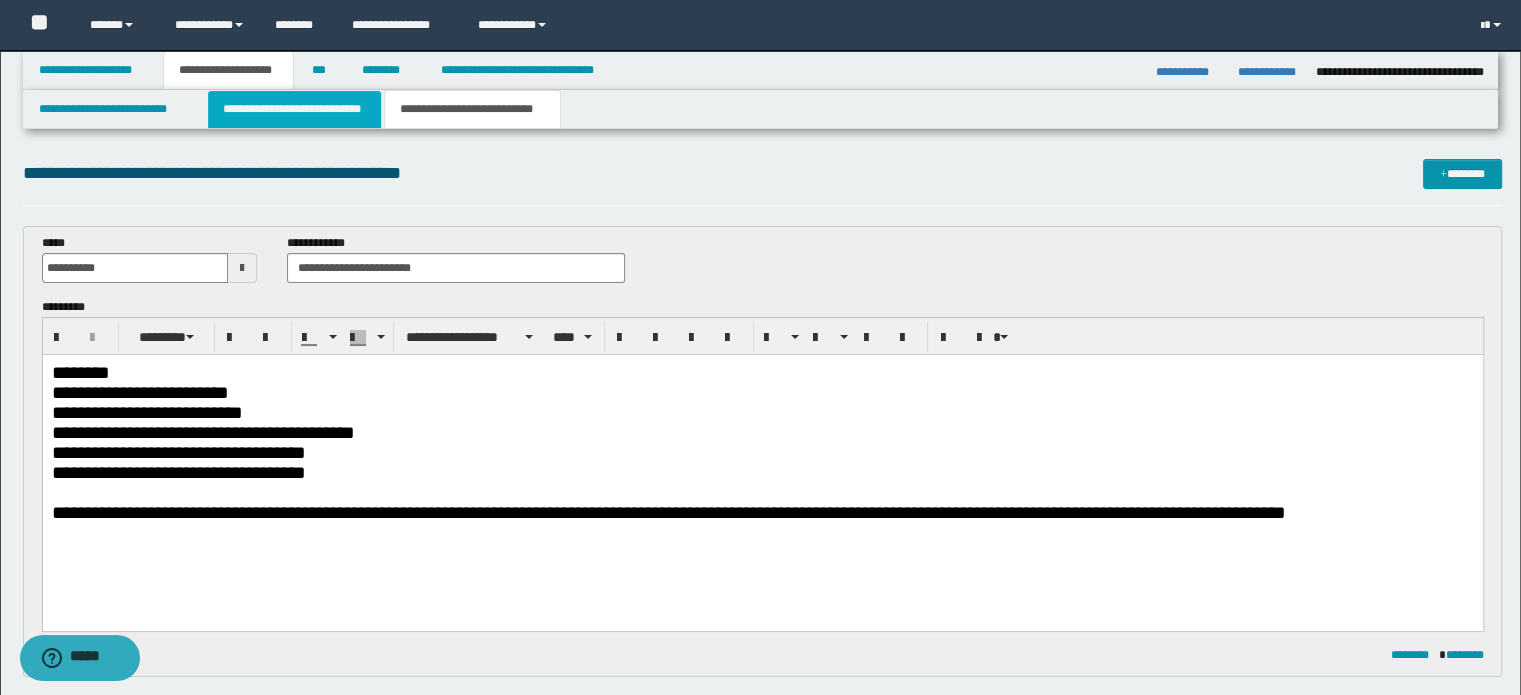 click on "**********" at bounding box center [294, 109] 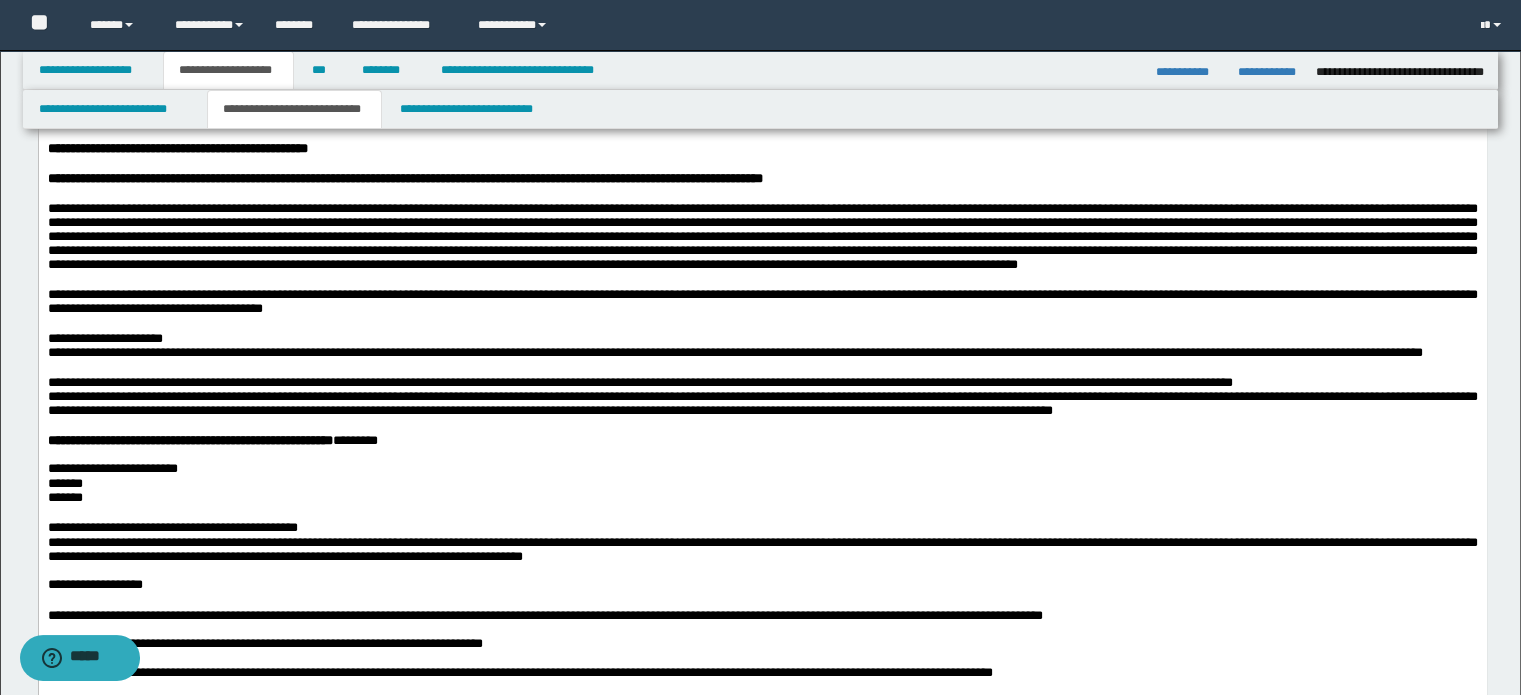 scroll, scrollTop: 600, scrollLeft: 0, axis: vertical 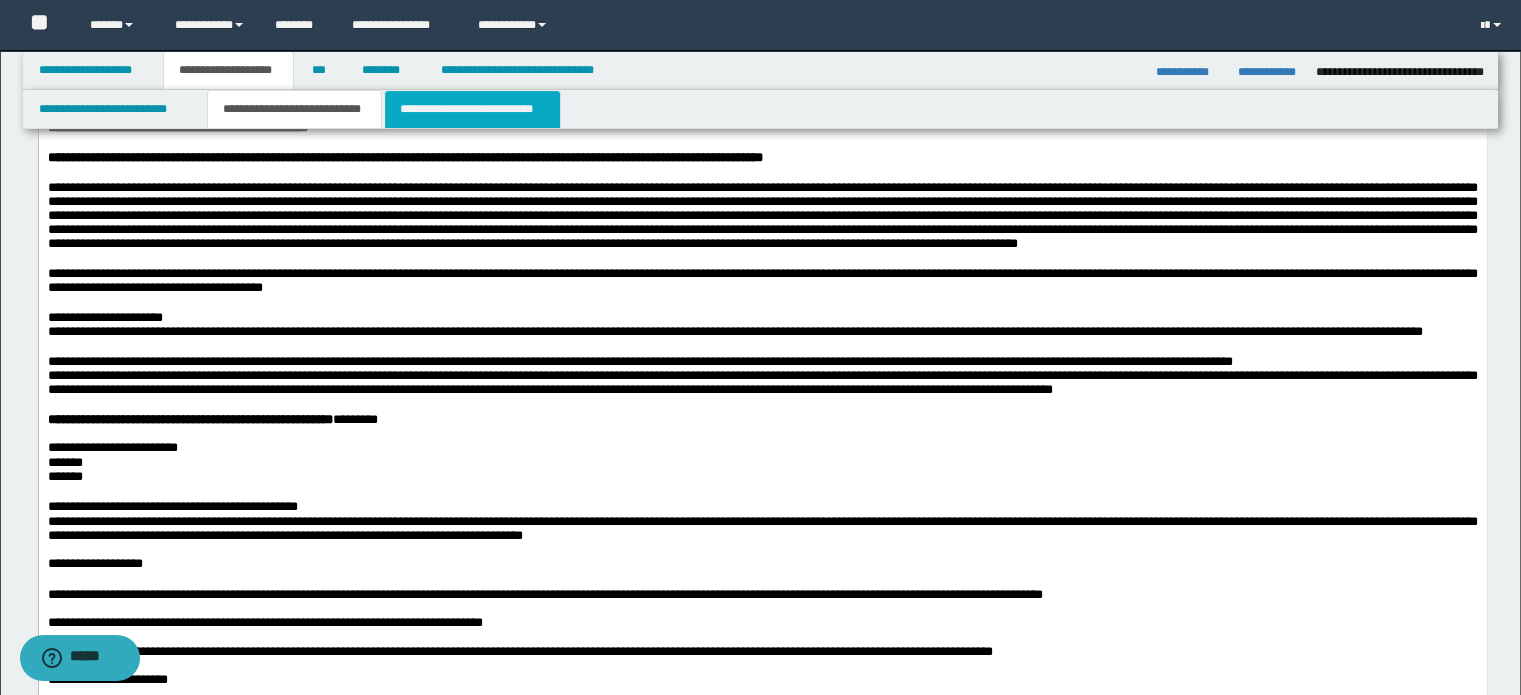 click on "**********" at bounding box center (472, 109) 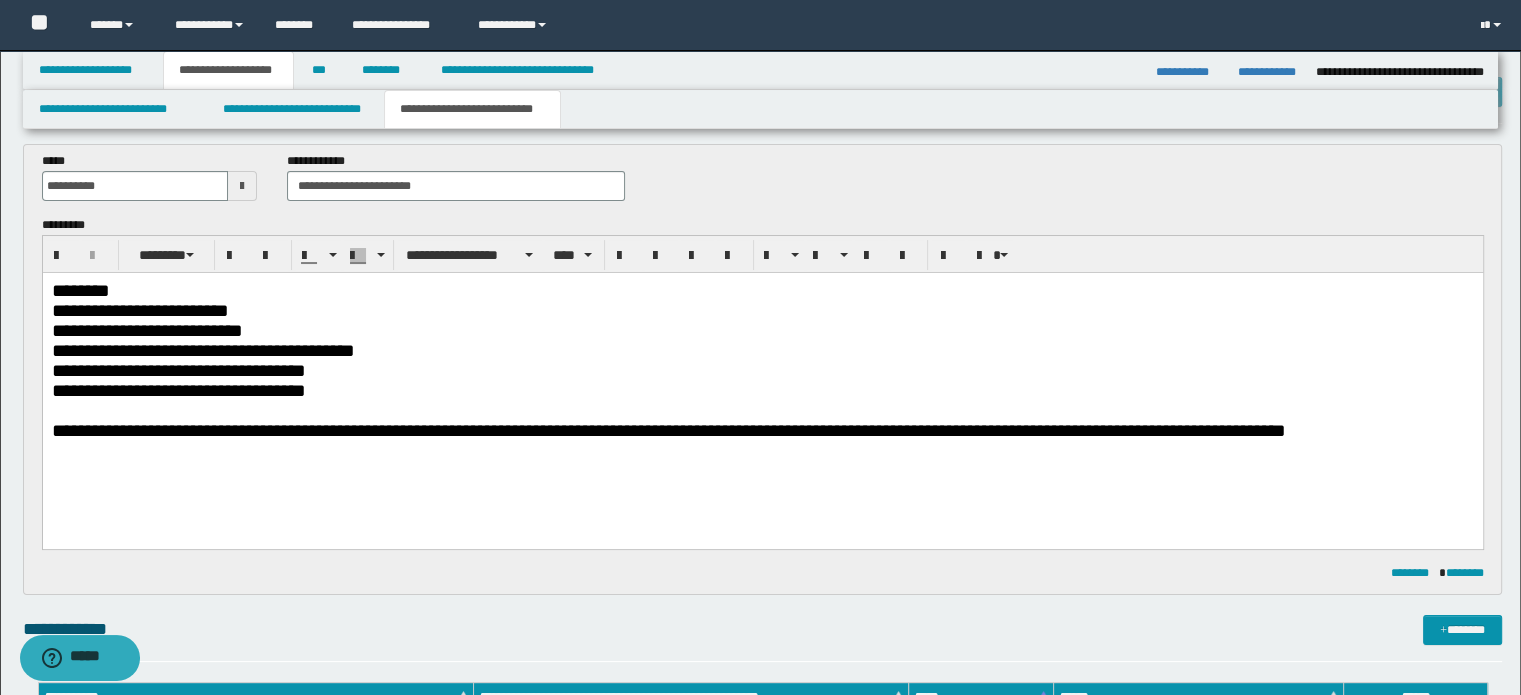 scroll, scrollTop: 0, scrollLeft: 0, axis: both 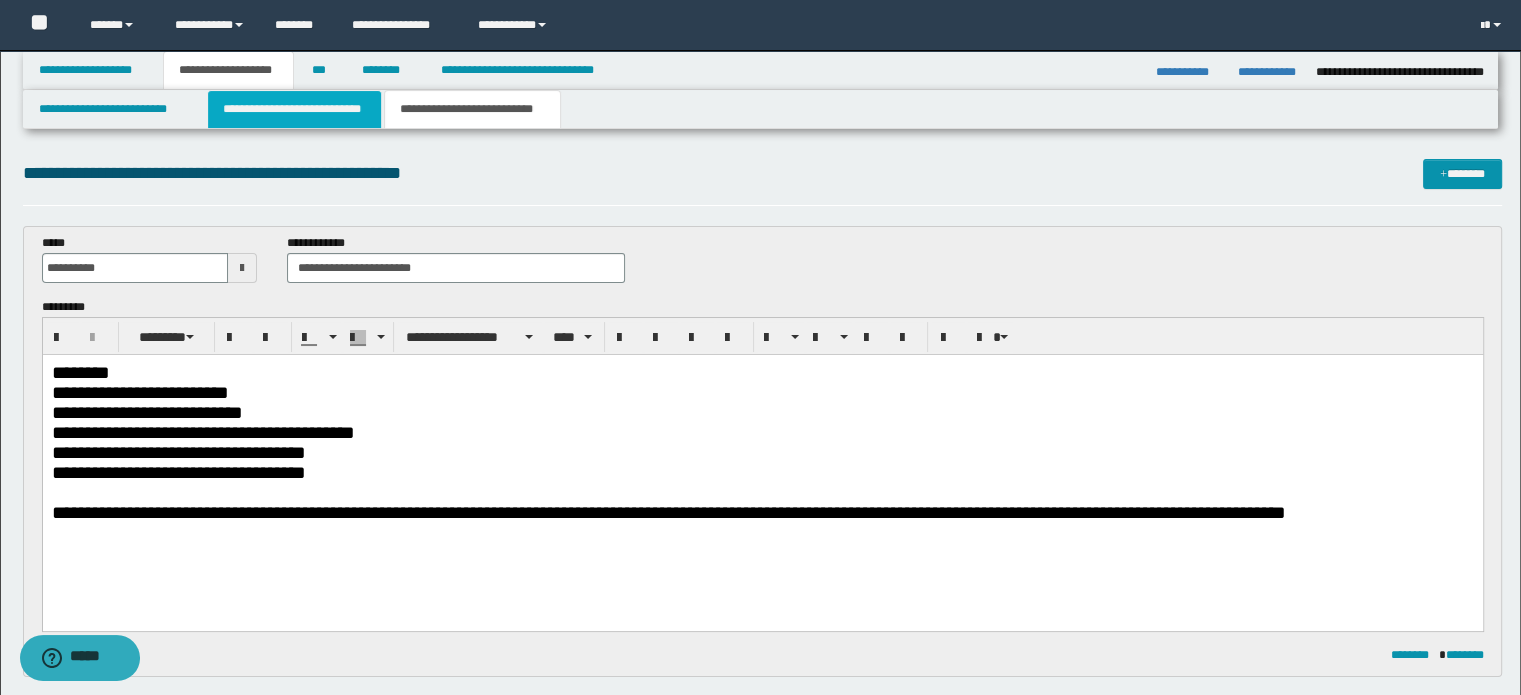 click on "**********" at bounding box center [294, 109] 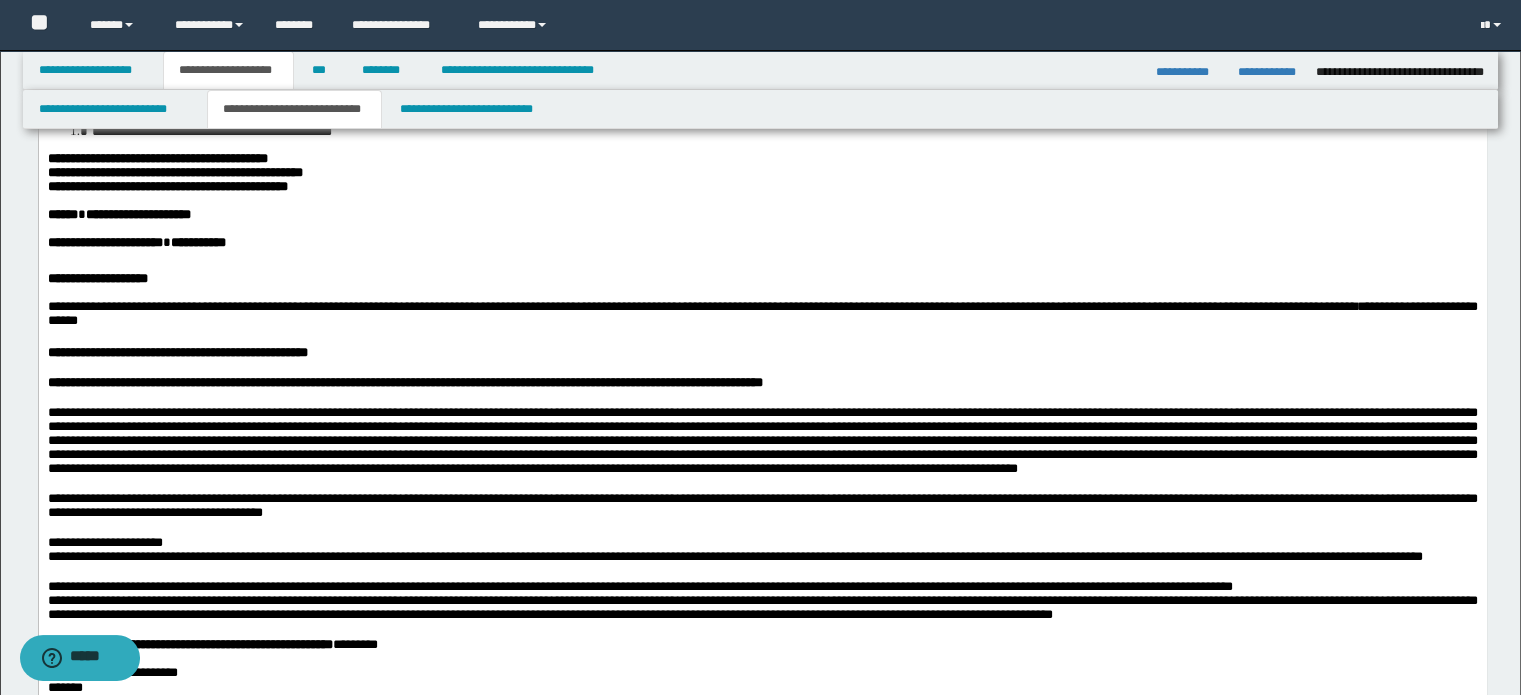 scroll, scrollTop: 400, scrollLeft: 0, axis: vertical 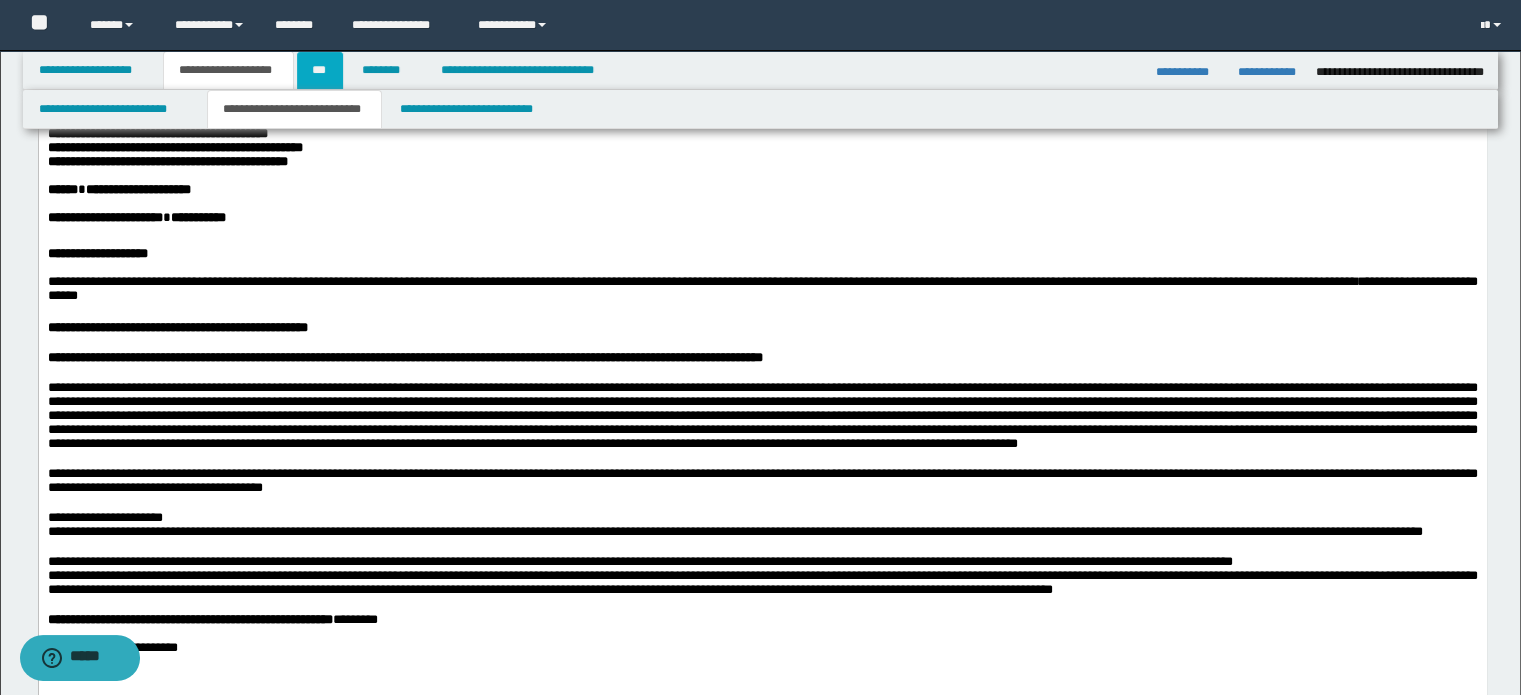click on "***" at bounding box center (320, 70) 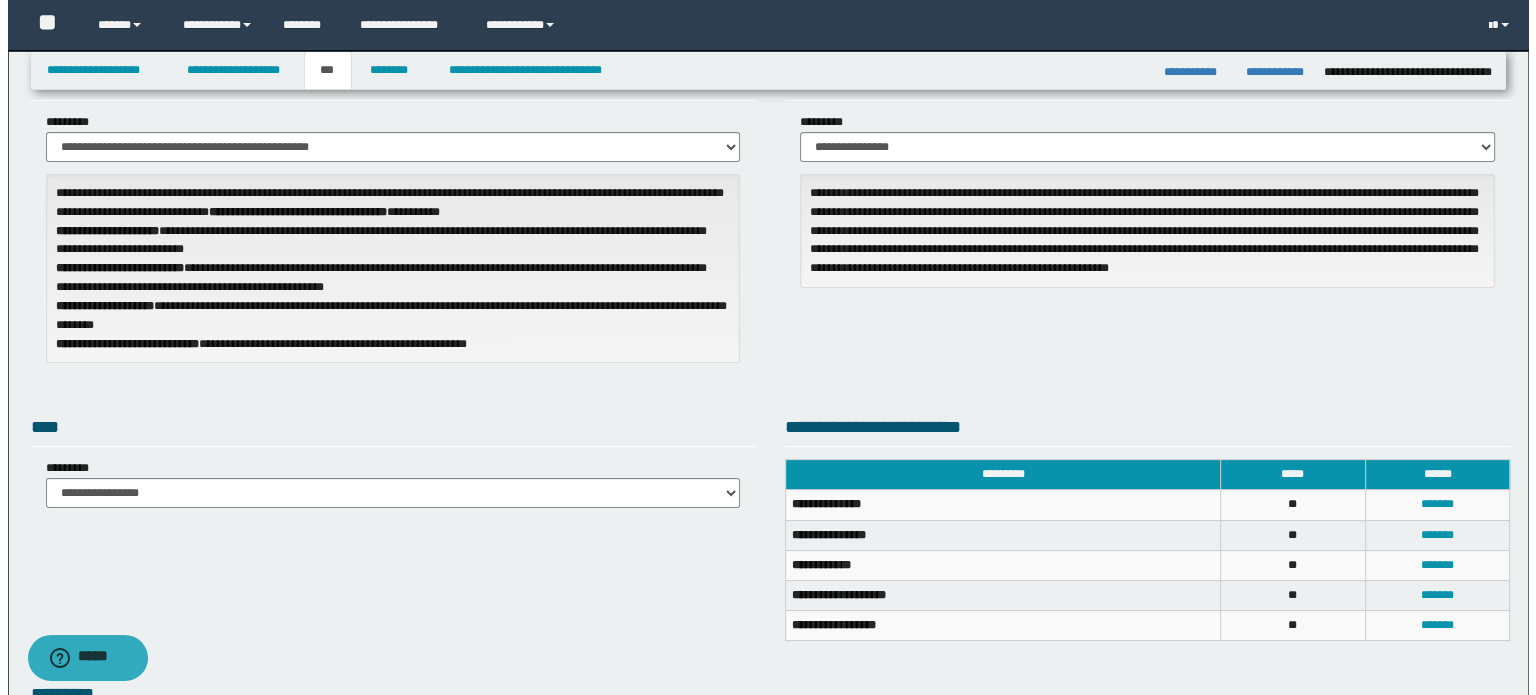 scroll, scrollTop: 68, scrollLeft: 0, axis: vertical 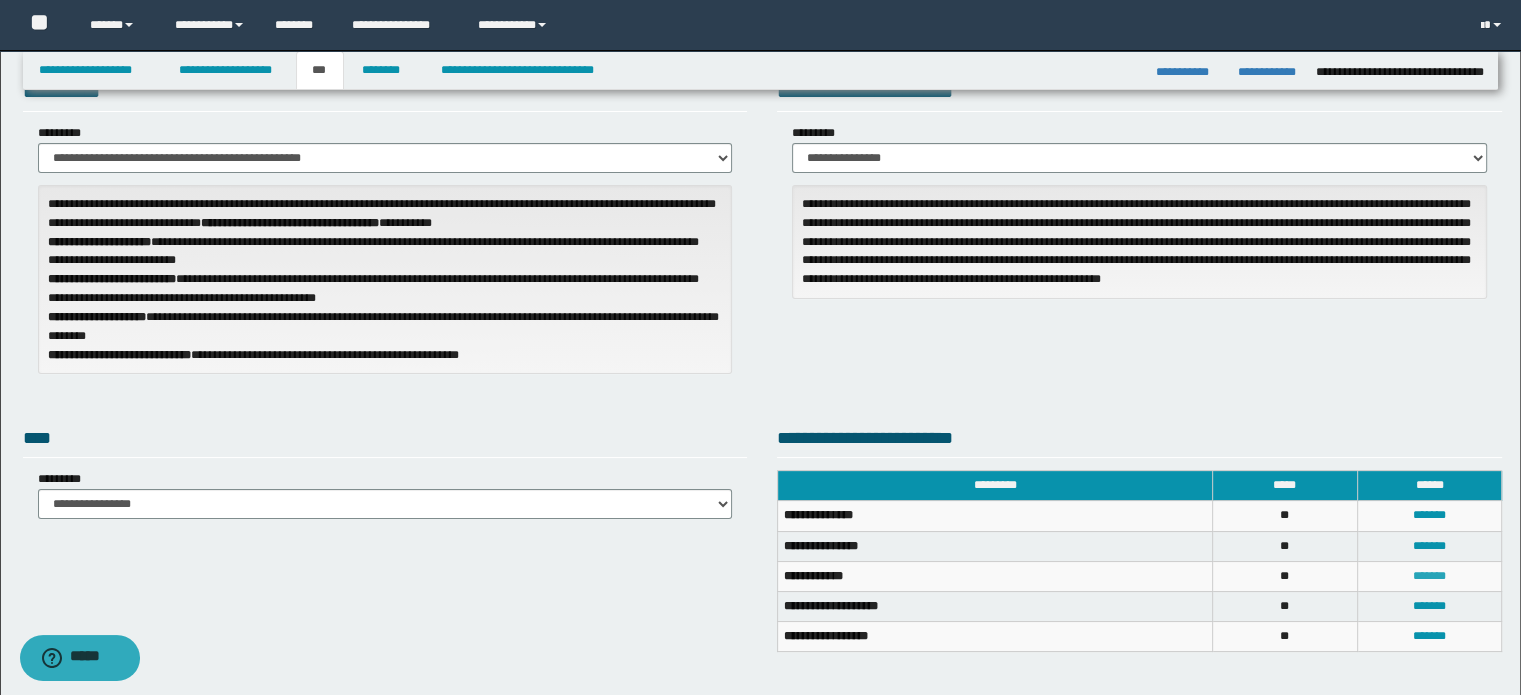 click on "*******" at bounding box center (1429, 576) 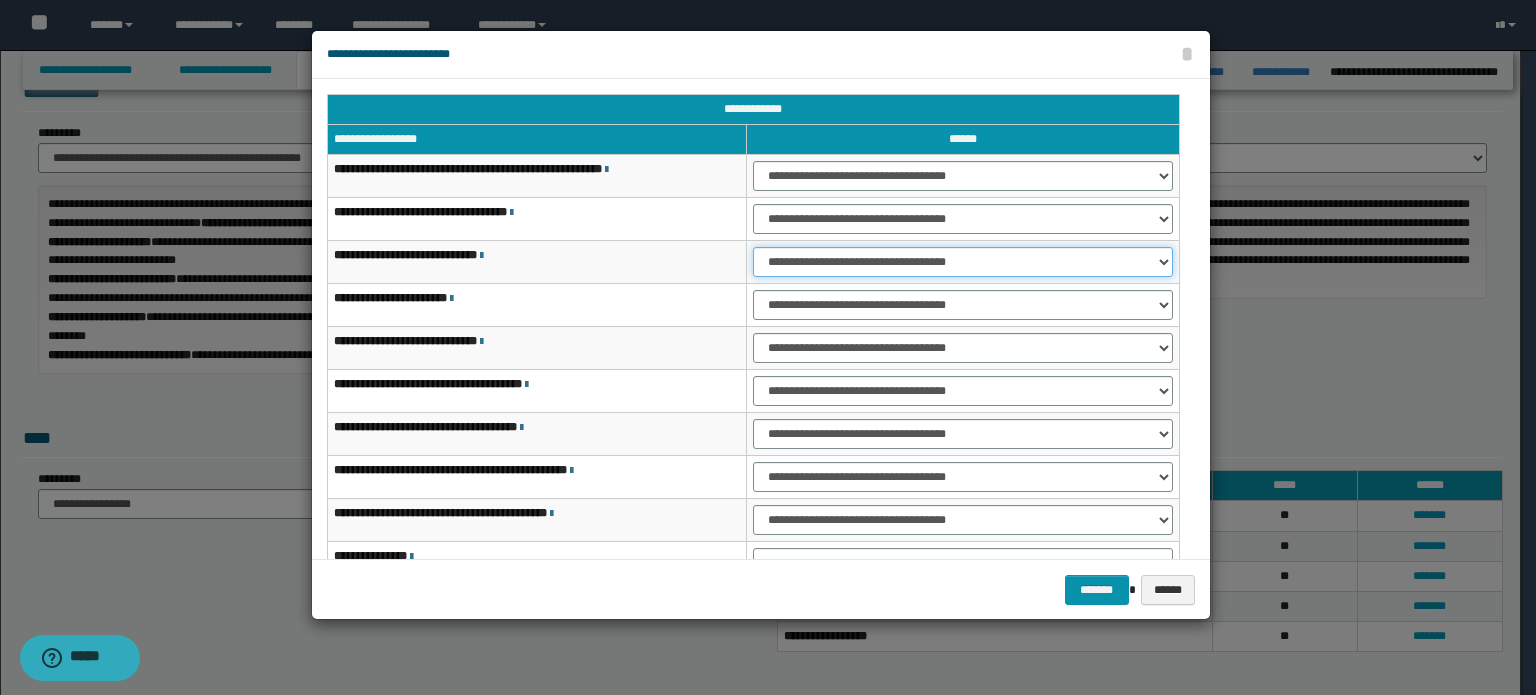 click on "**********" at bounding box center (963, 262) 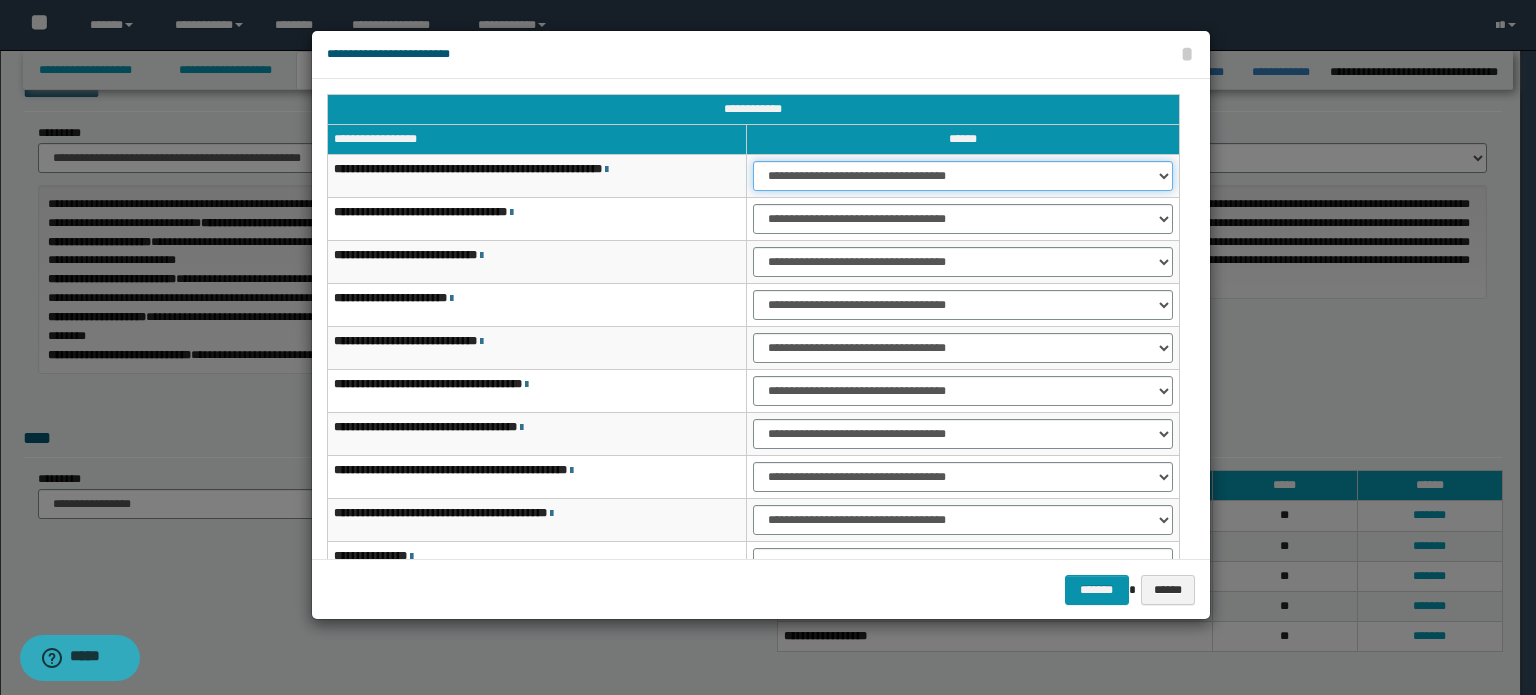 click on "**********" at bounding box center [963, 176] 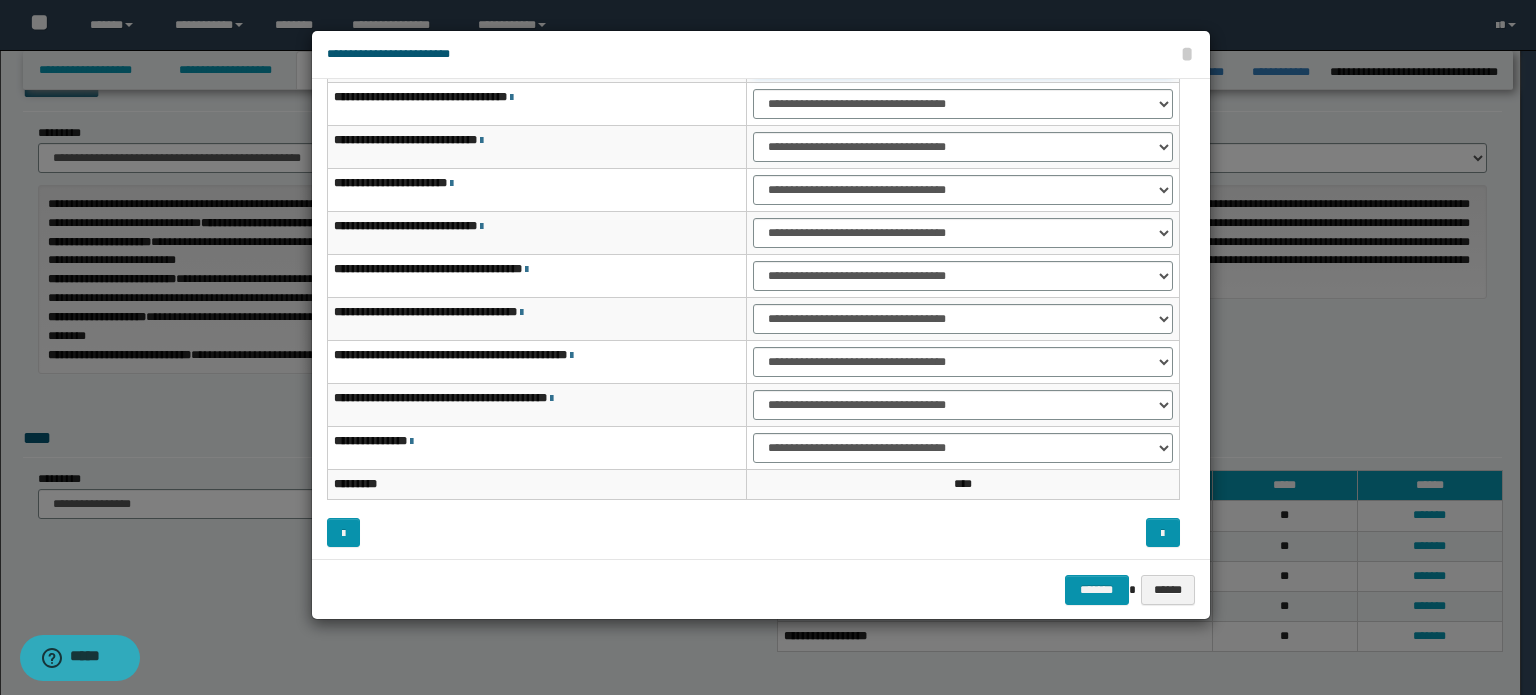 scroll, scrollTop: 118, scrollLeft: 0, axis: vertical 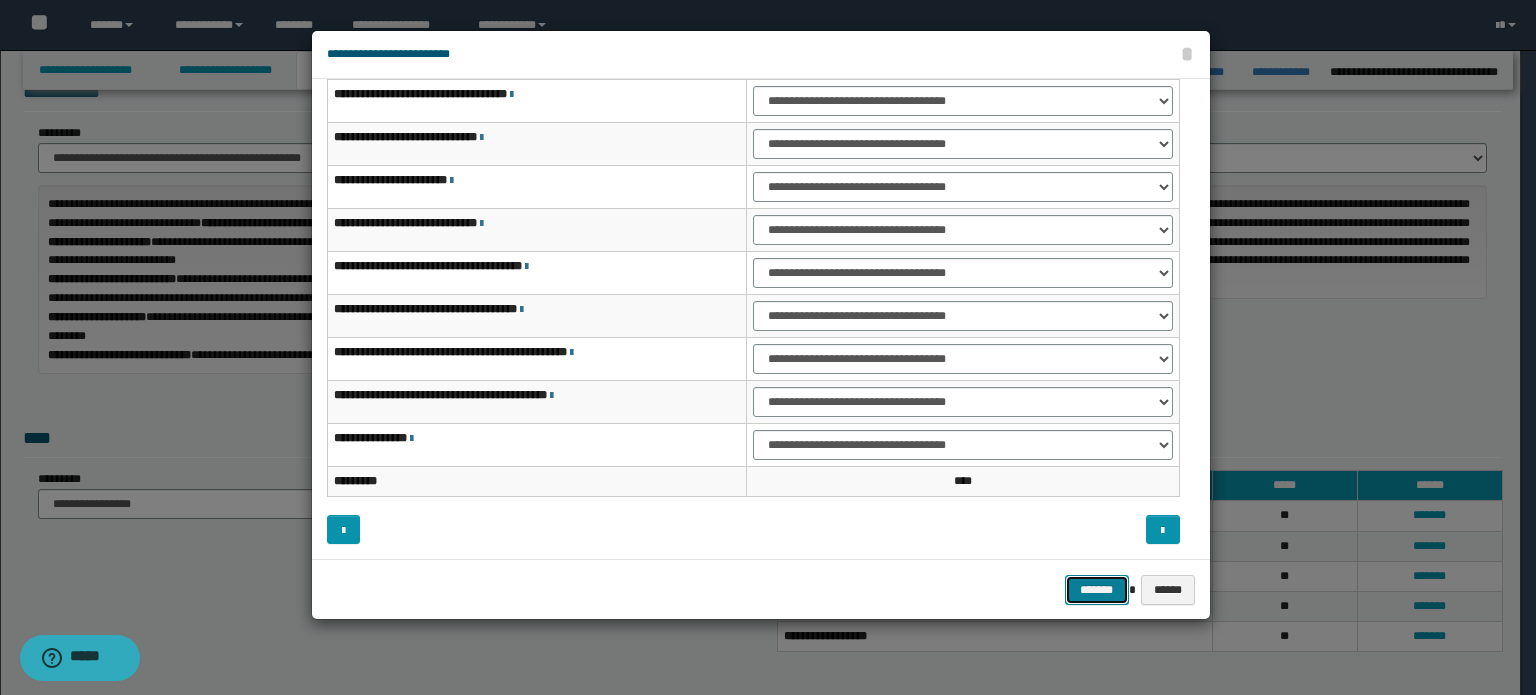 click on "*******" at bounding box center [1097, 590] 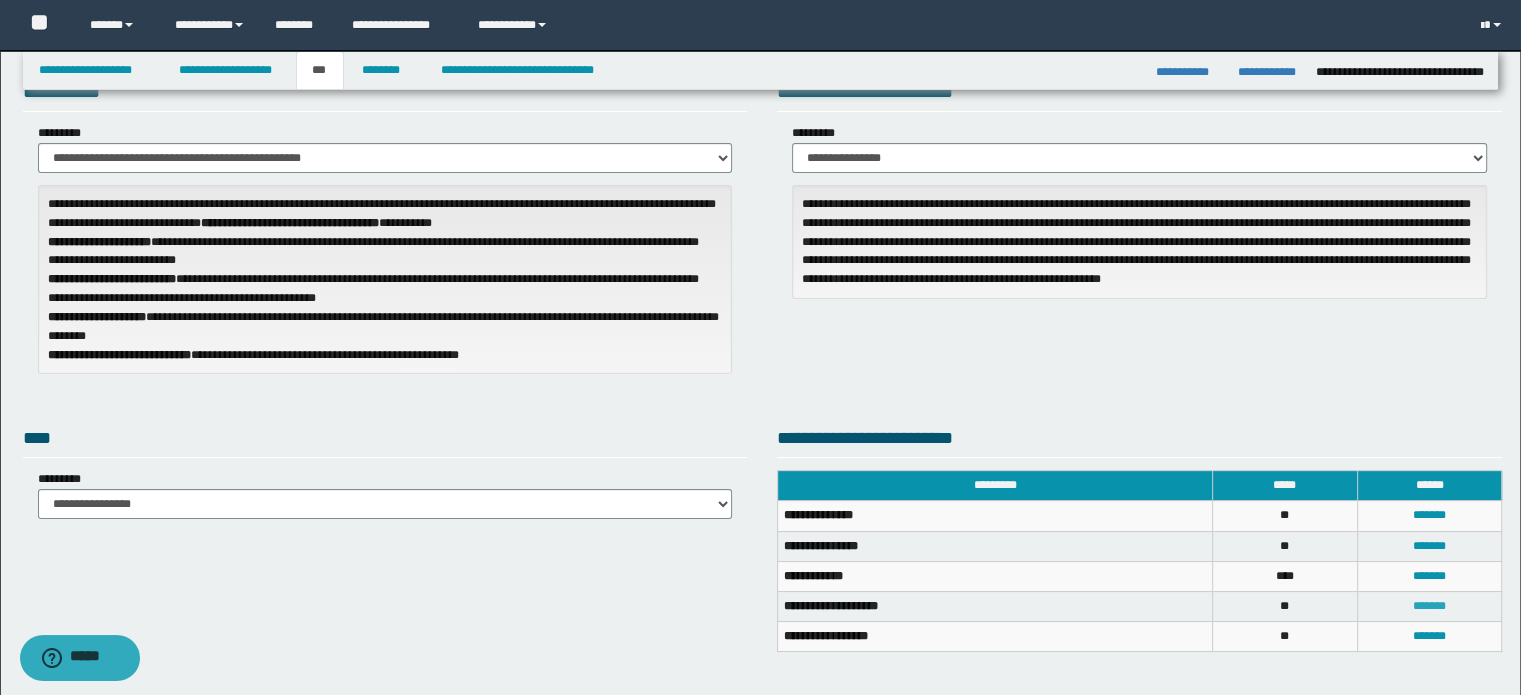 click on "*******" at bounding box center [1429, 606] 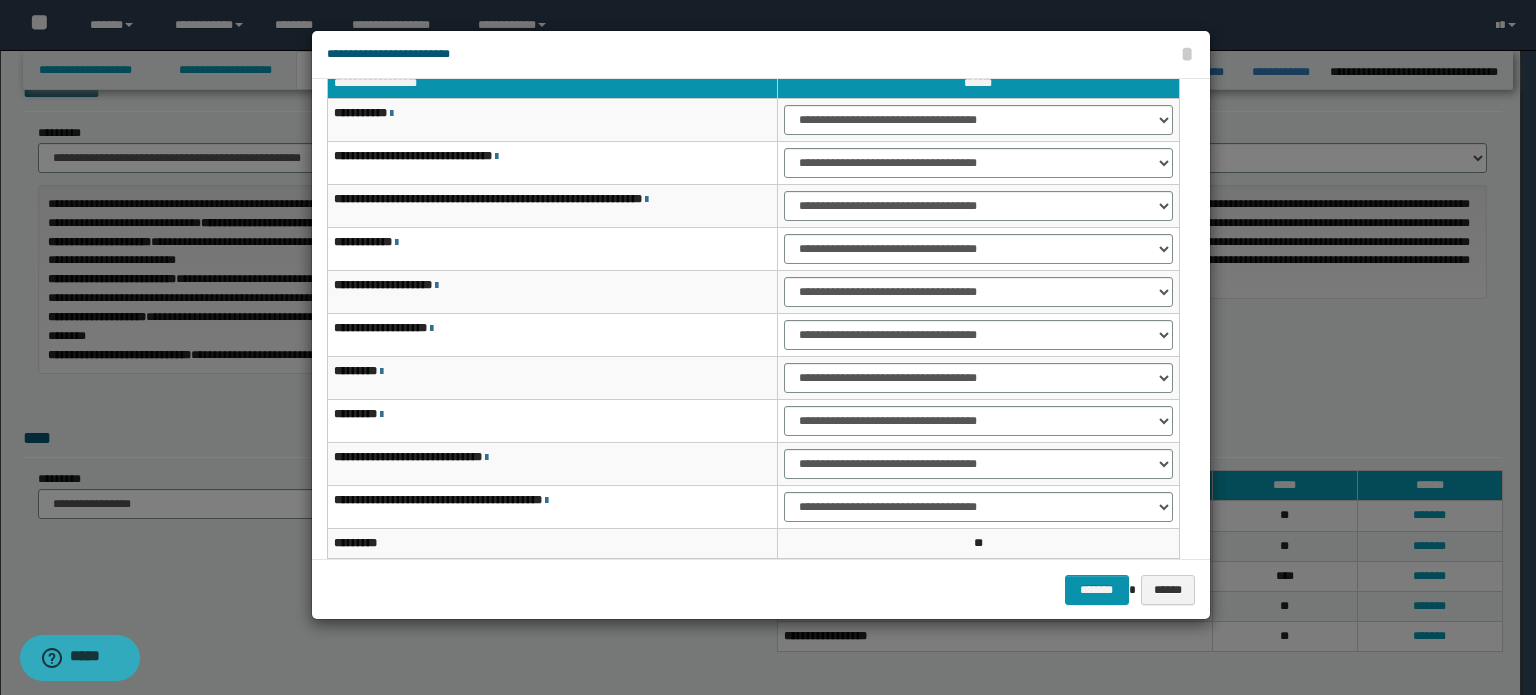 scroll, scrollTop: 0, scrollLeft: 0, axis: both 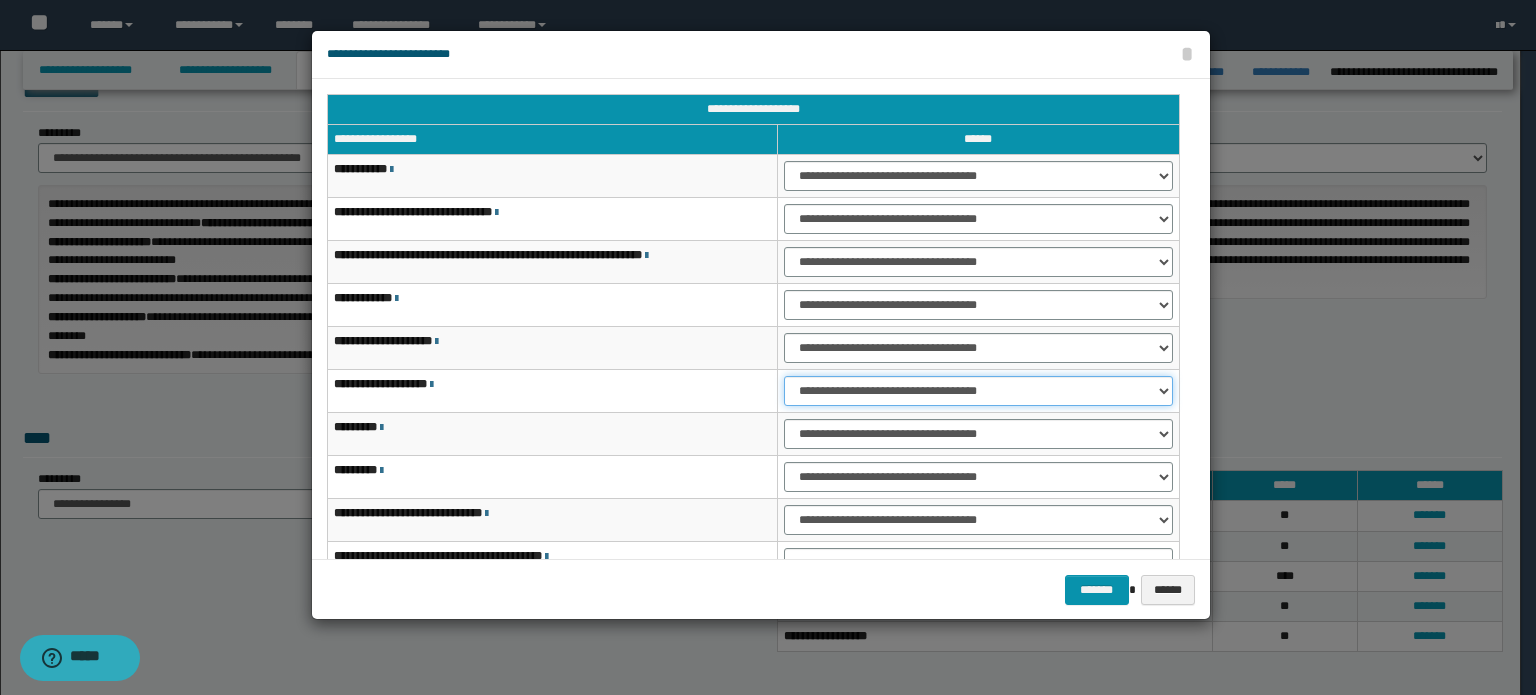 click on "**********" at bounding box center [978, 391] 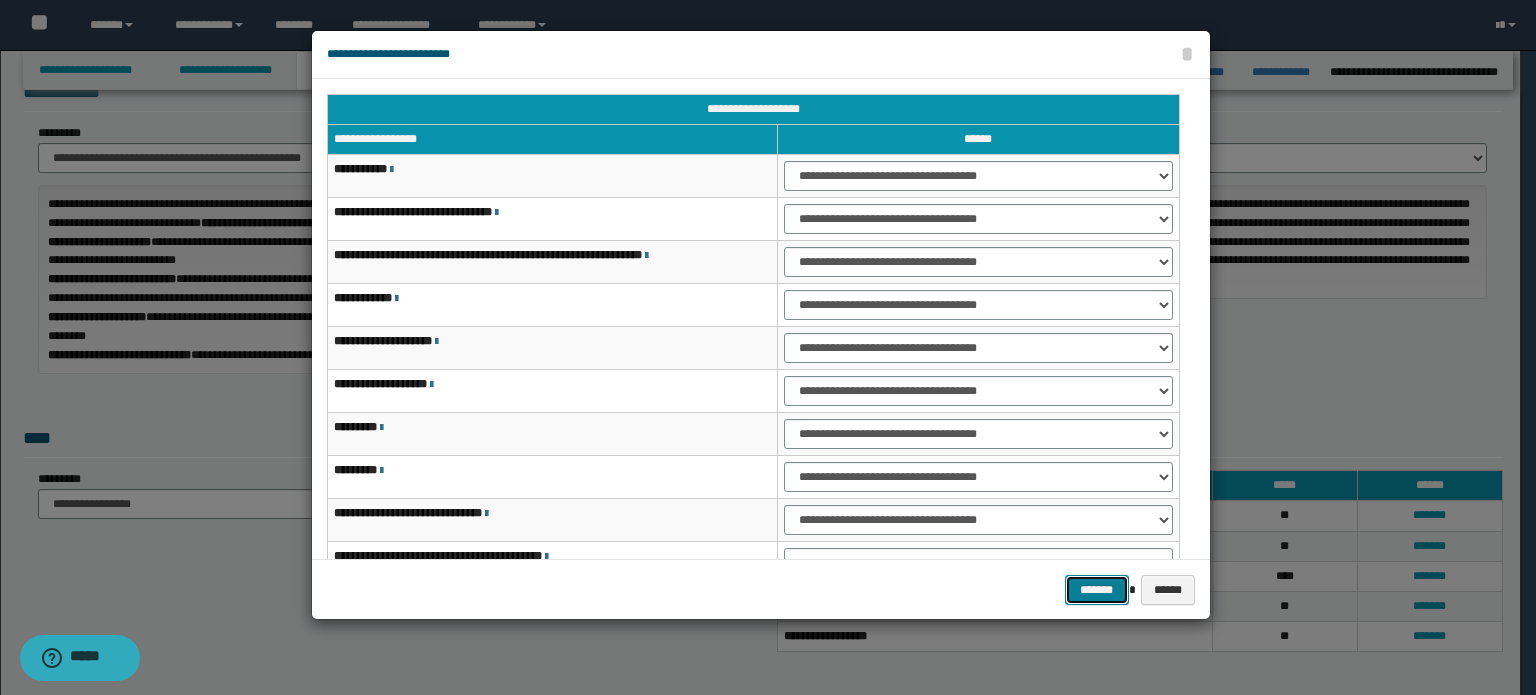click on "*******" at bounding box center [1097, 590] 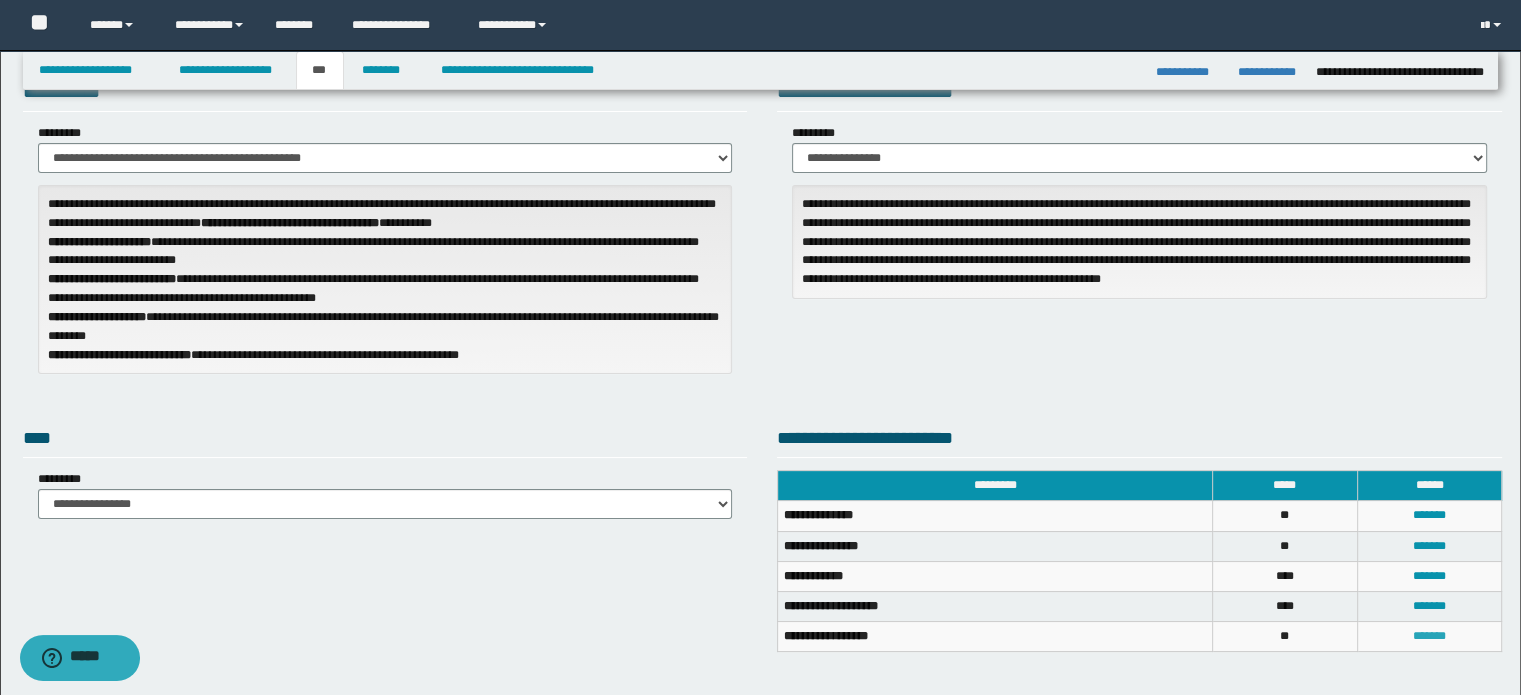 click on "*******" at bounding box center [1429, 636] 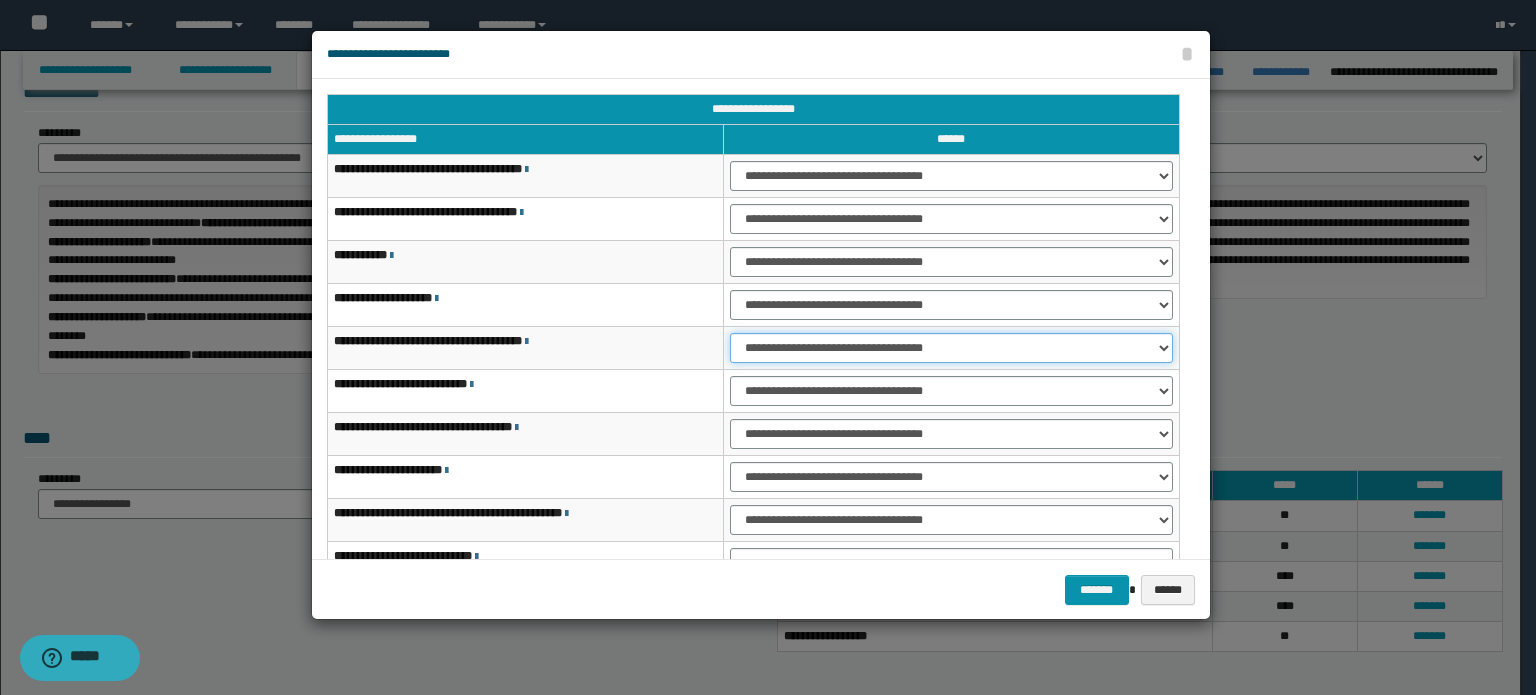 click on "**********" at bounding box center (951, 348) 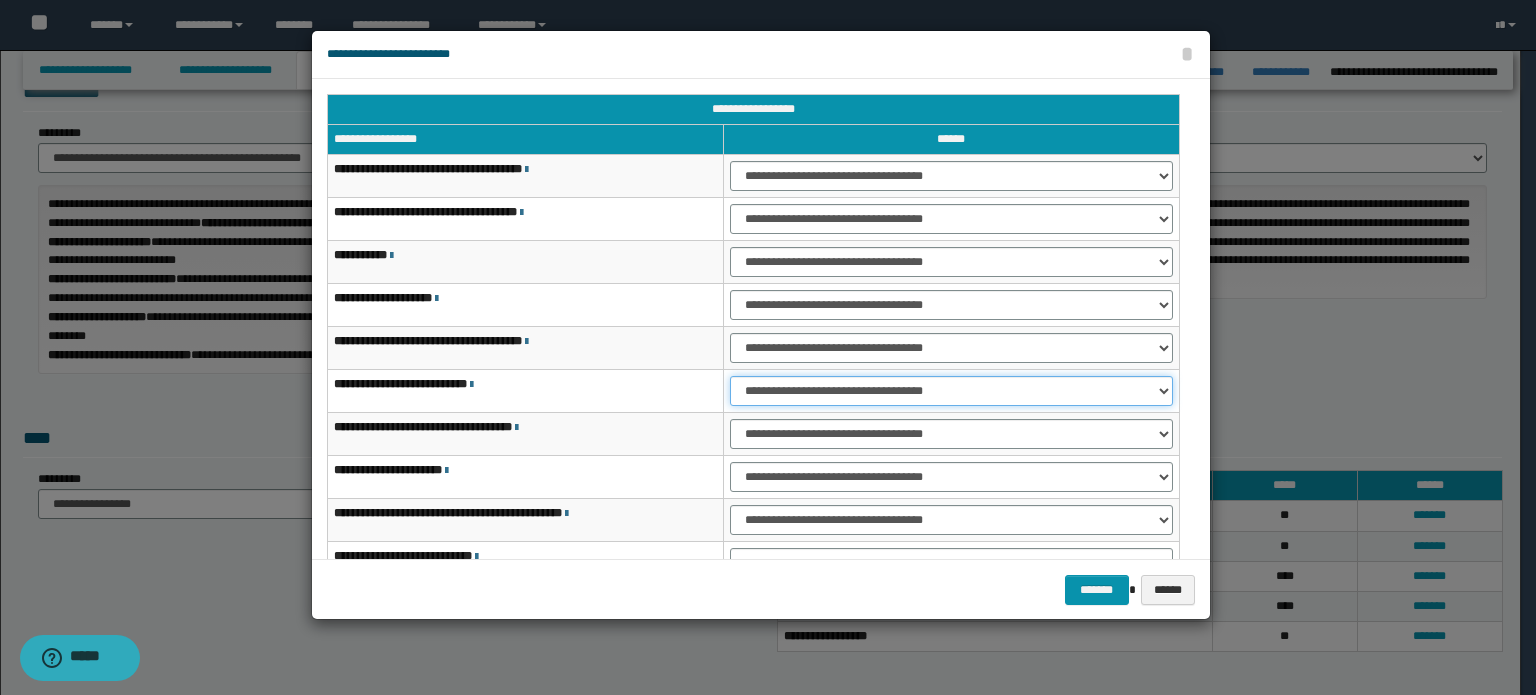 drag, startPoint x: 1008, startPoint y: 387, endPoint x: 1000, endPoint y: 401, distance: 16.124516 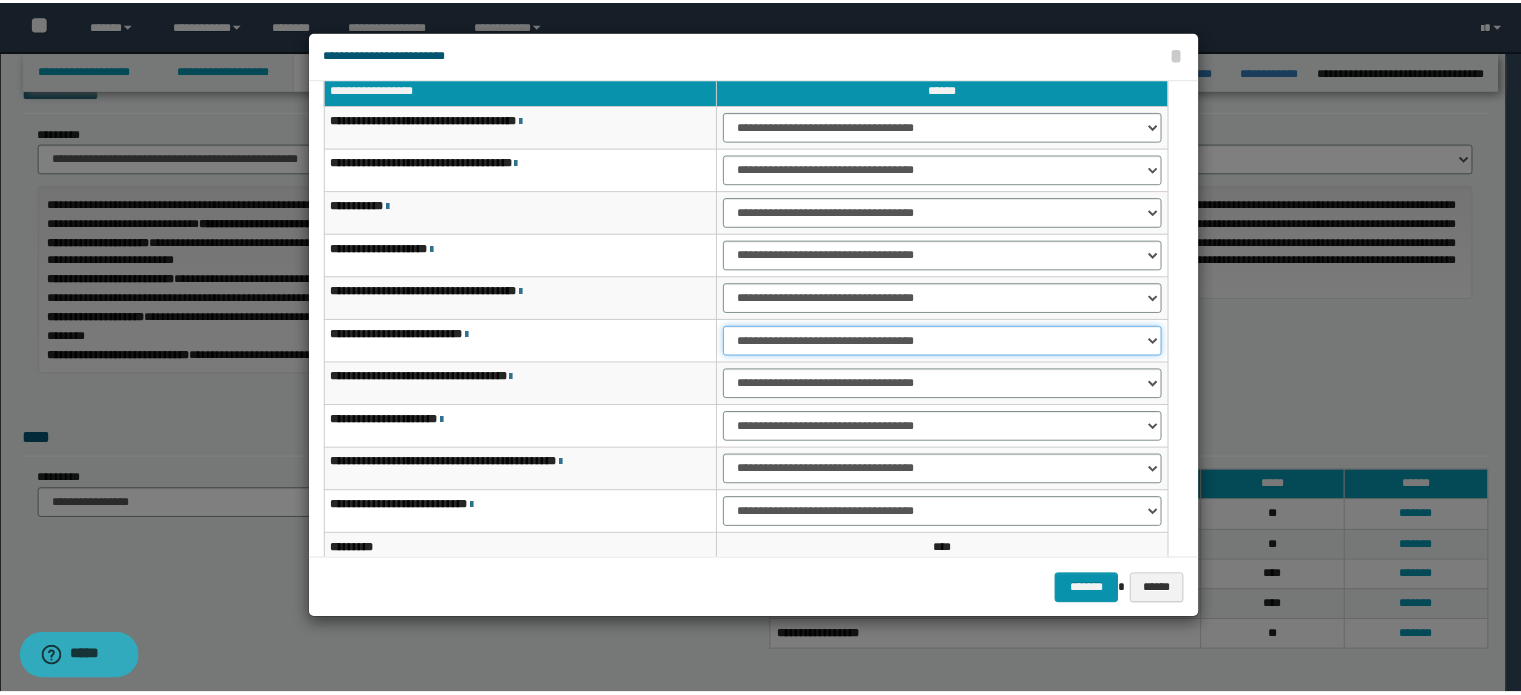 scroll, scrollTop: 118, scrollLeft: 0, axis: vertical 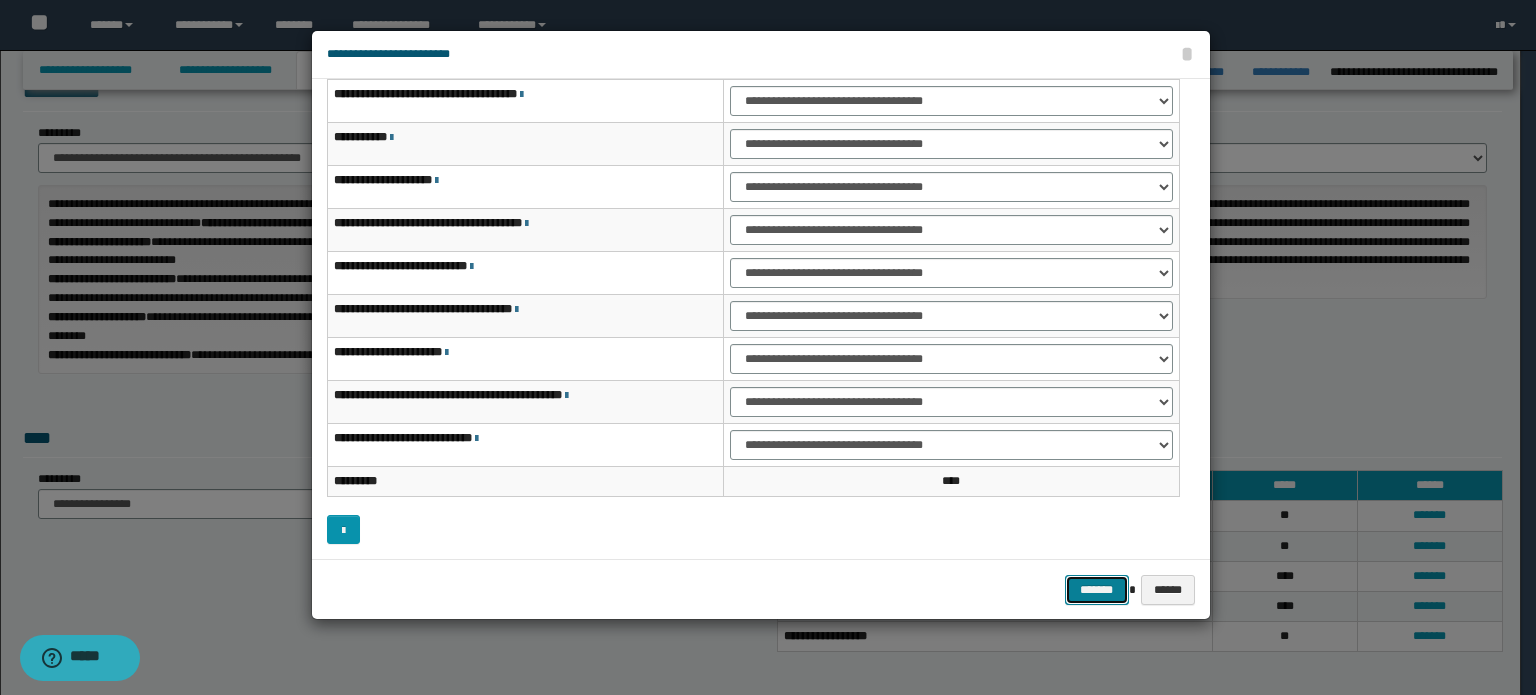 click on "*******" at bounding box center (1097, 590) 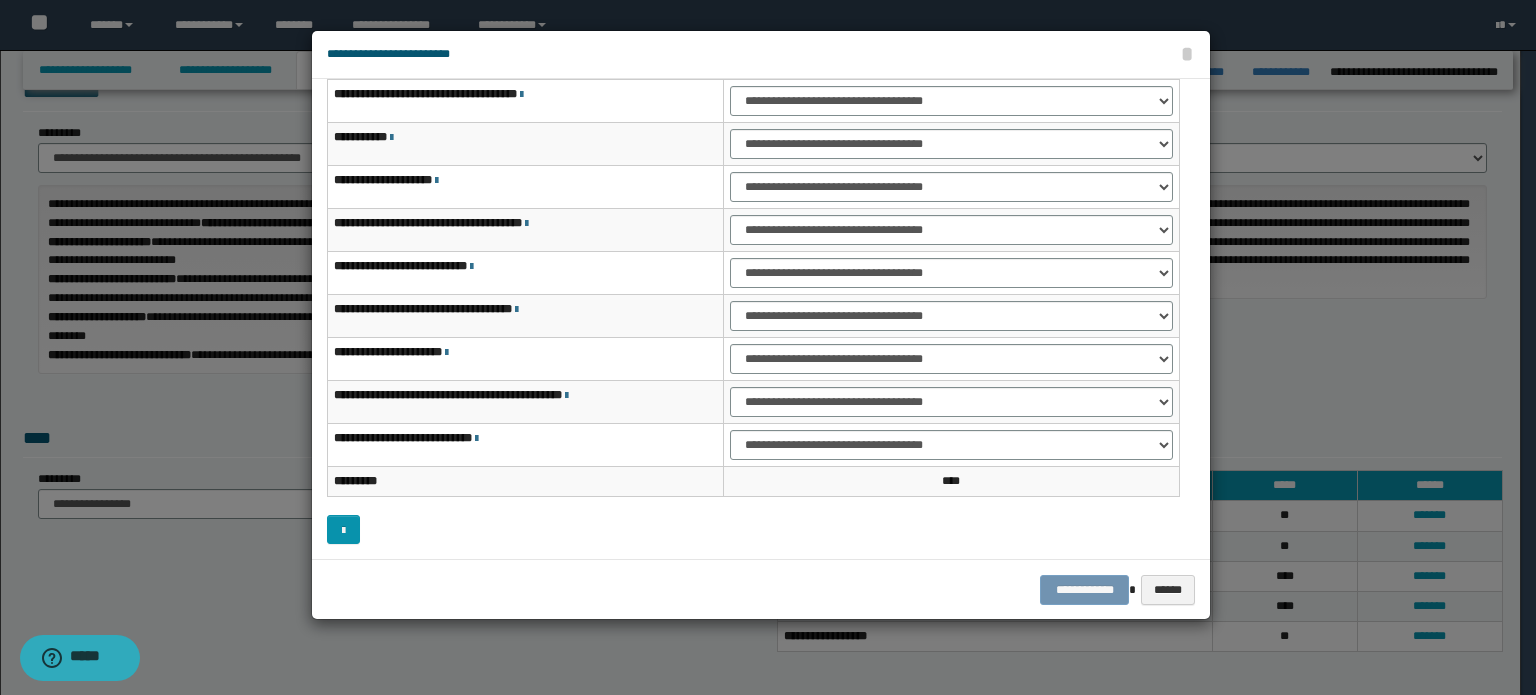 click on "**********" at bounding box center (761, 590) 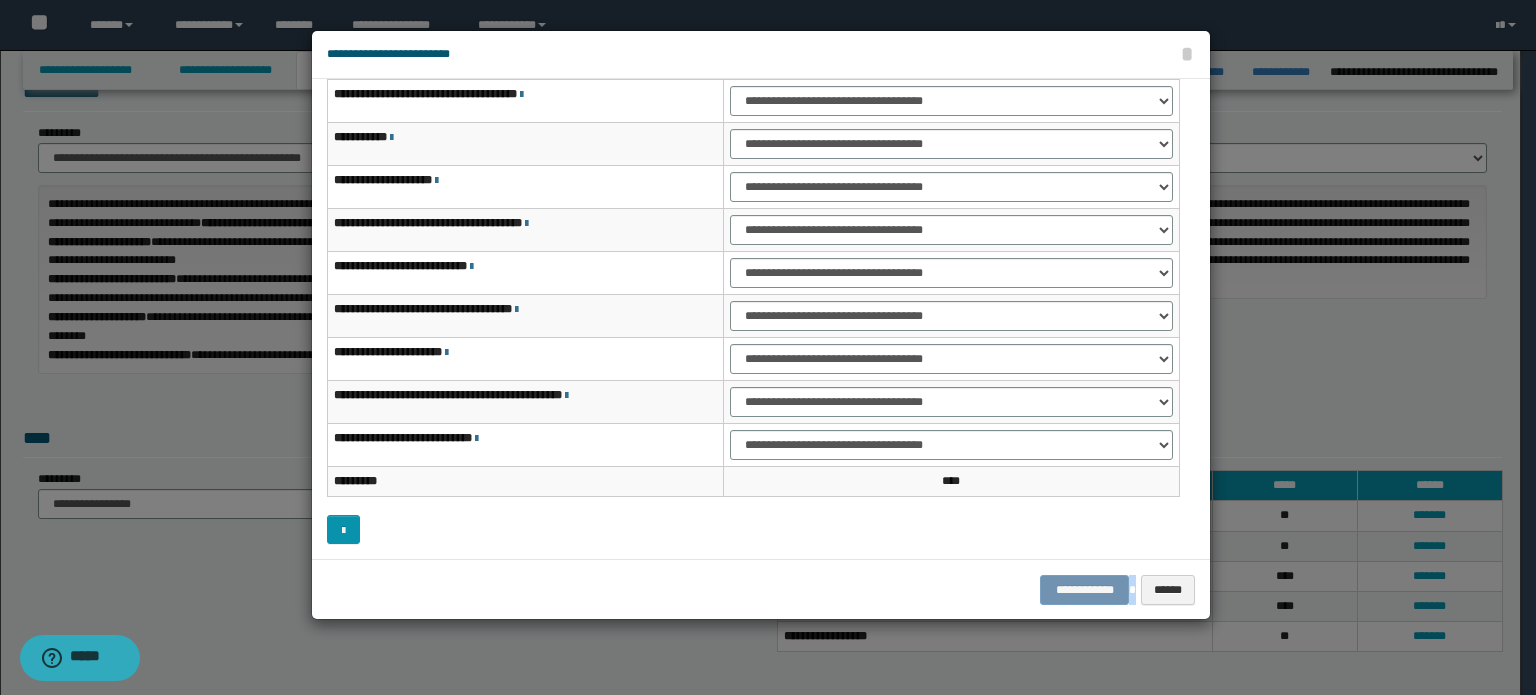 click on "**********" at bounding box center [761, 590] 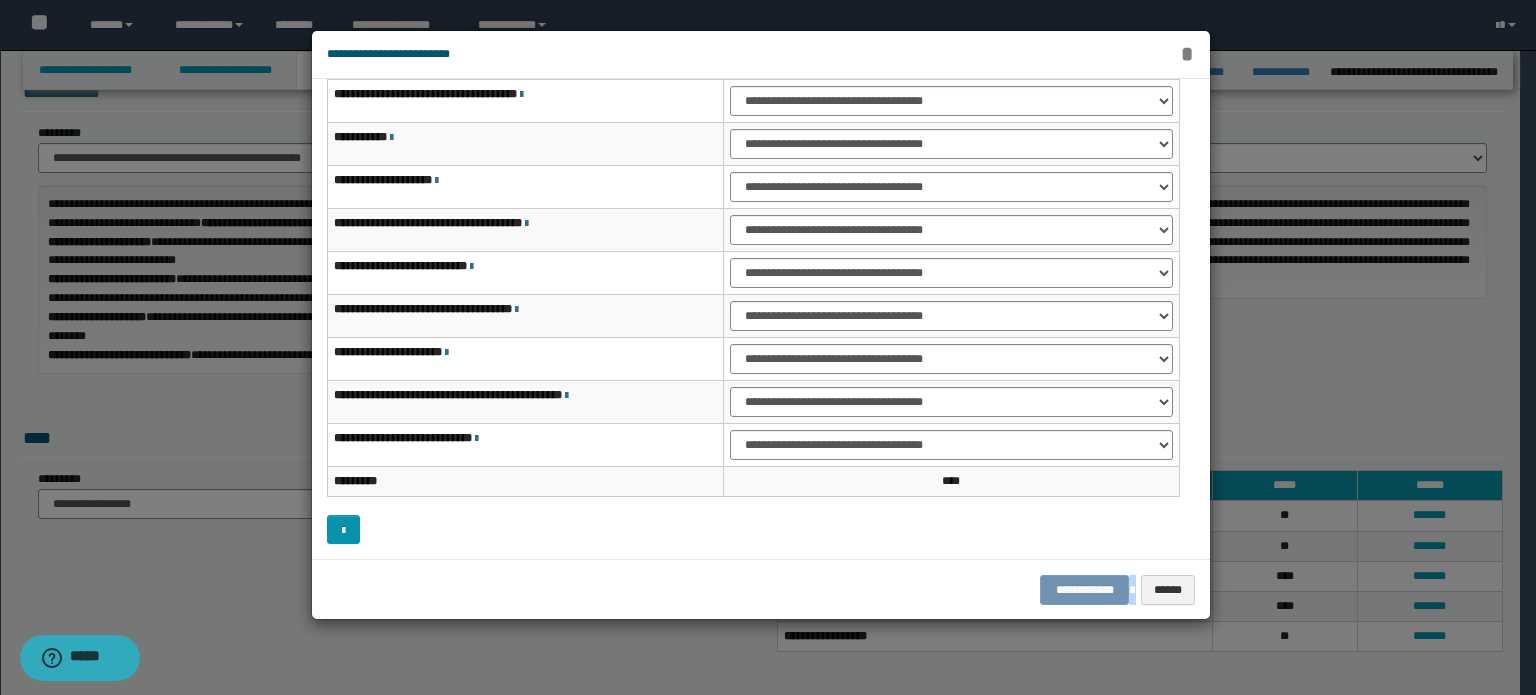 click on "*" at bounding box center [1187, 54] 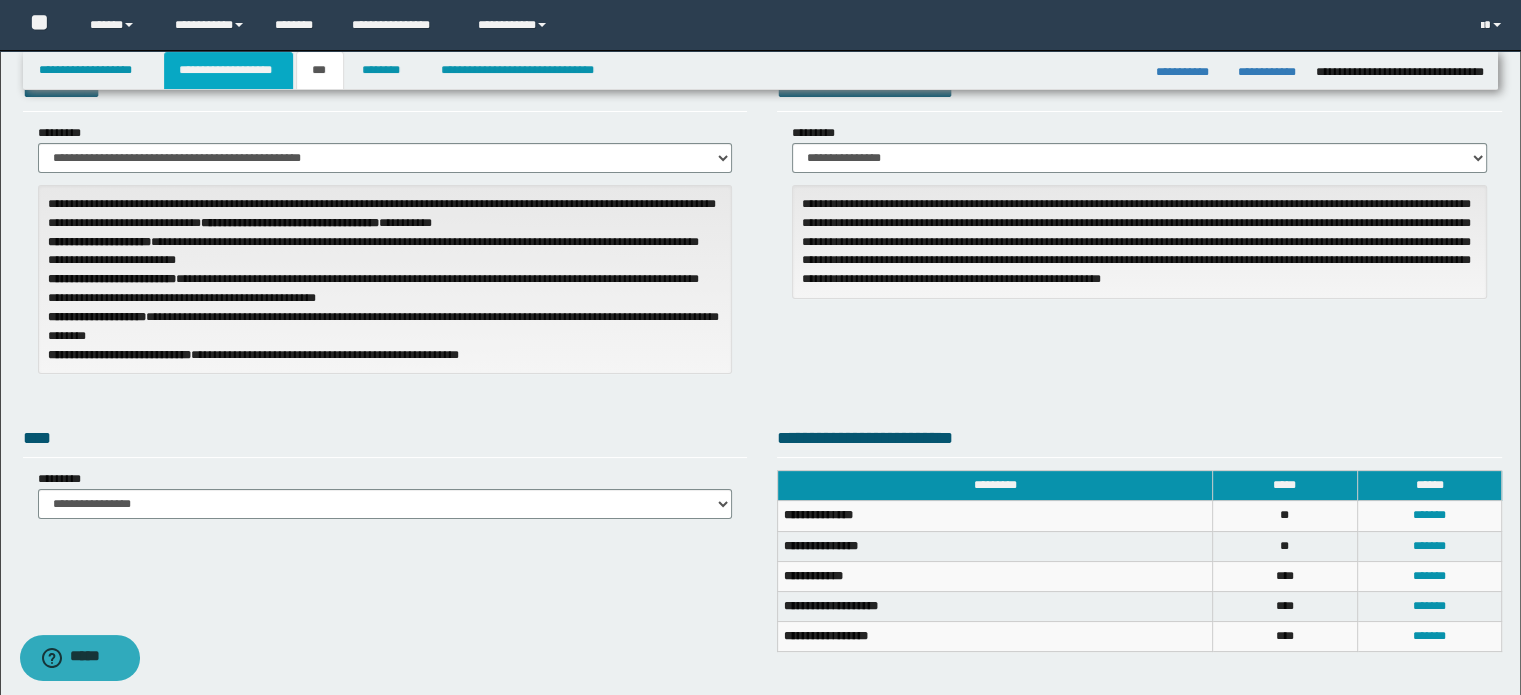 click on "**********" at bounding box center [228, 70] 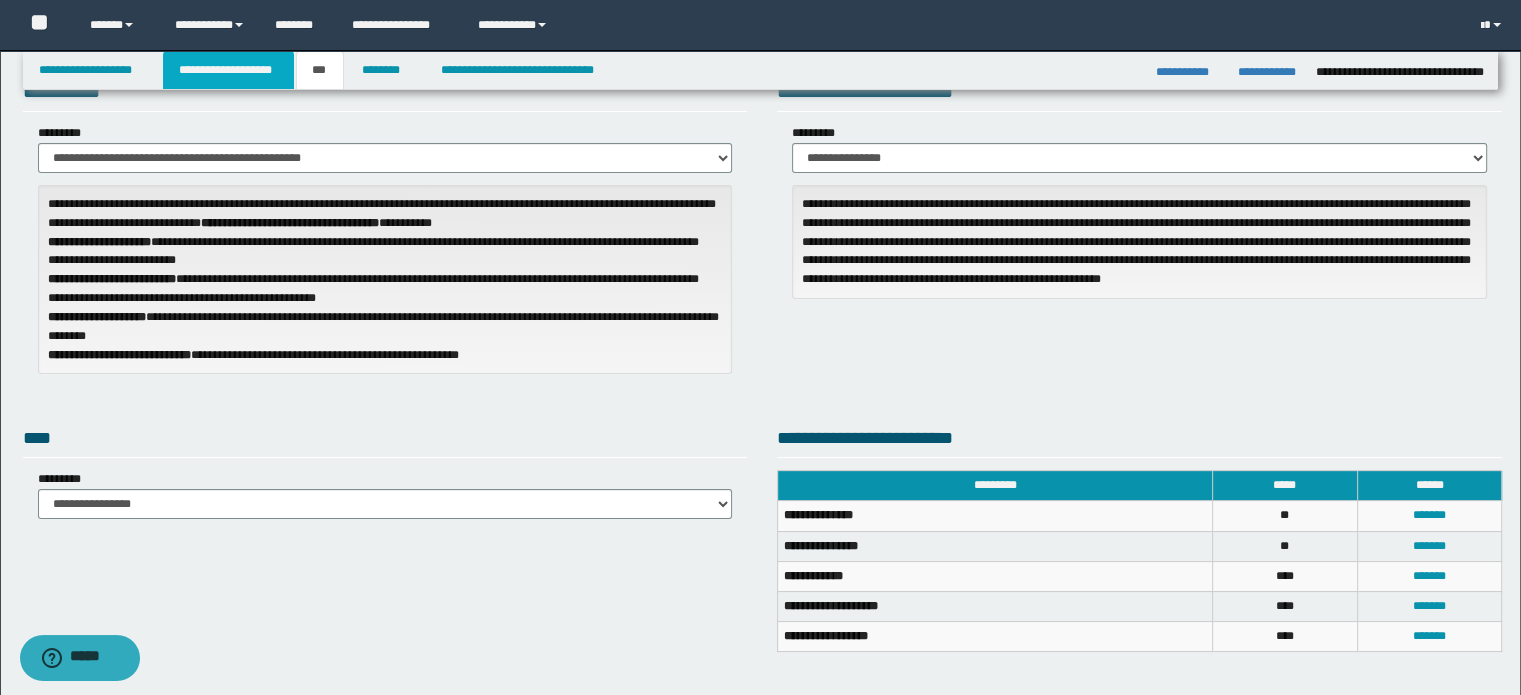 scroll, scrollTop: 100, scrollLeft: 0, axis: vertical 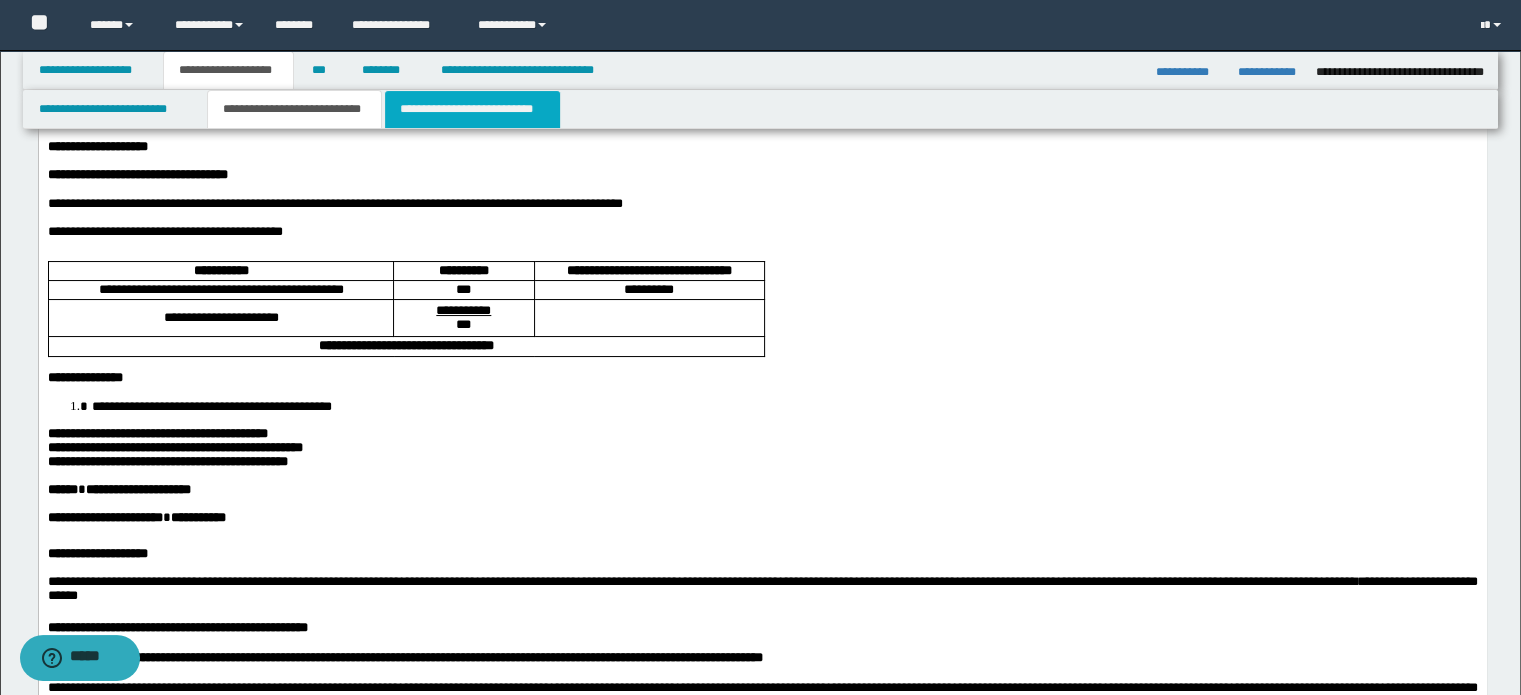 click on "**********" at bounding box center [472, 109] 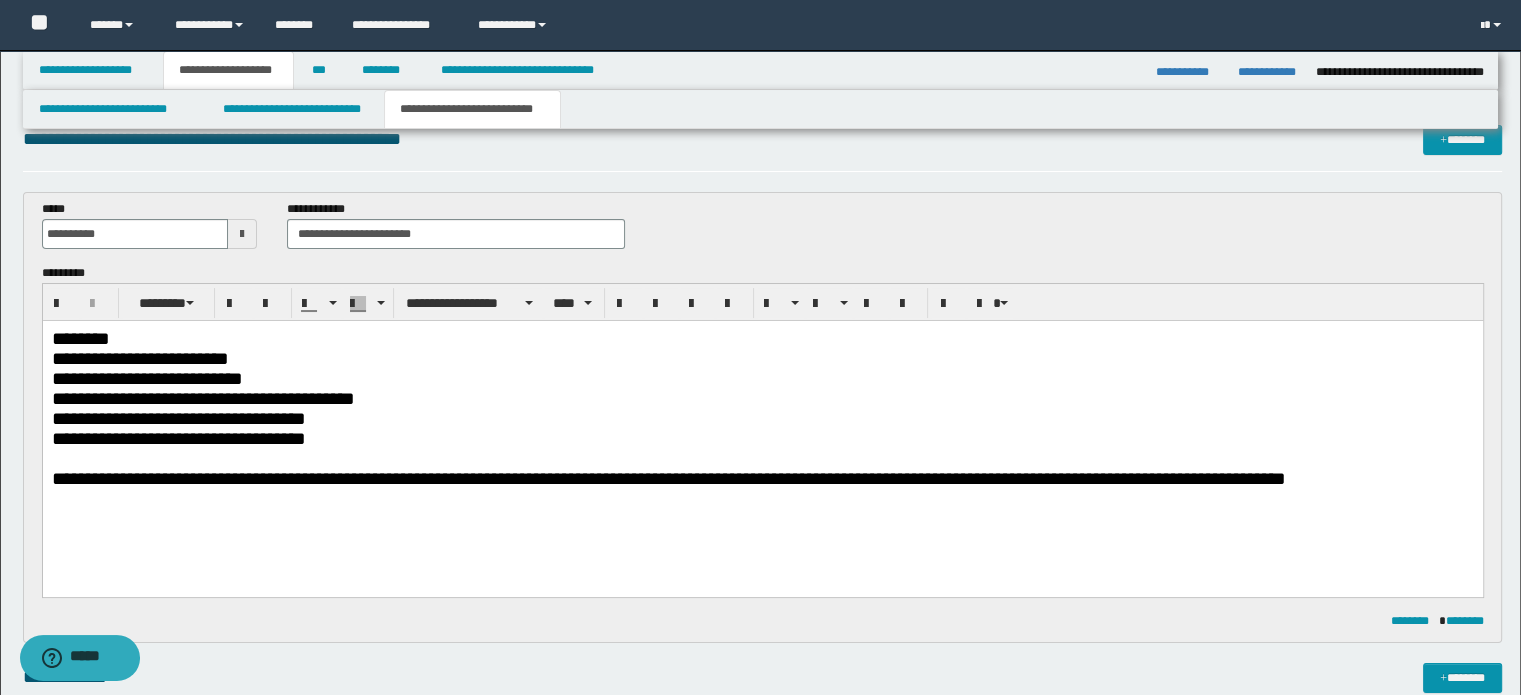scroll, scrollTop: 0, scrollLeft: 0, axis: both 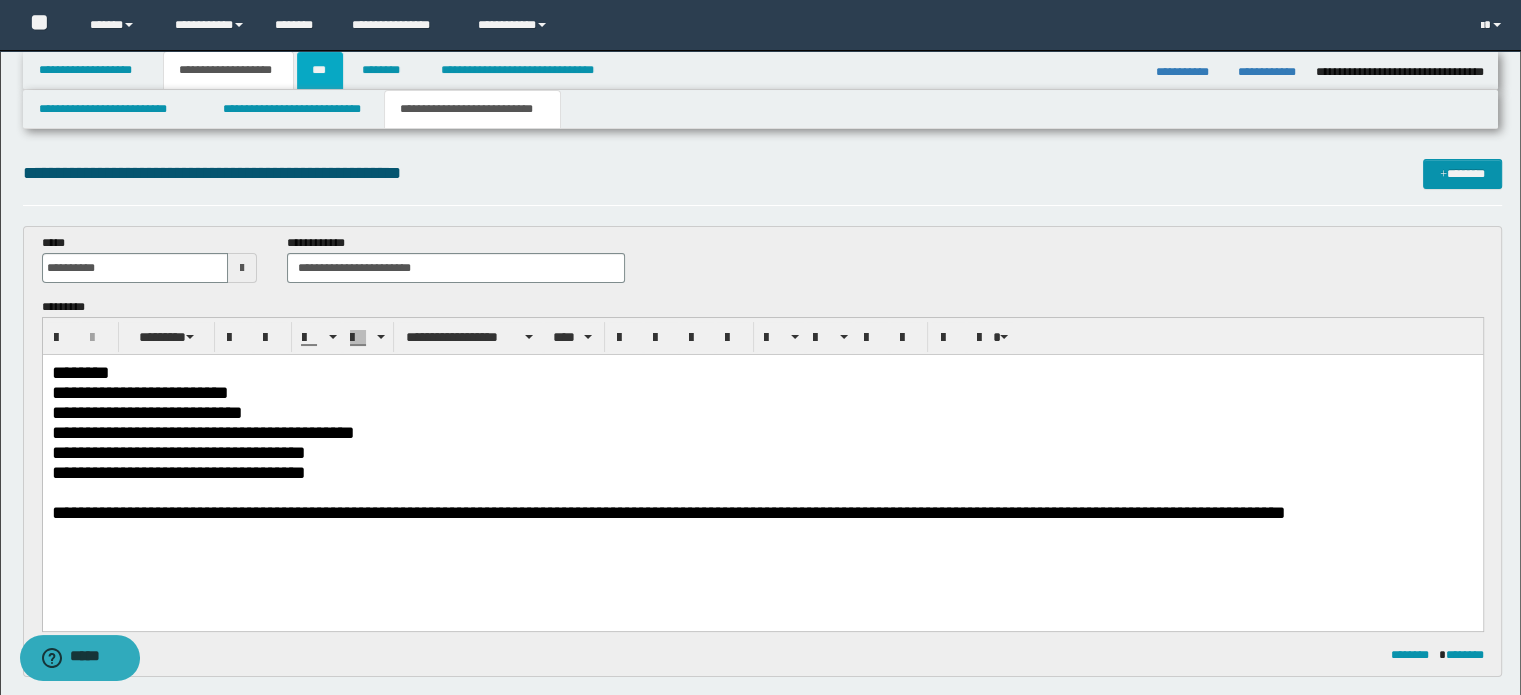 click on "***" at bounding box center [320, 70] 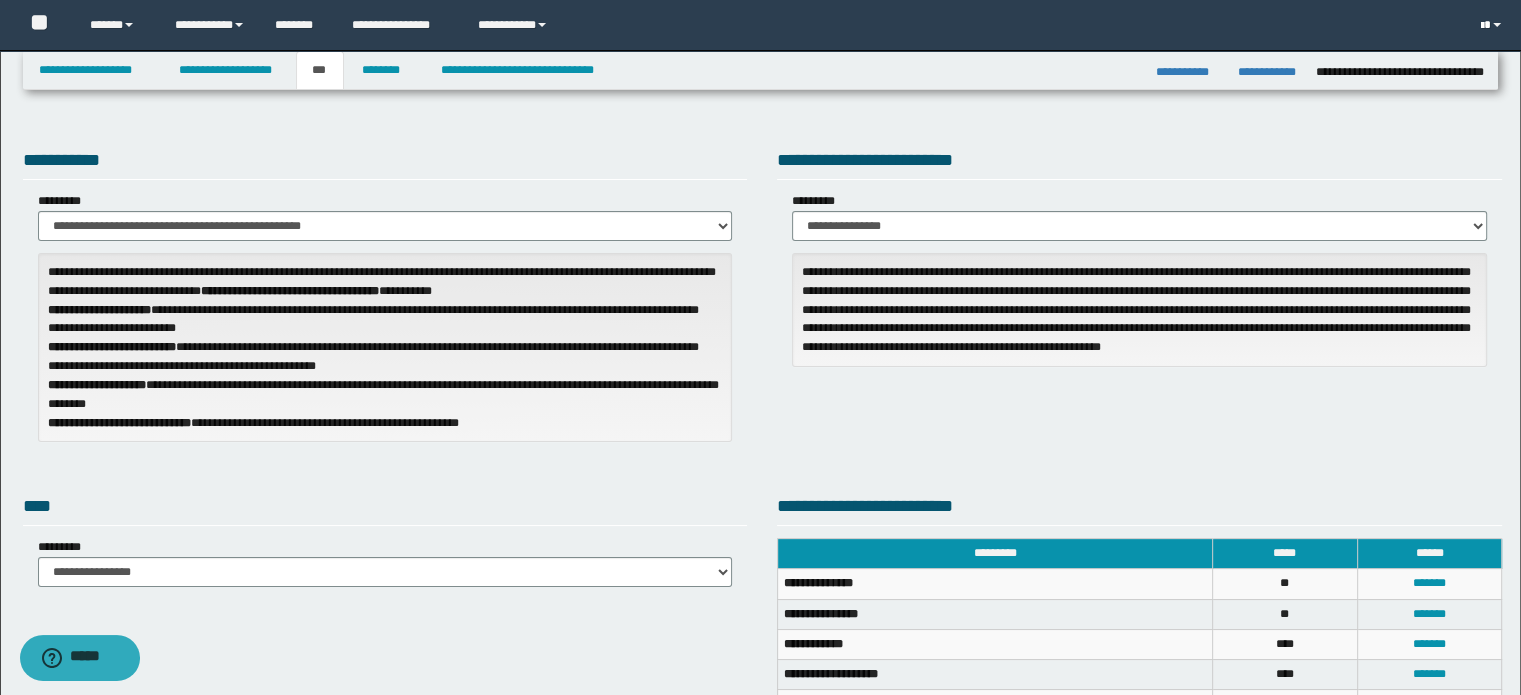 drag, startPoint x: 1508, startPoint y: 23, endPoint x: 1480, endPoint y: 78, distance: 61.7171 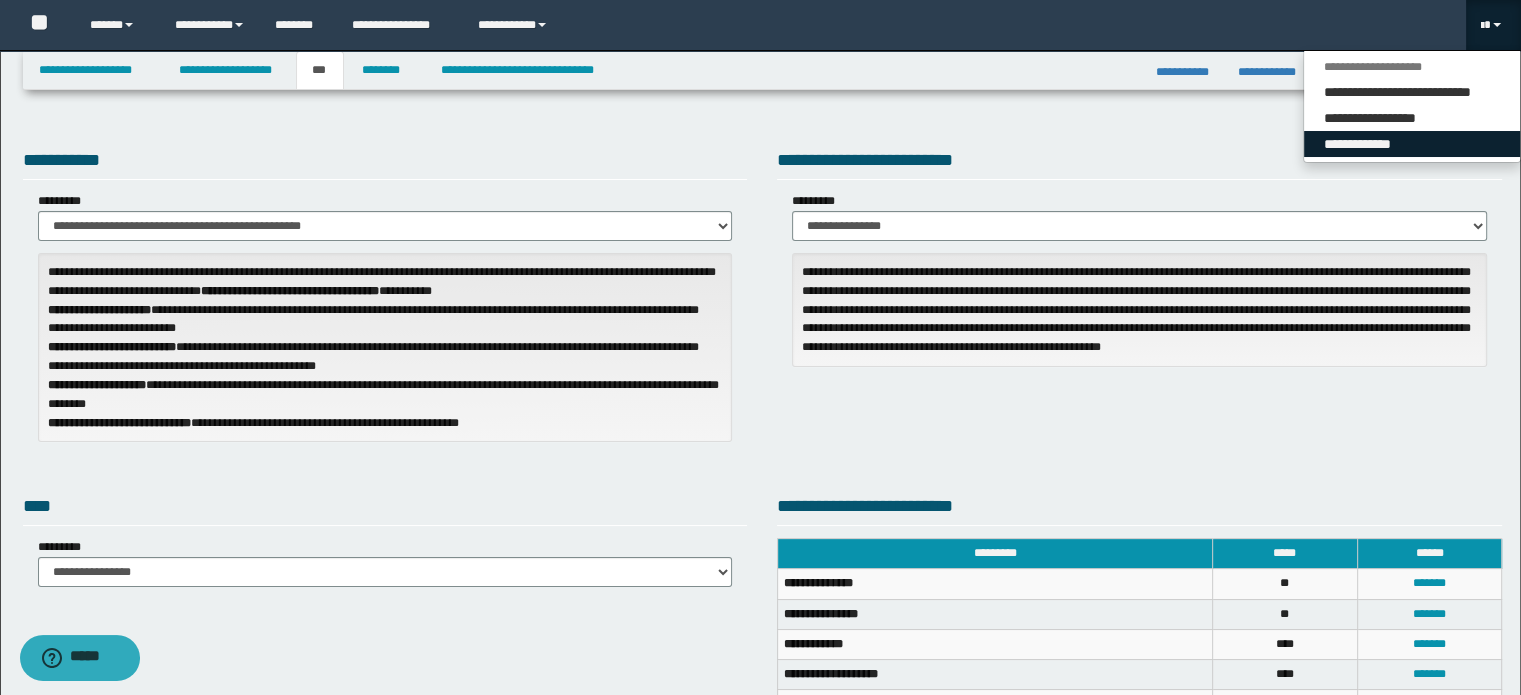 click on "**********" at bounding box center [1412, 144] 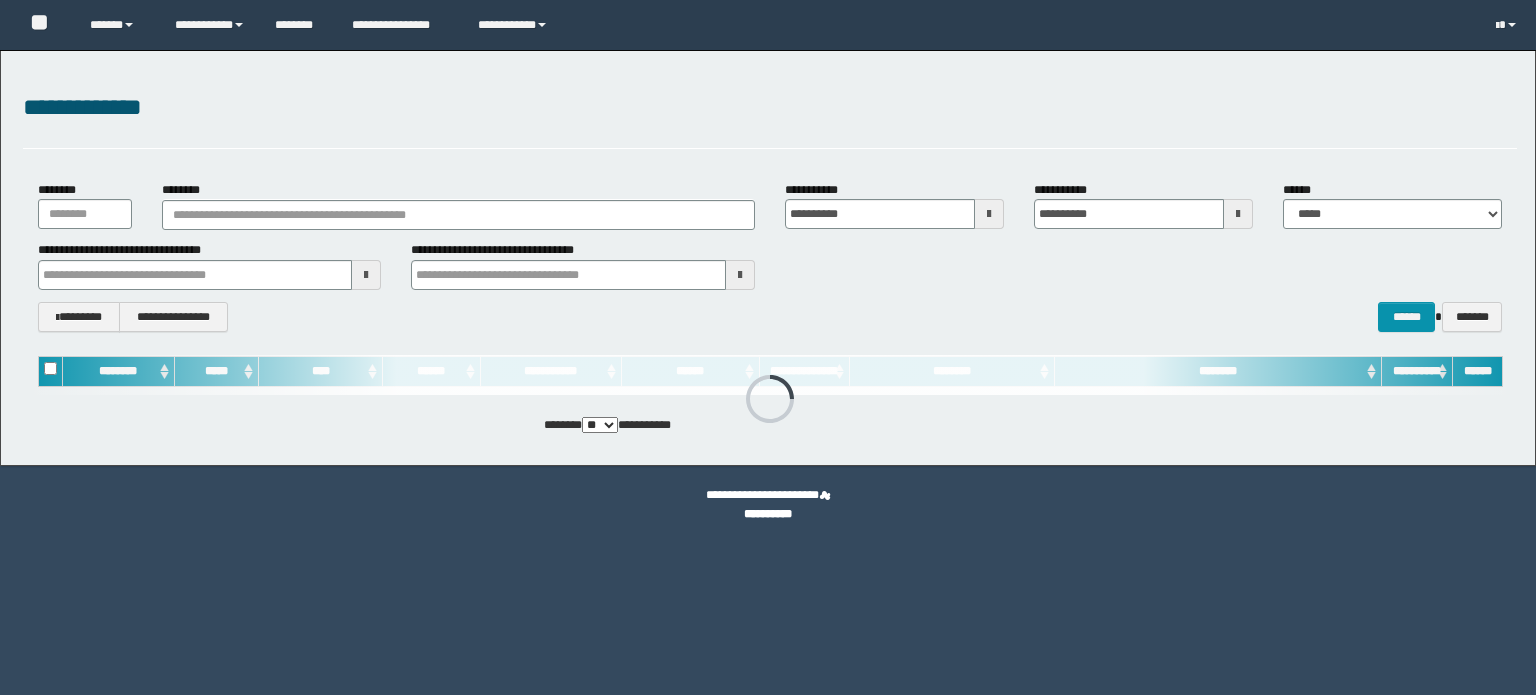 scroll, scrollTop: 0, scrollLeft: 0, axis: both 